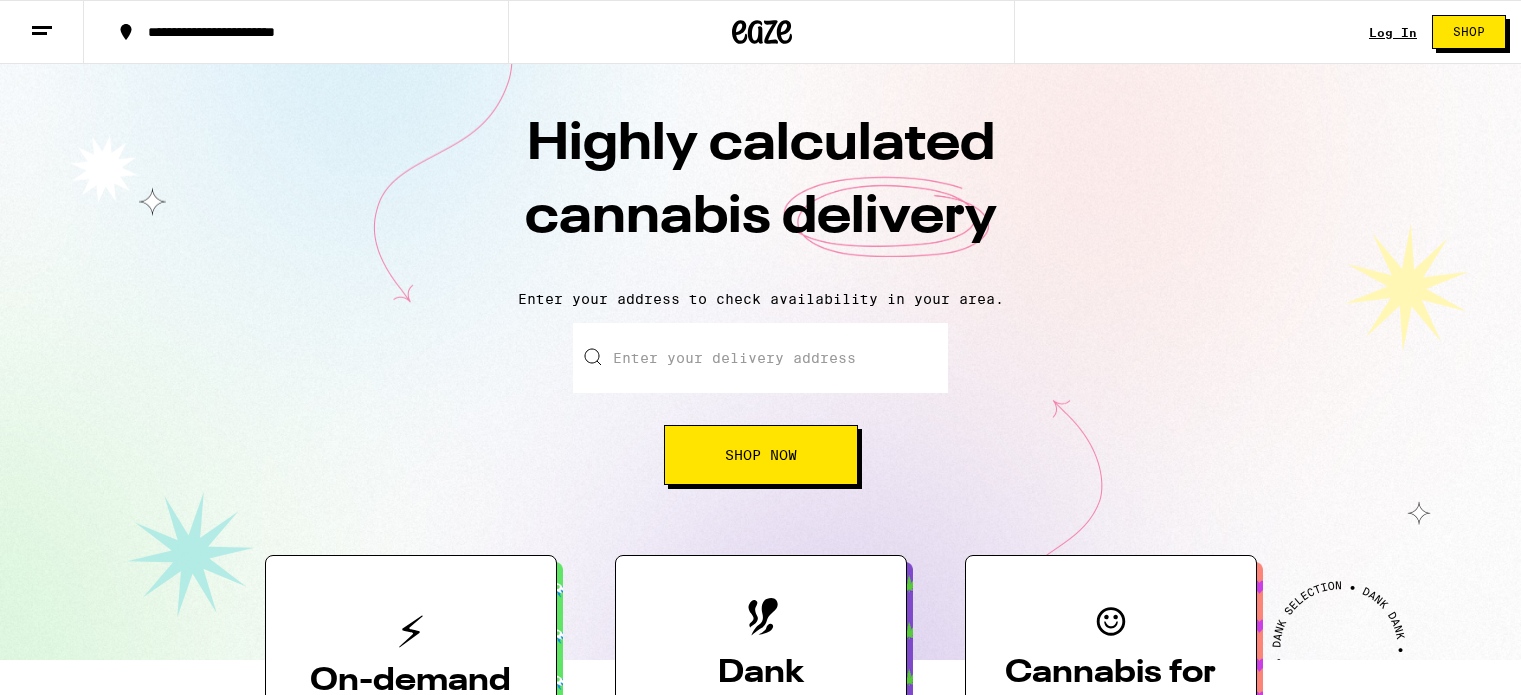 scroll, scrollTop: 336, scrollLeft: 0, axis: vertical 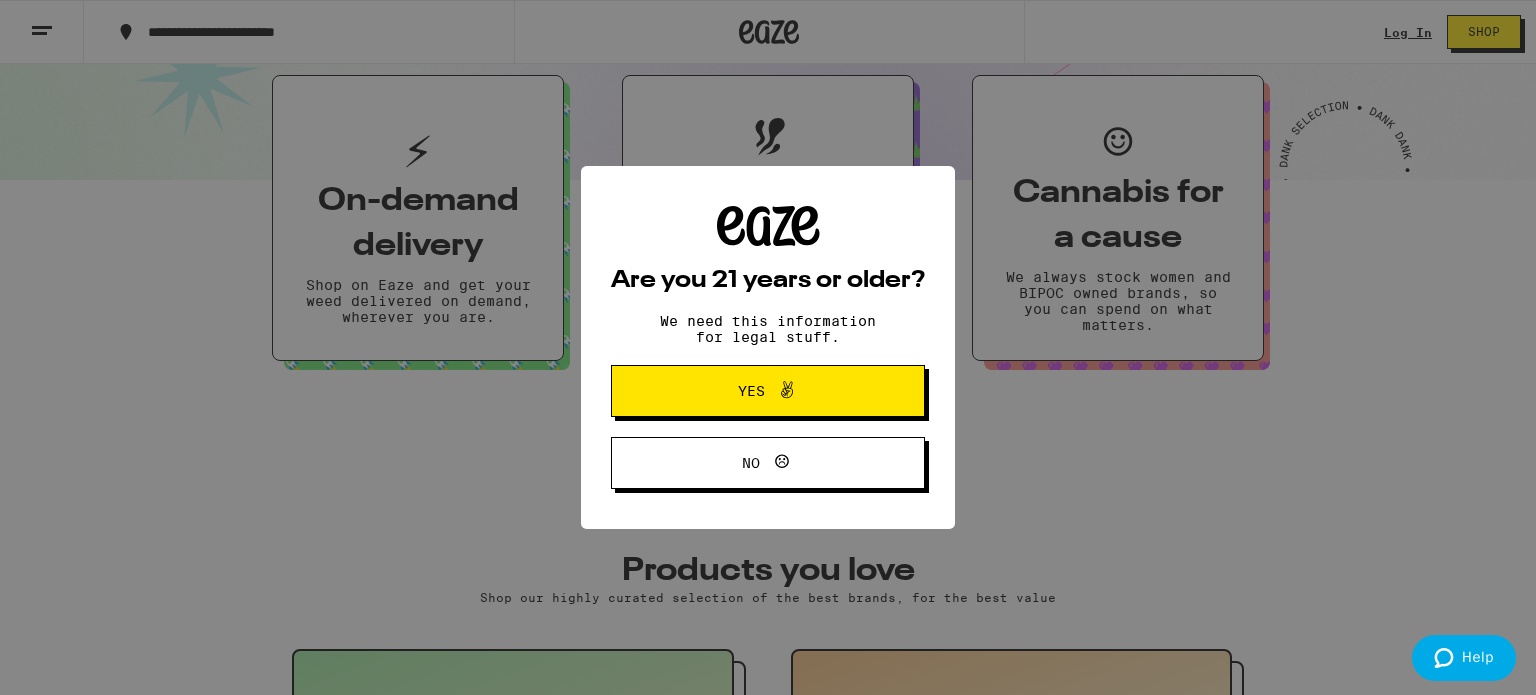 click on "Yes" at bounding box center [768, 391] 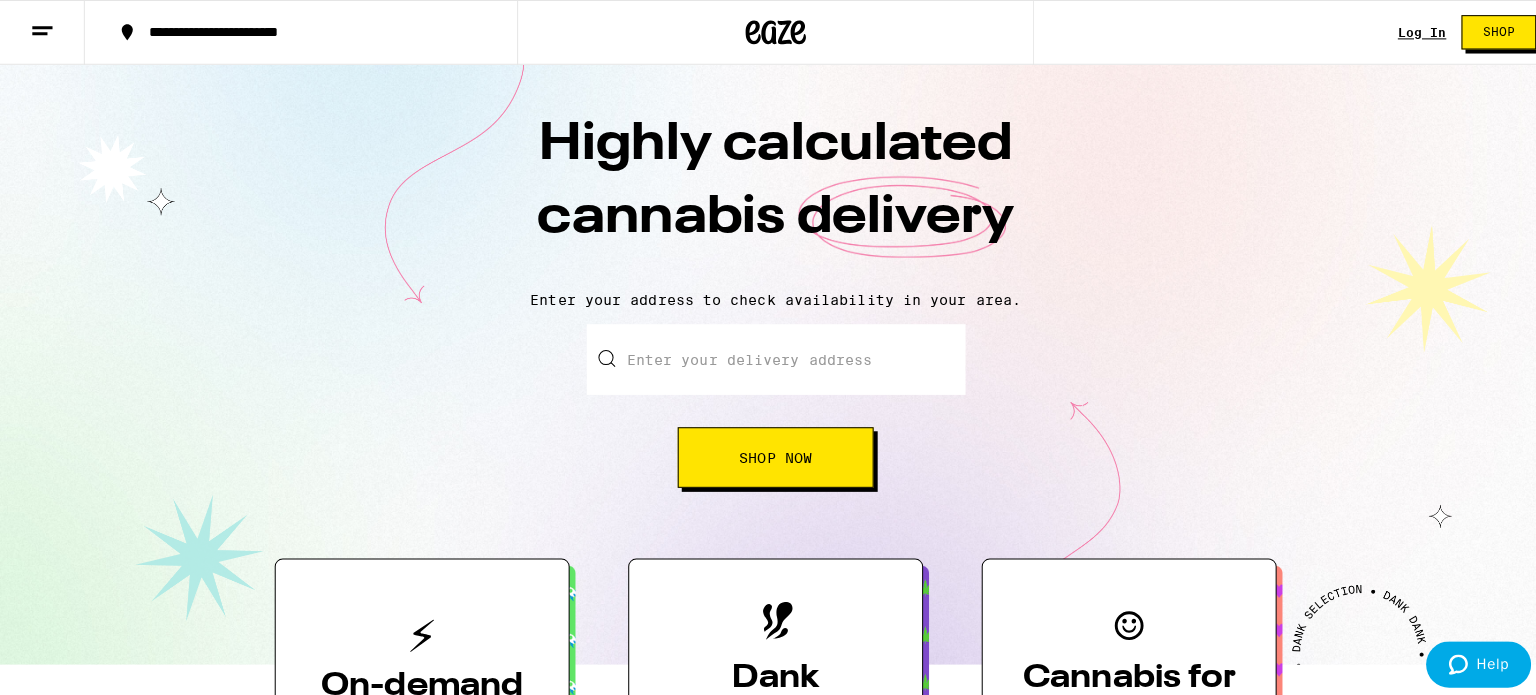 scroll, scrollTop: 0, scrollLeft: 0, axis: both 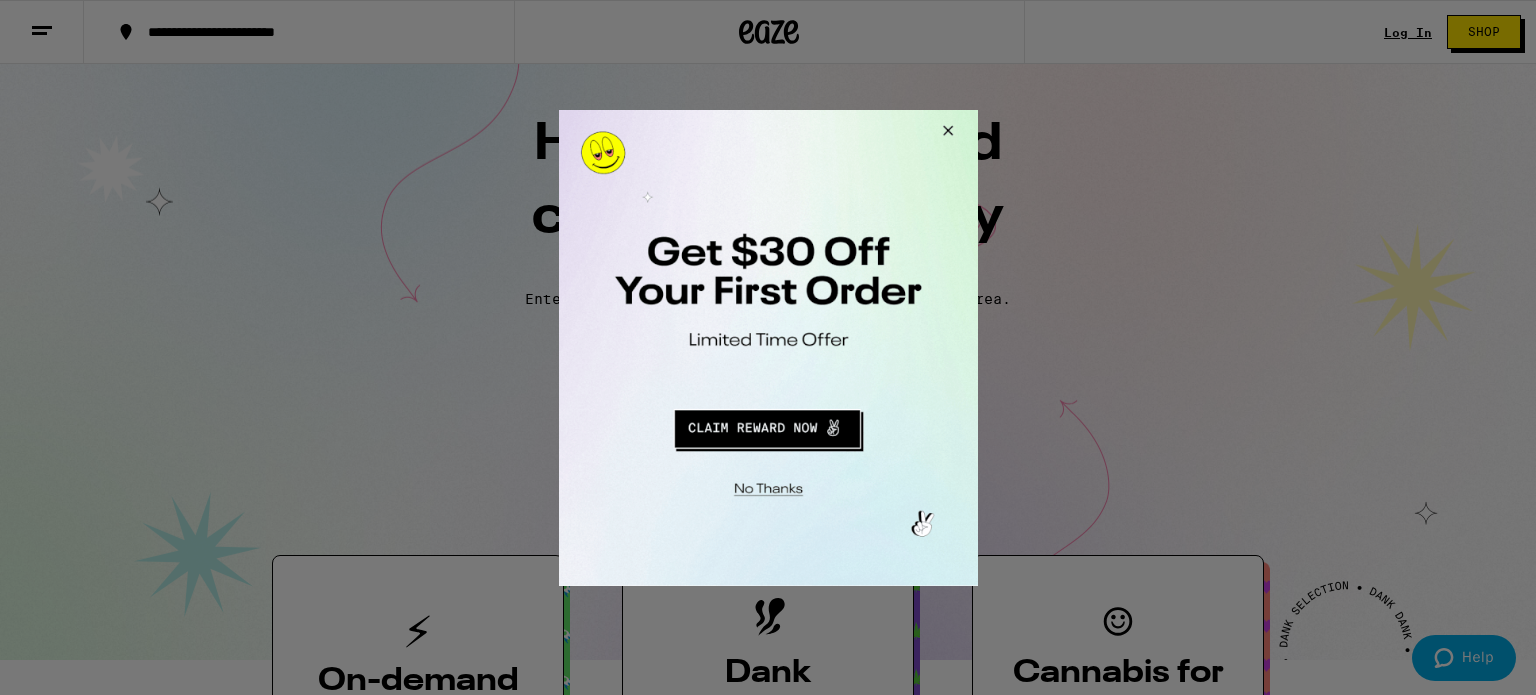 click at bounding box center (768, 347) 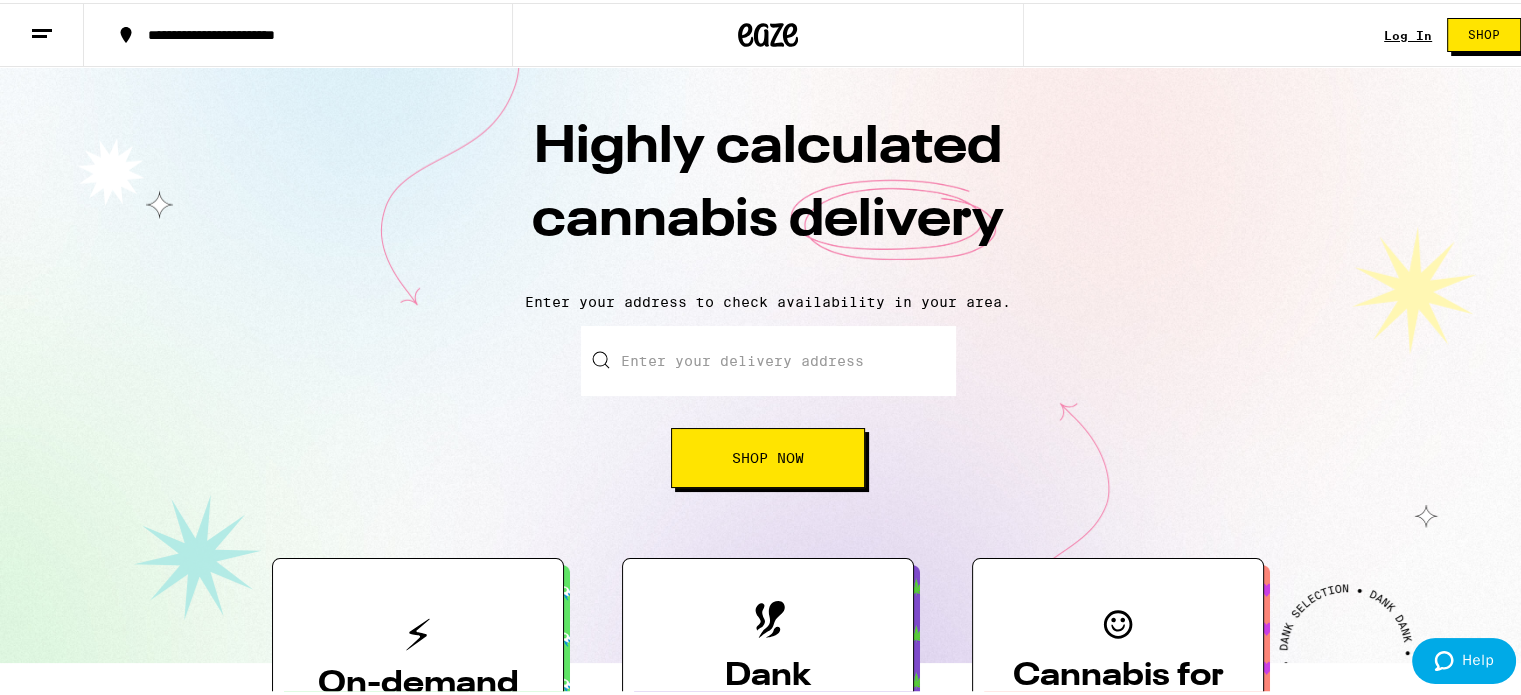 click 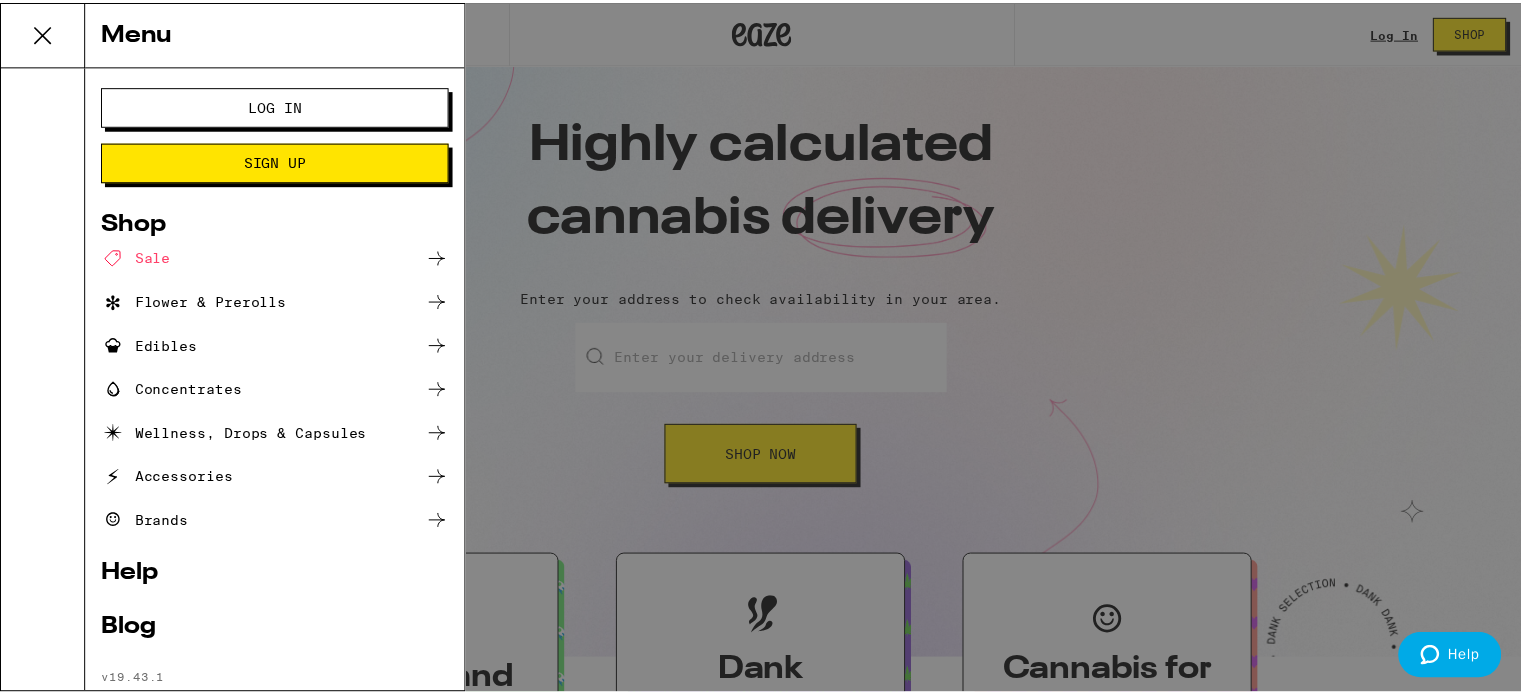 scroll, scrollTop: 44, scrollLeft: 0, axis: vertical 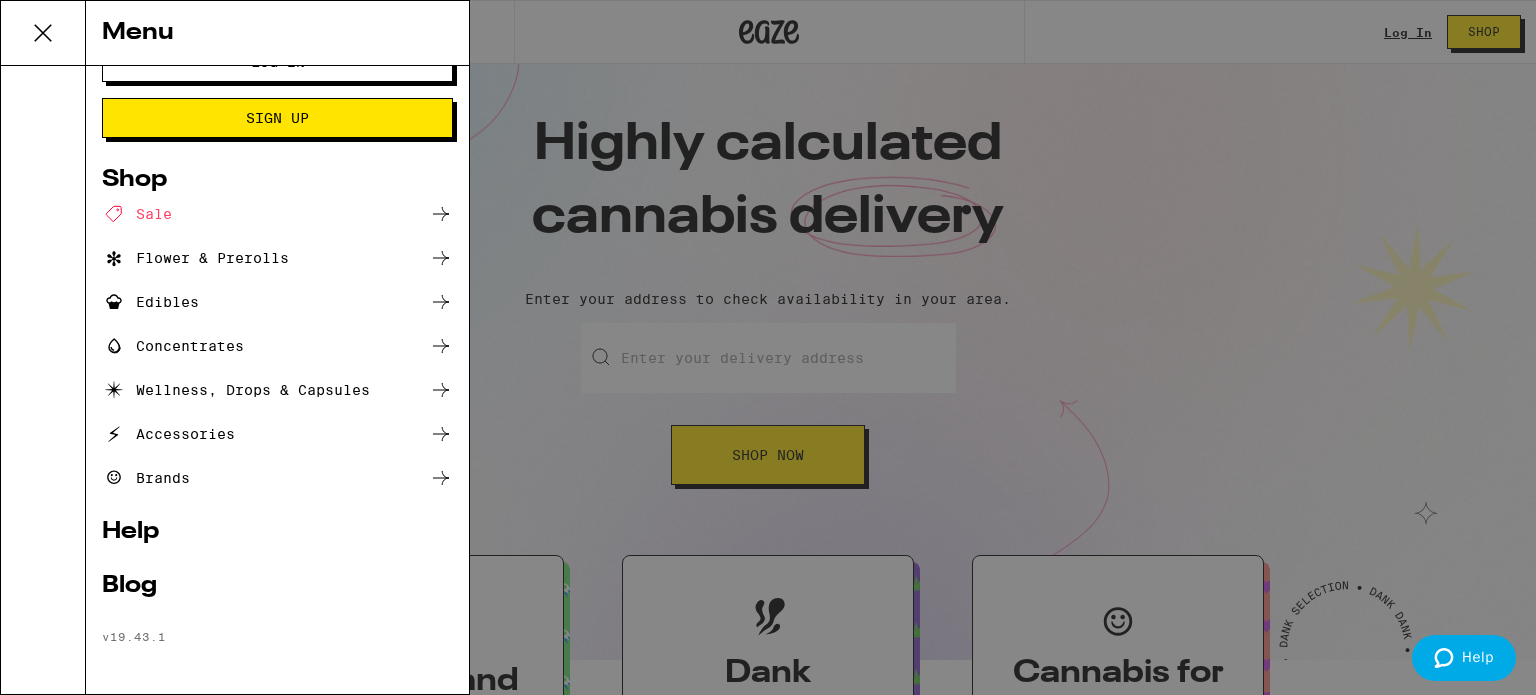 click on "Help" at bounding box center [277, 532] 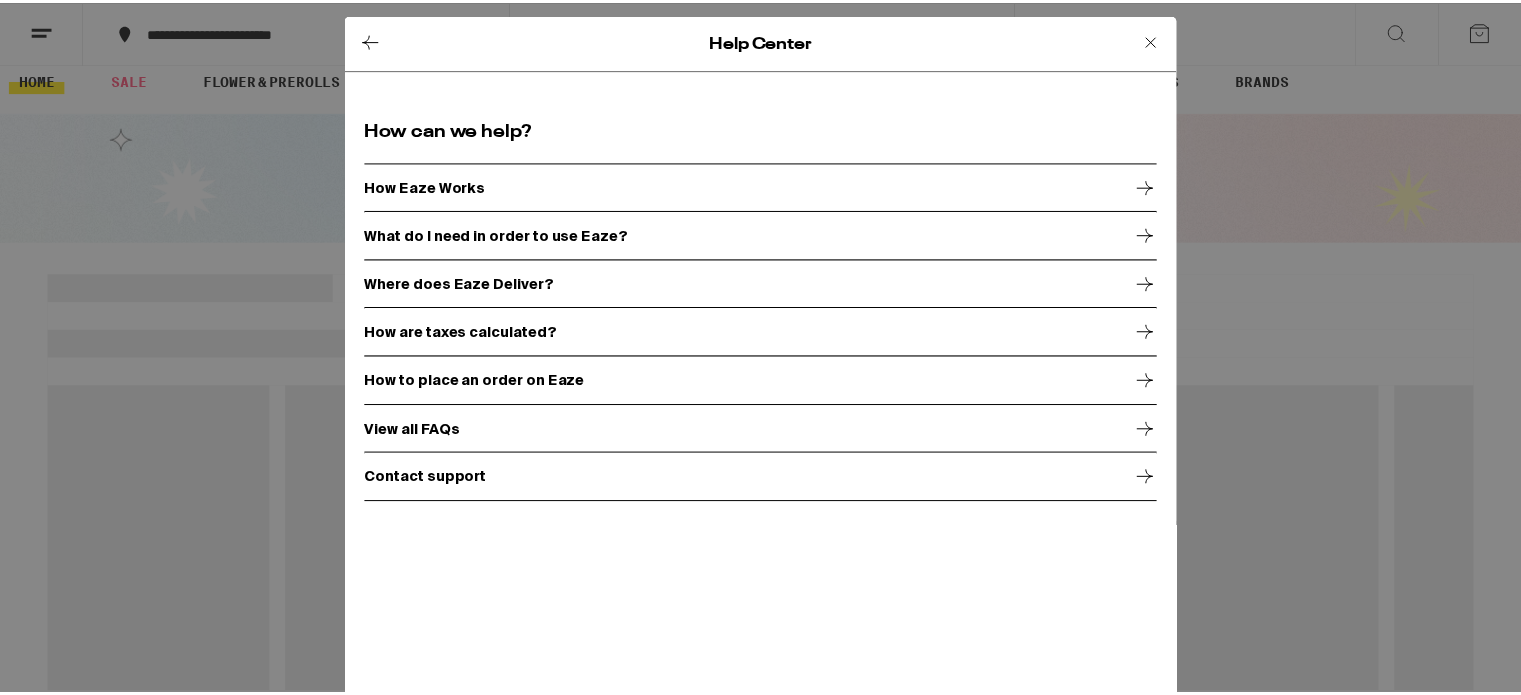 scroll, scrollTop: 19, scrollLeft: 0, axis: vertical 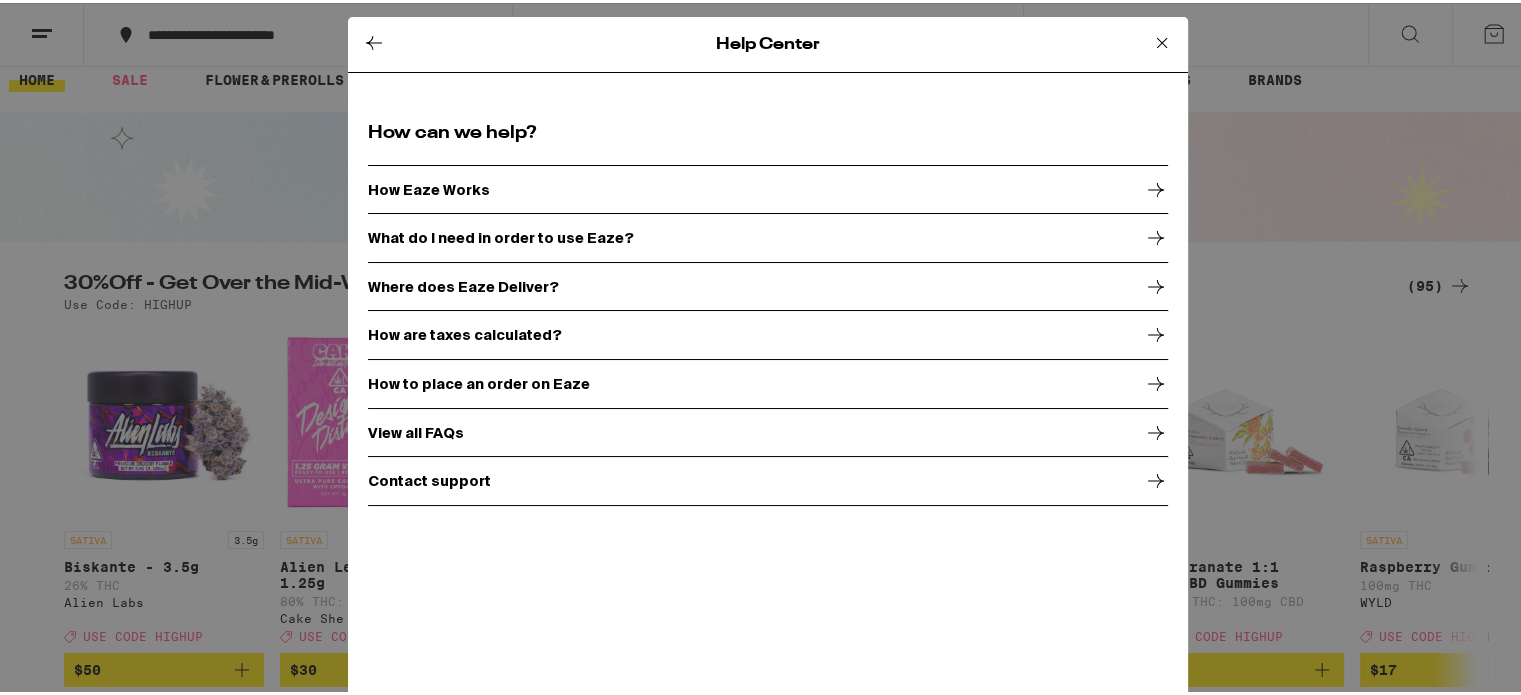 click on "Where does Eaze Deliver?" at bounding box center [768, 284] 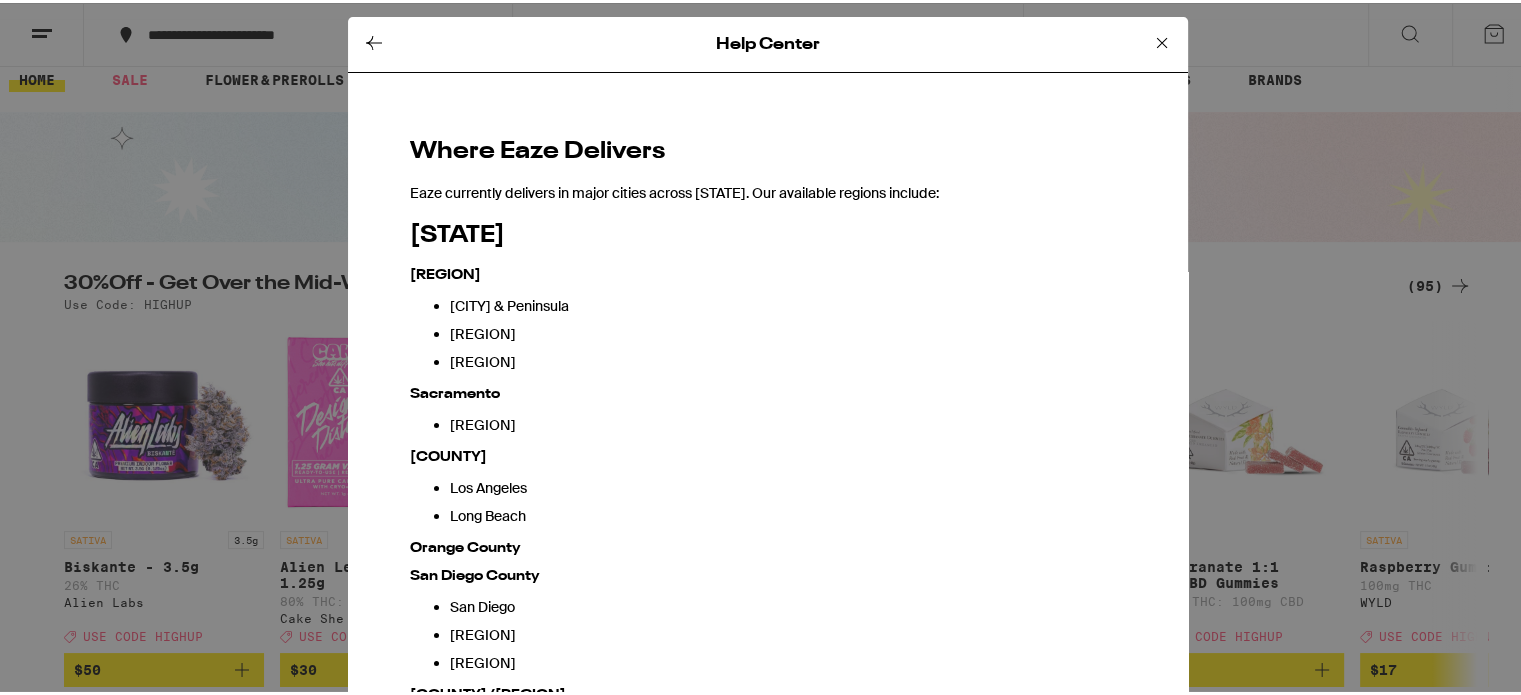 scroll, scrollTop: 0, scrollLeft: 0, axis: both 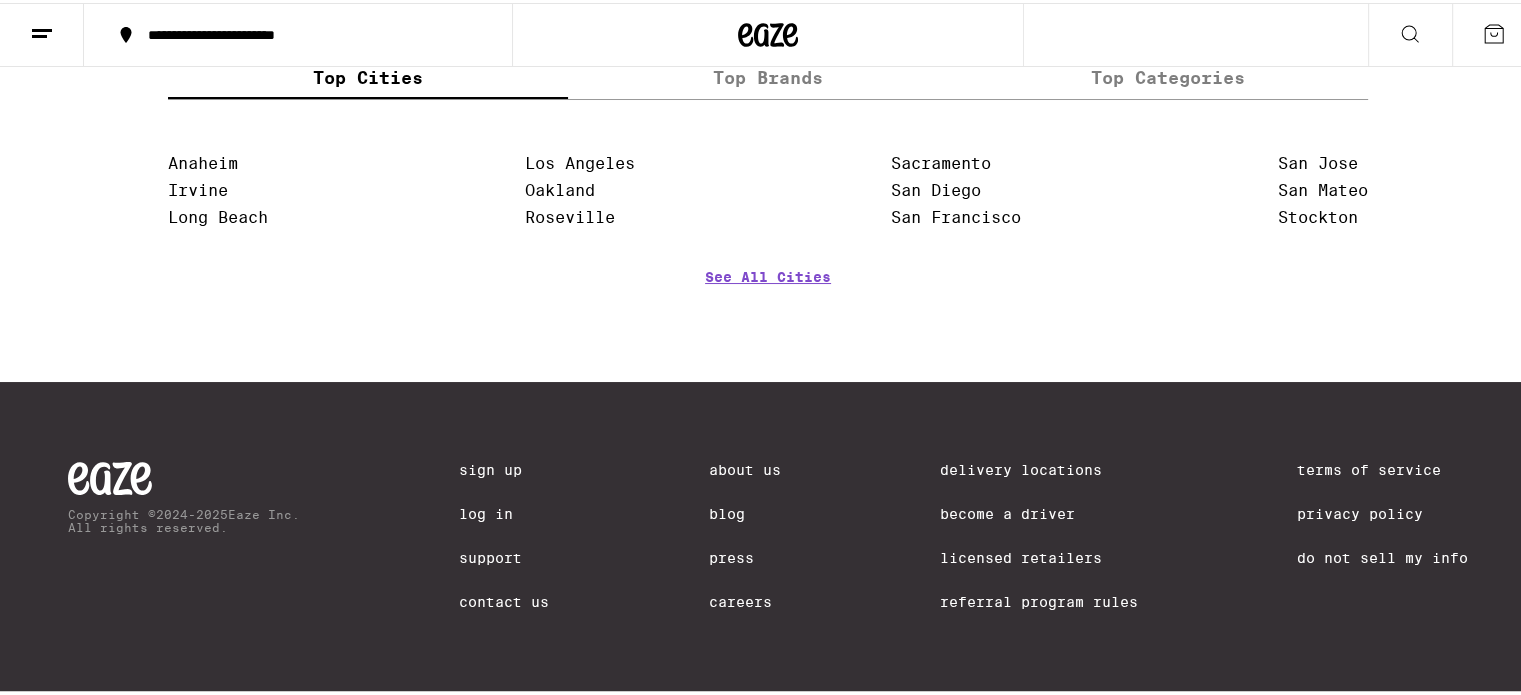 click on "Contact Us" at bounding box center [504, 599] 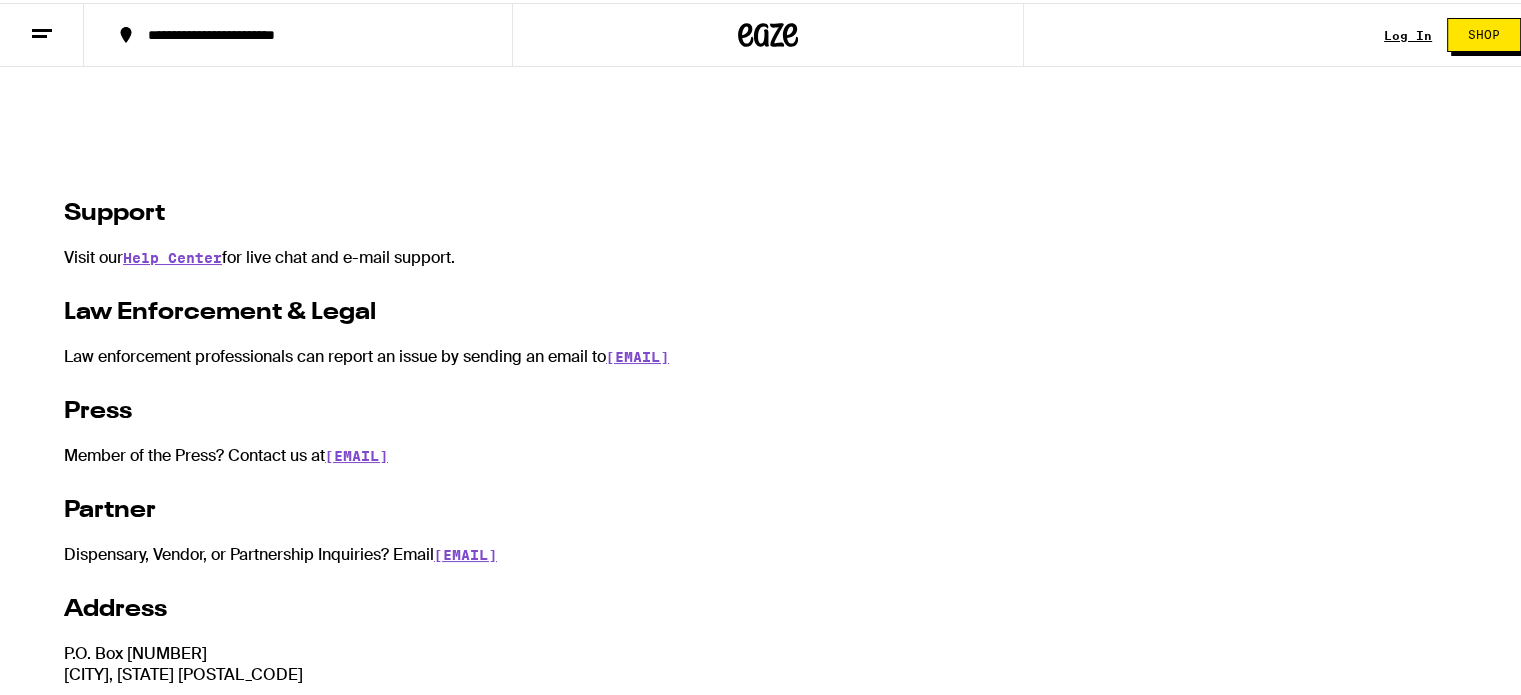 scroll, scrollTop: 214, scrollLeft: 0, axis: vertical 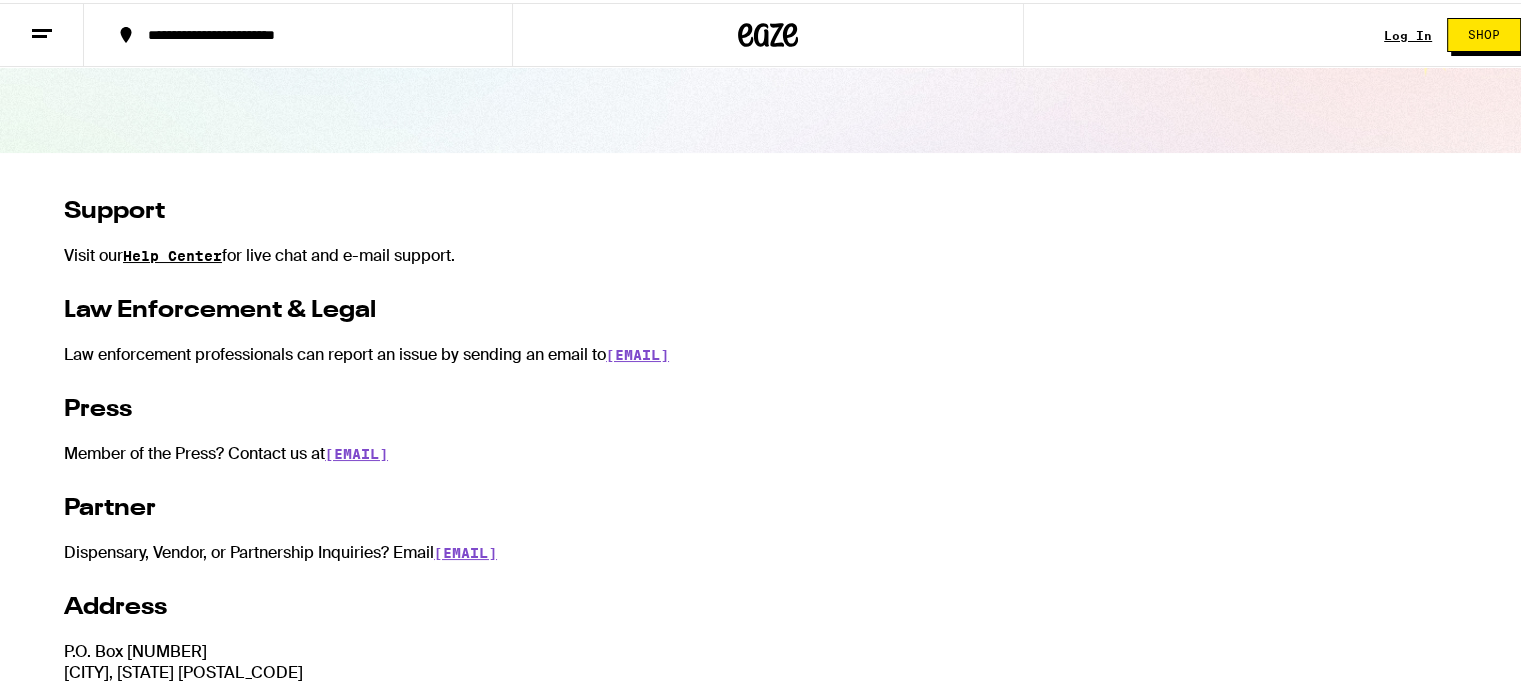 click on "Help Center" at bounding box center [172, 253] 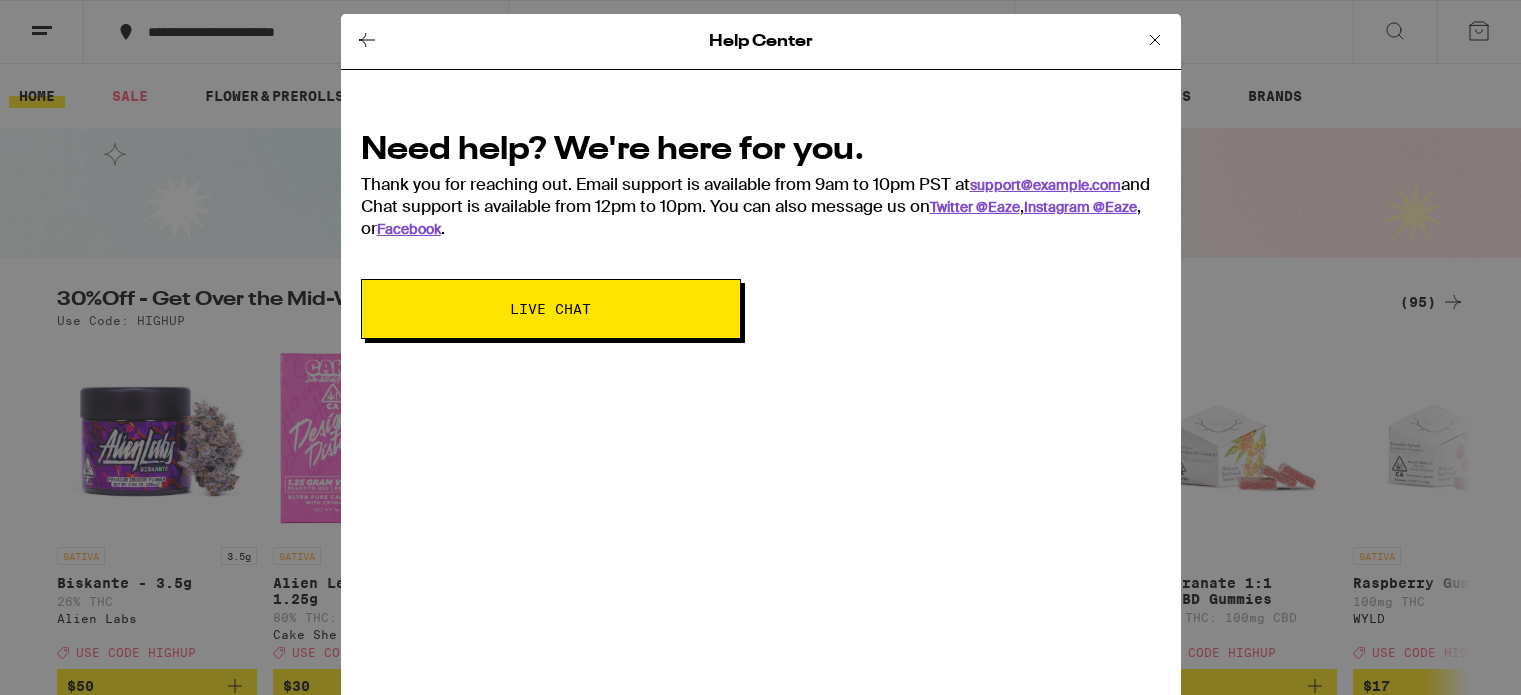 scroll, scrollTop: 0, scrollLeft: 0, axis: both 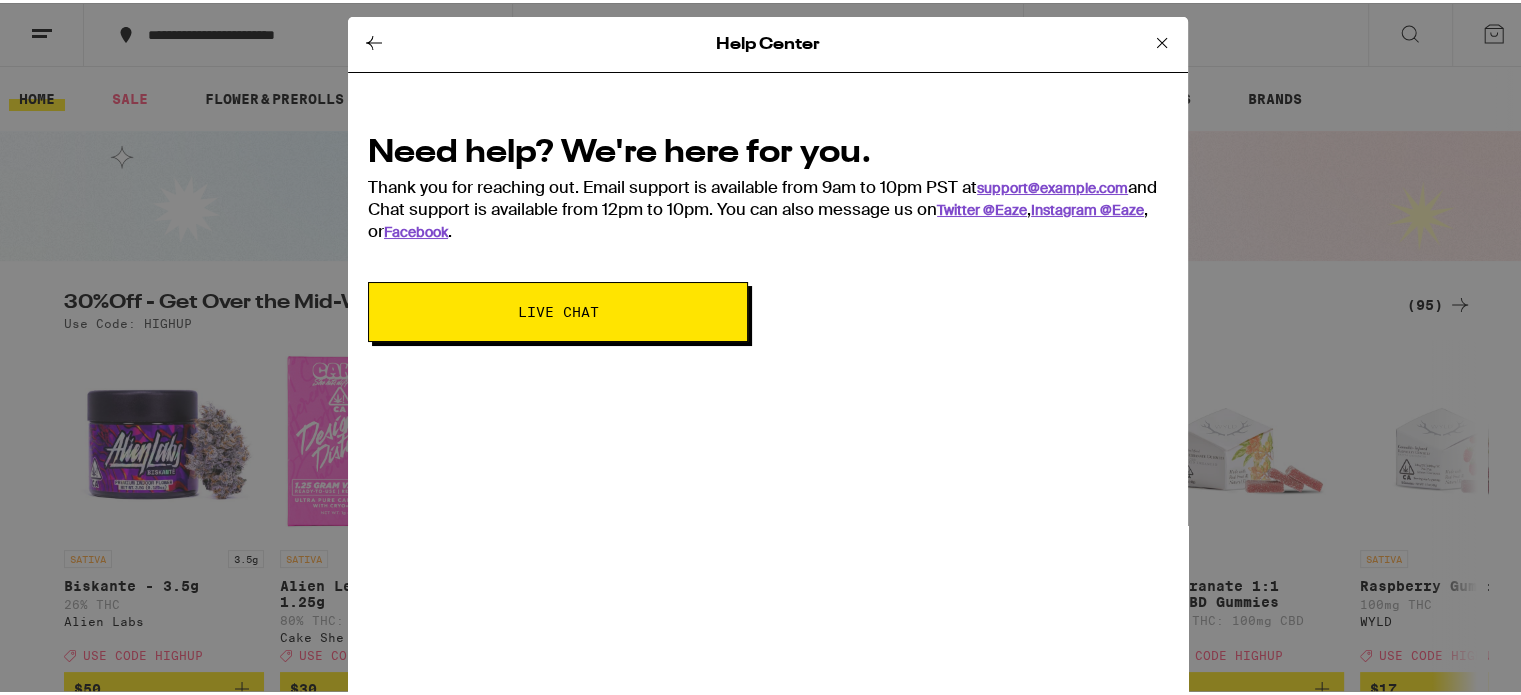 click on "Live Chat" at bounding box center (558, 309) 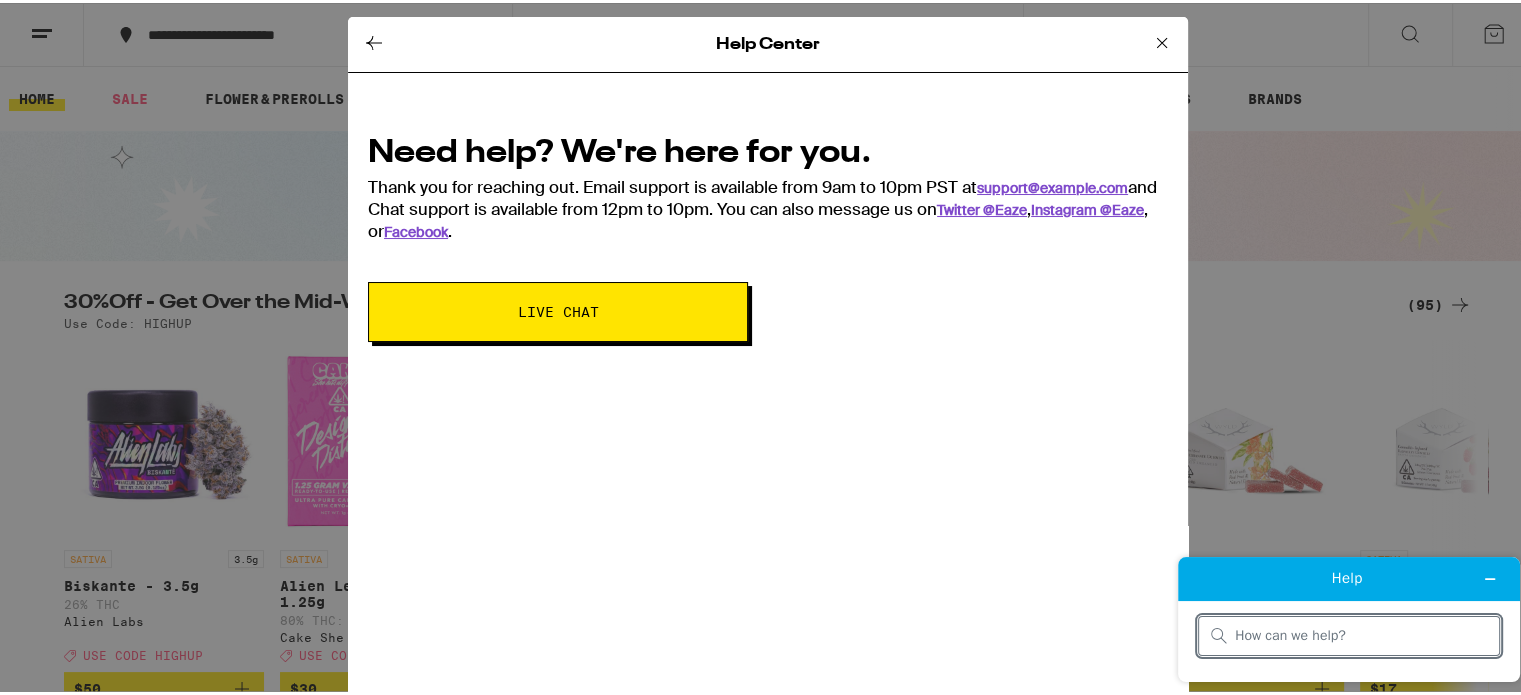 scroll, scrollTop: 0, scrollLeft: 0, axis: both 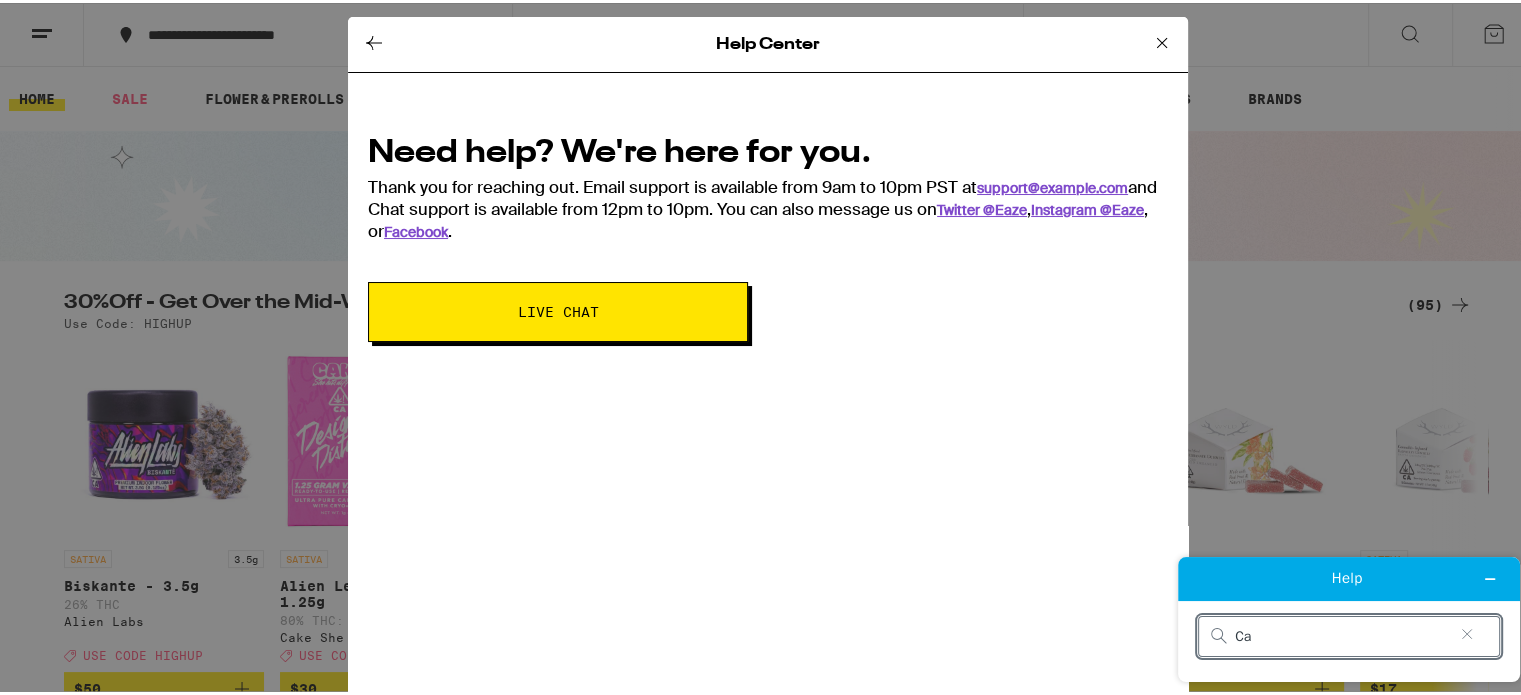 type on "C" 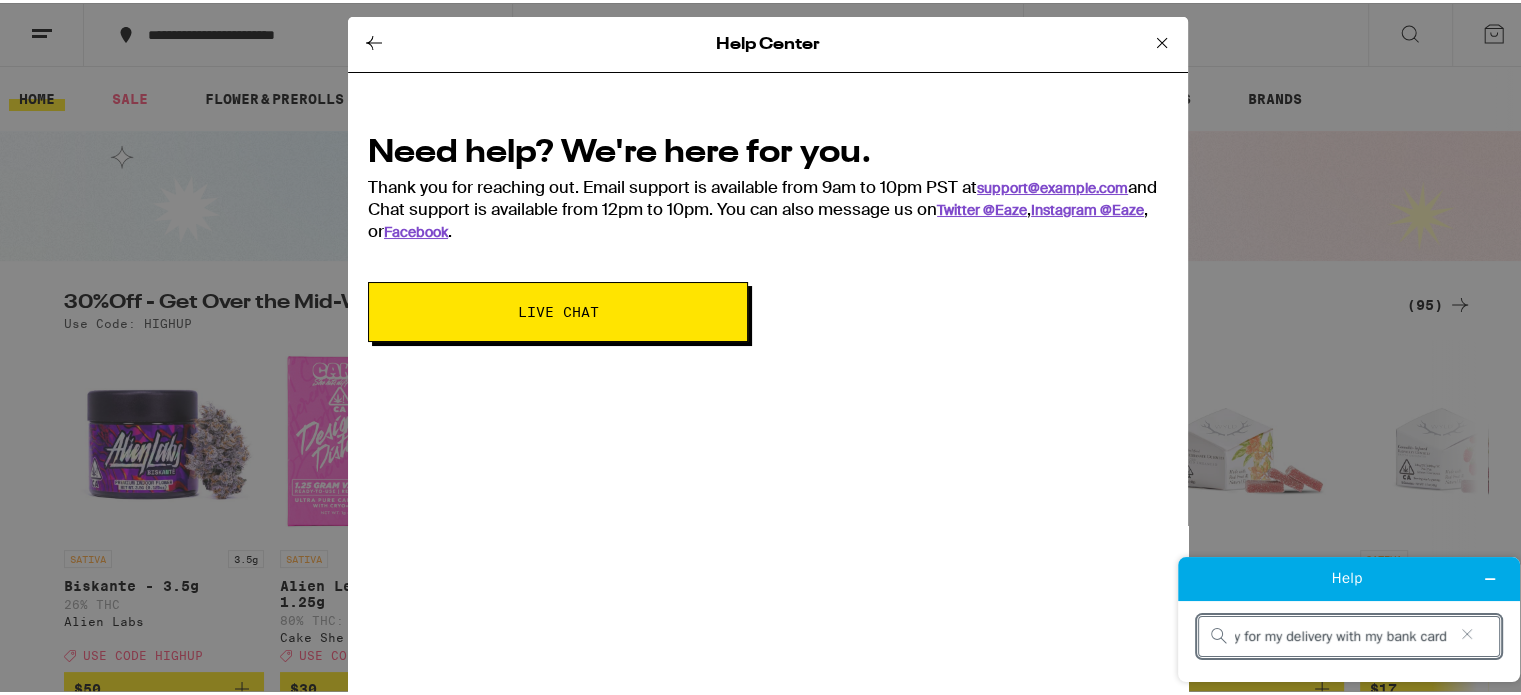 type on "I want to know if I can pay for my delivery with my bank card?" 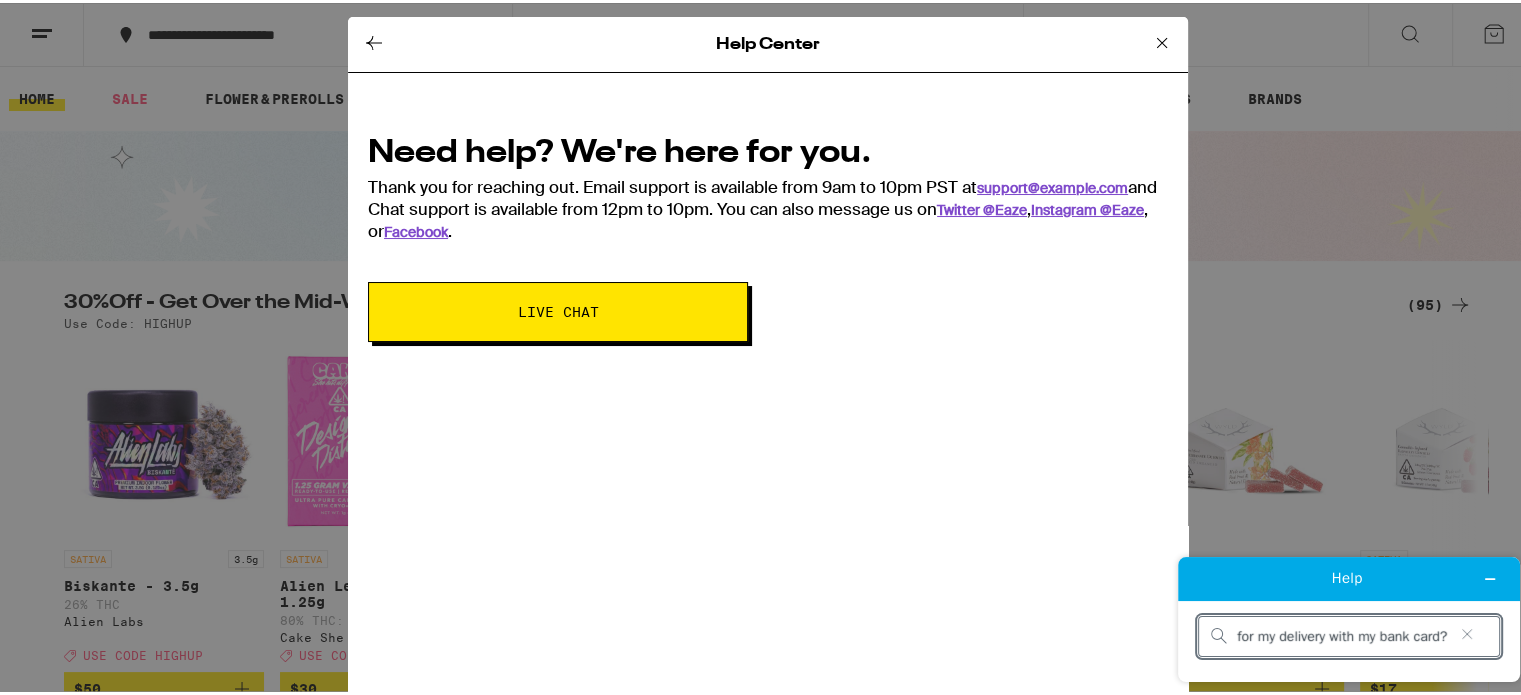 scroll, scrollTop: 0, scrollLeft: 168, axis: horizontal 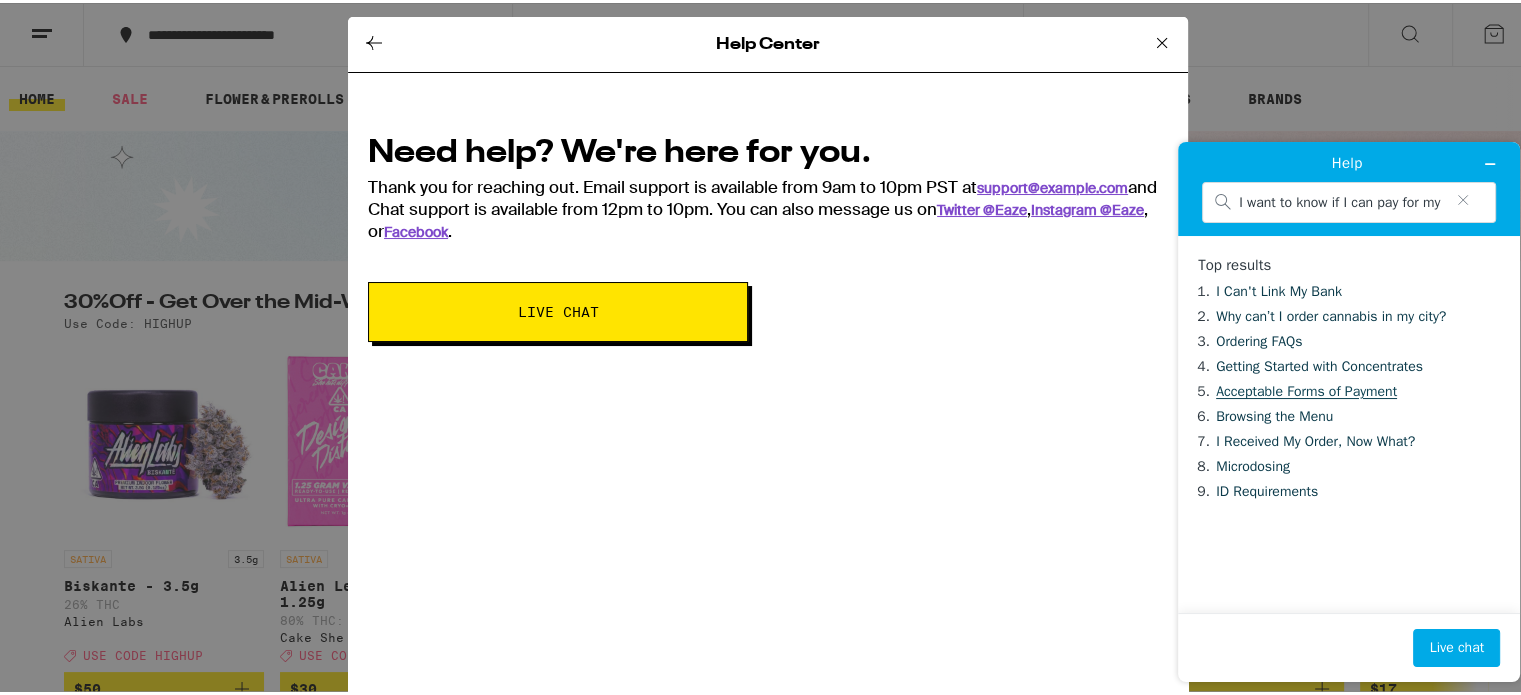 click on "Acceptable Forms of Payment" at bounding box center (1306, 391) 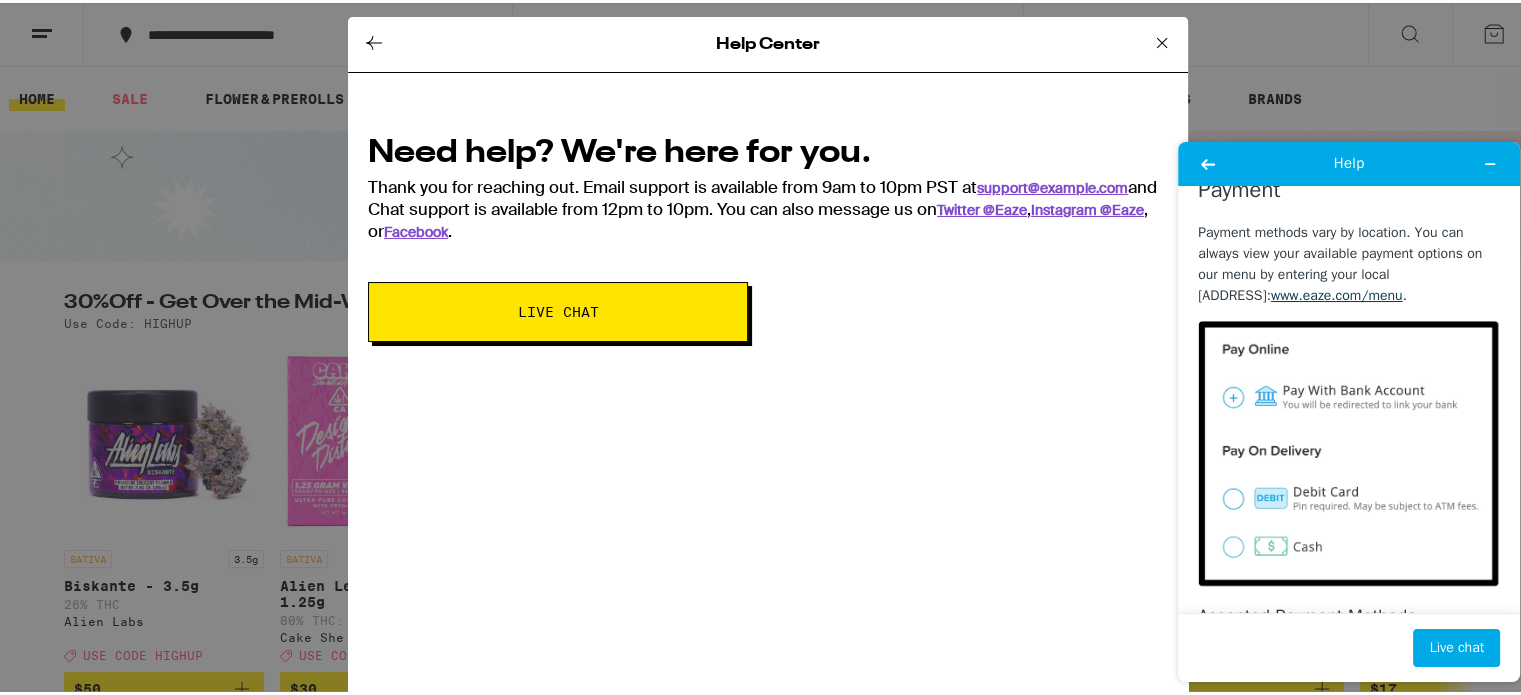 scroll, scrollTop: 59, scrollLeft: 0, axis: vertical 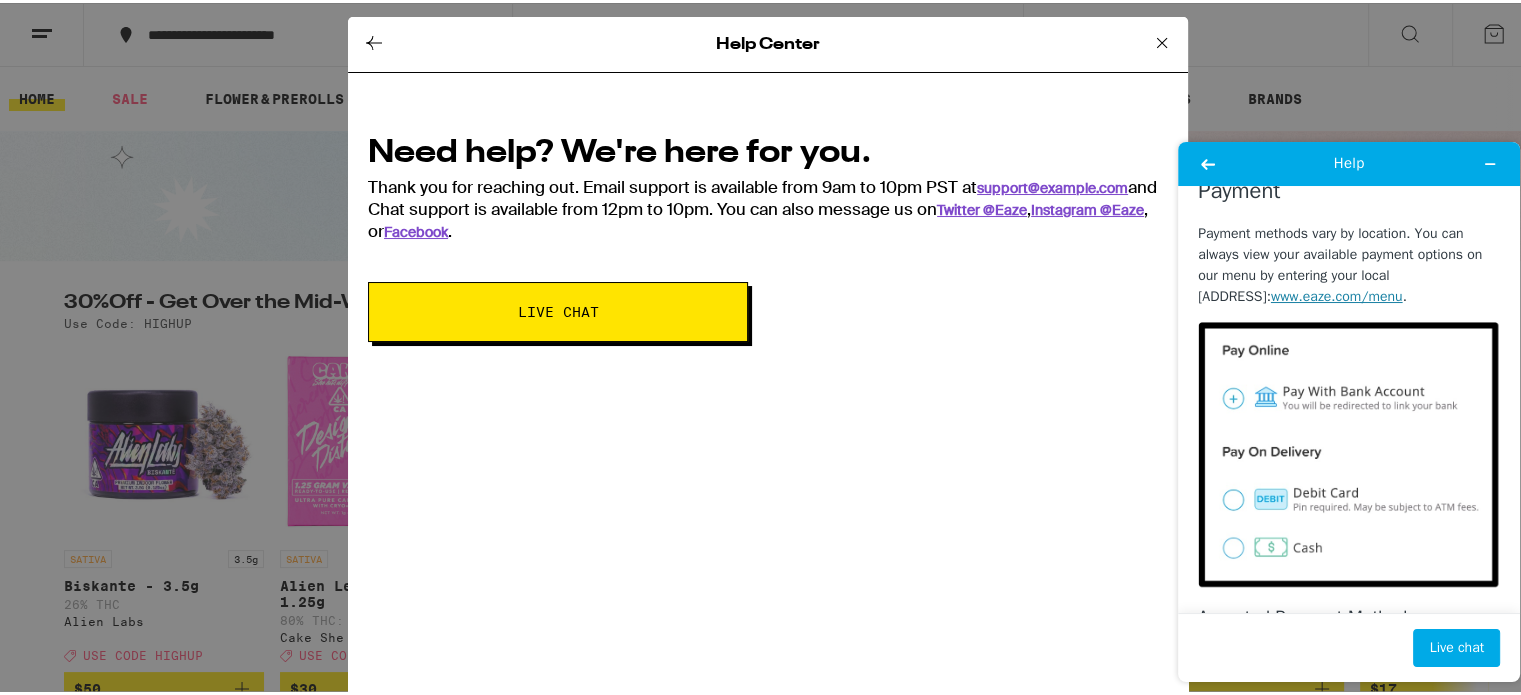 click on "www.eaze.com/menu" at bounding box center (1337, 296) 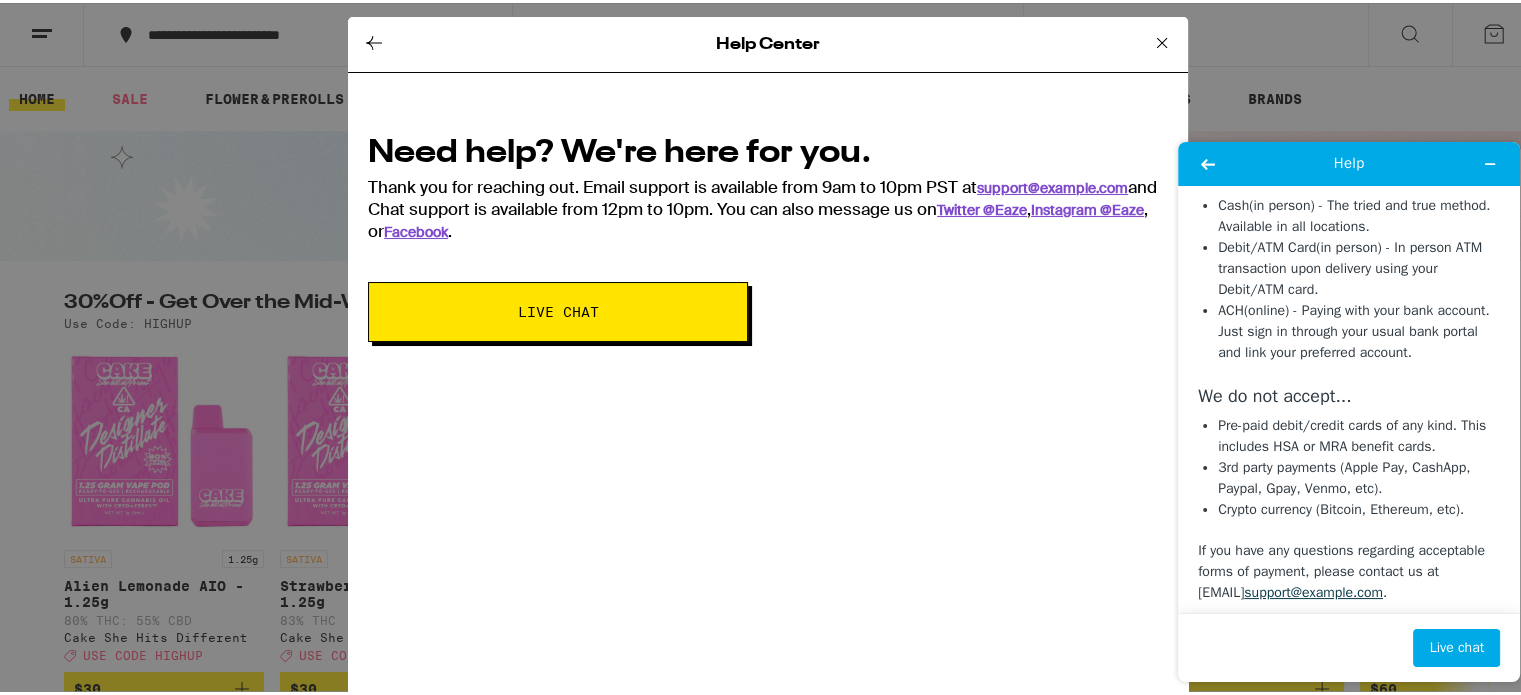 scroll, scrollTop: 500, scrollLeft: 0, axis: vertical 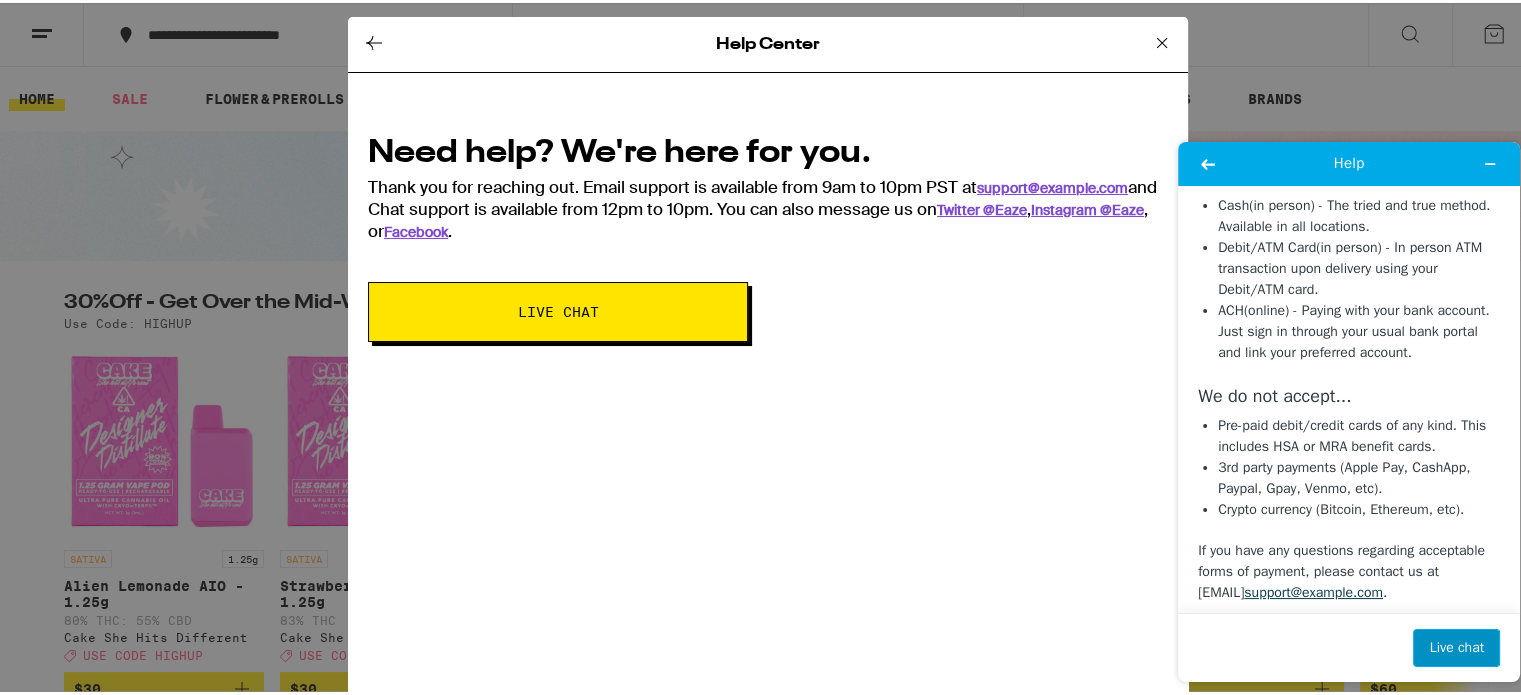click on "Live chat" at bounding box center (1456, 648) 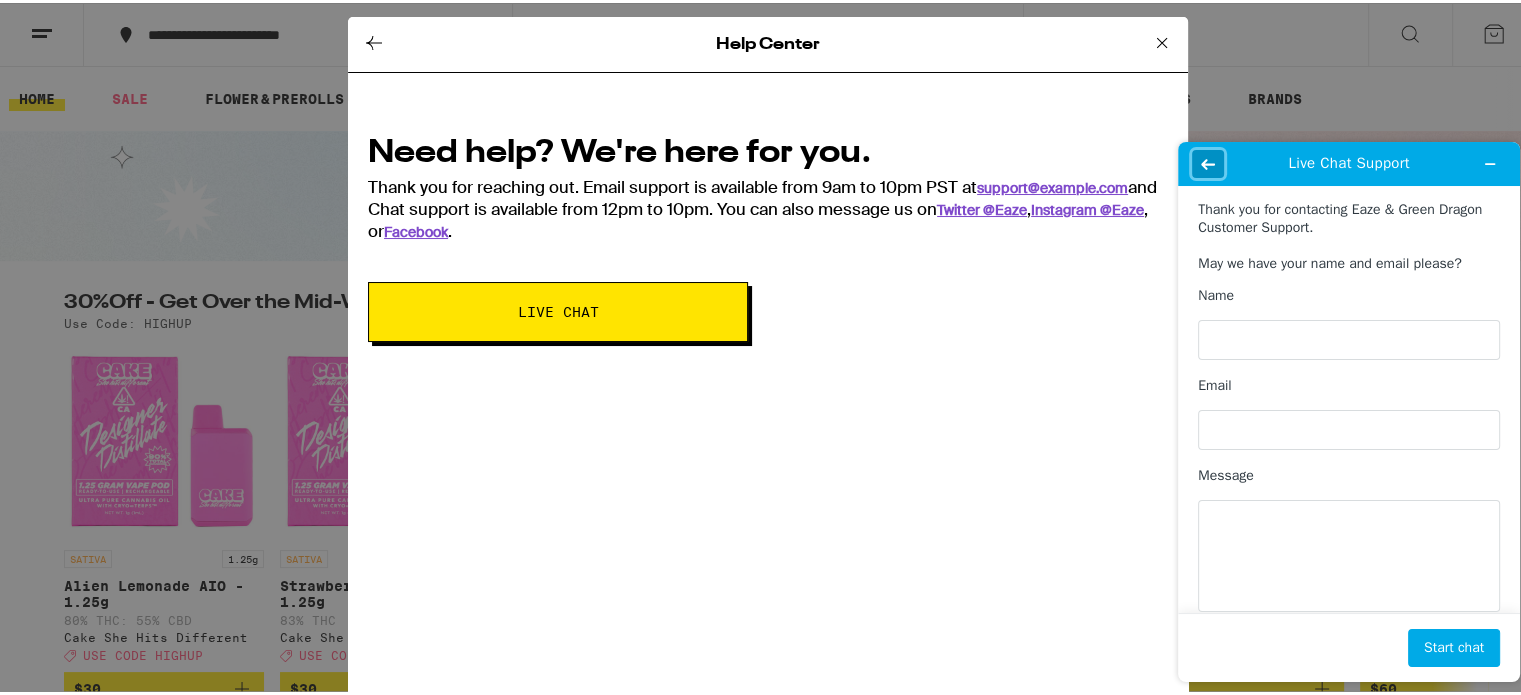 click 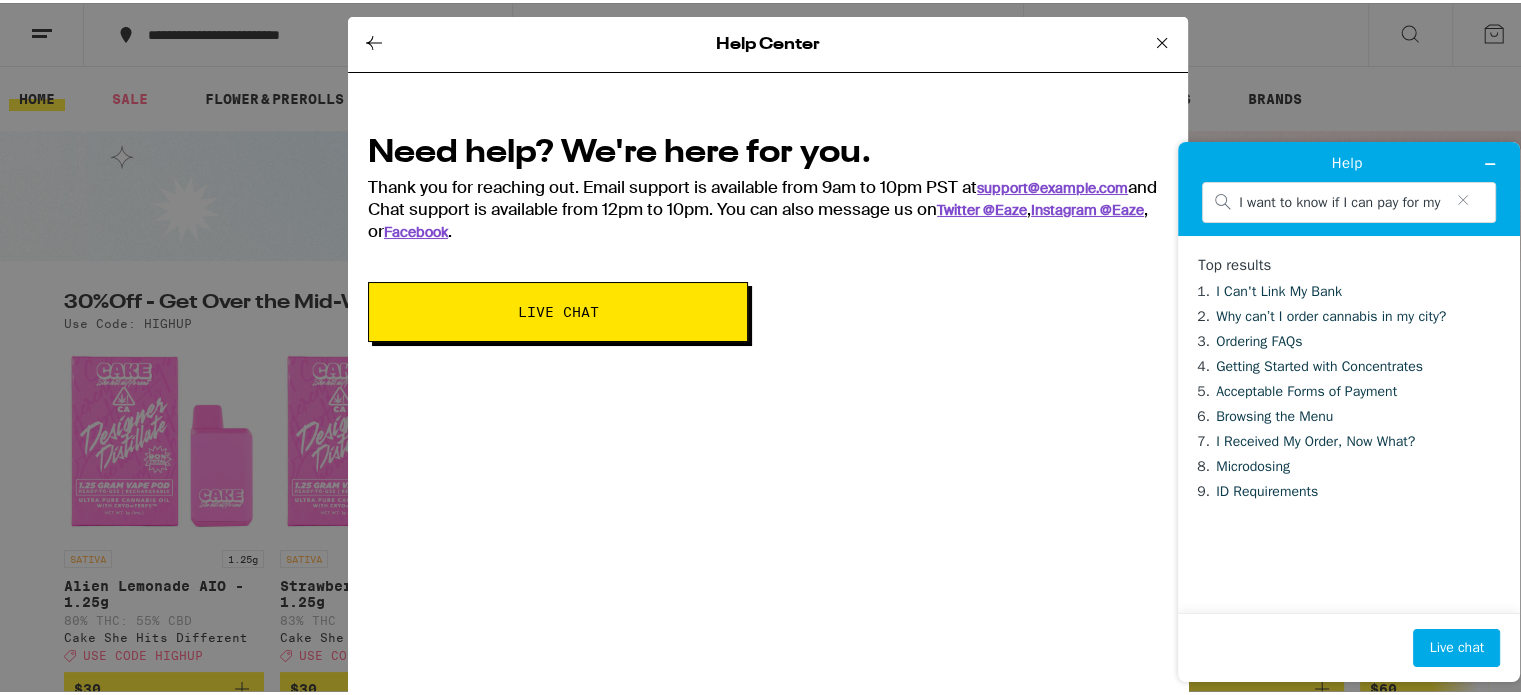 click 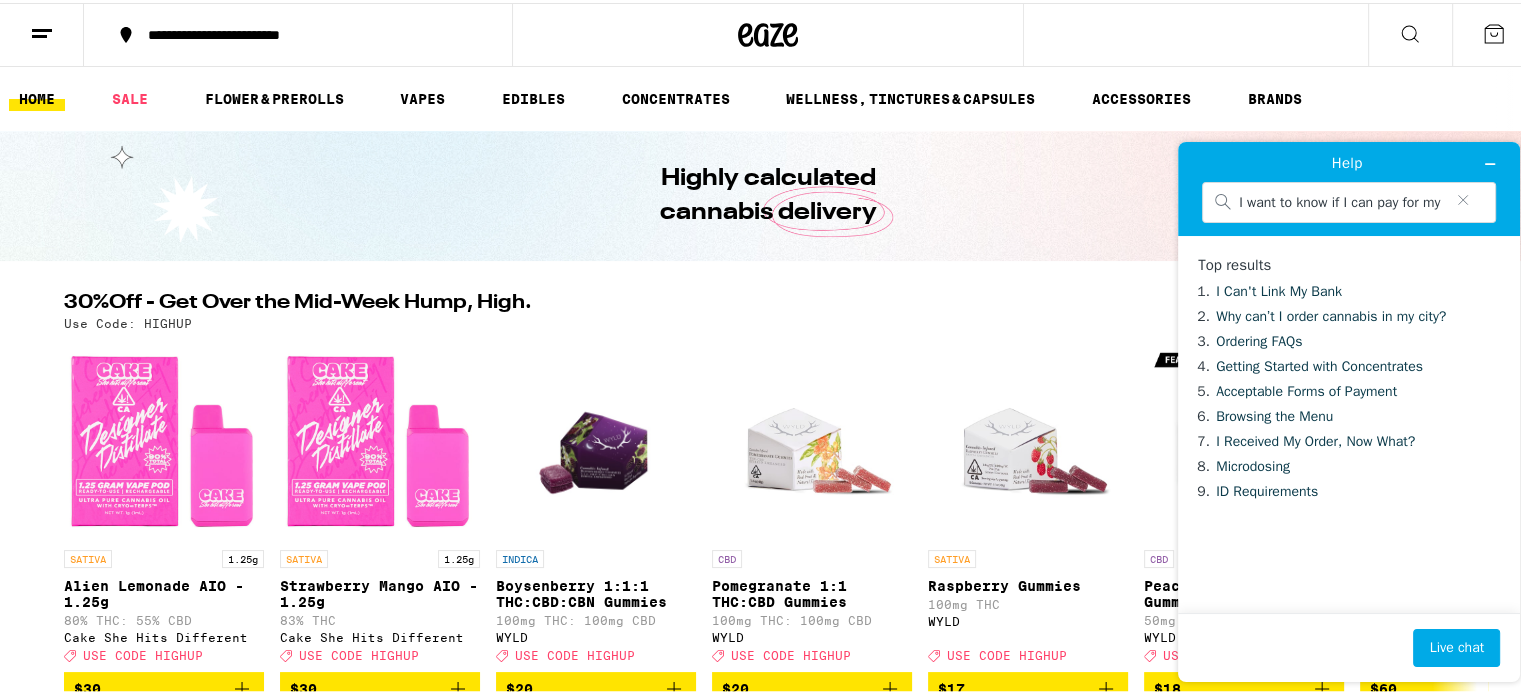 scroll, scrollTop: 0, scrollLeft: 0, axis: both 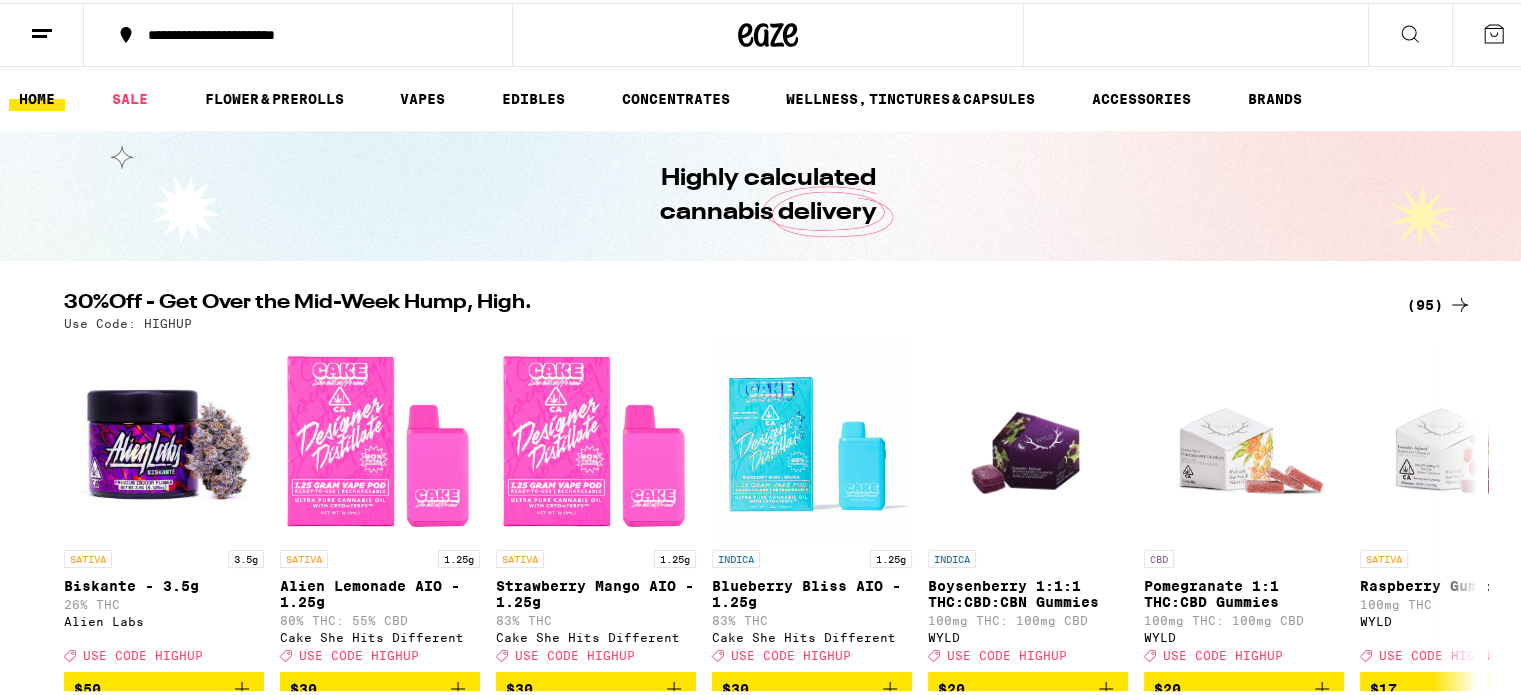 click on "**********" at bounding box center (308, 32) 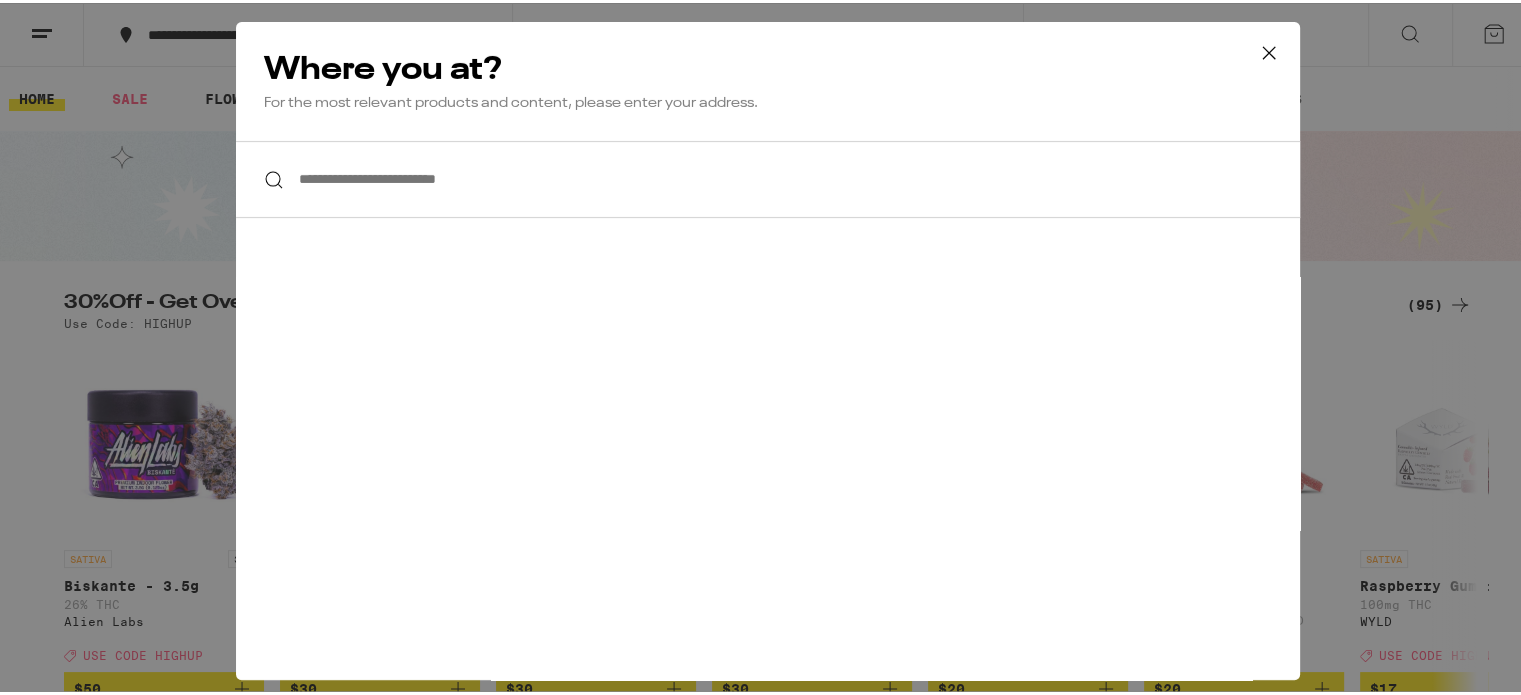 click on "**********" at bounding box center (768, 176) 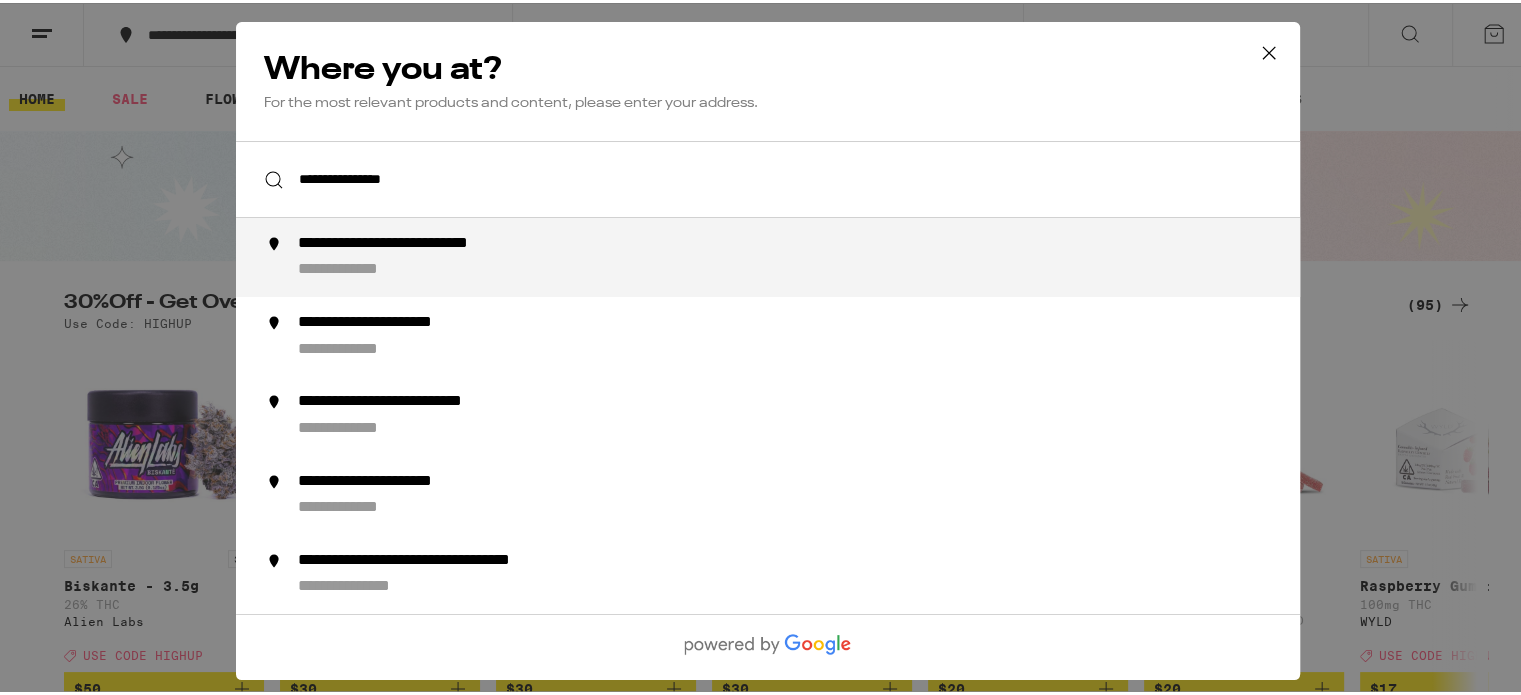click on "**********" at bounding box center (442, 241) 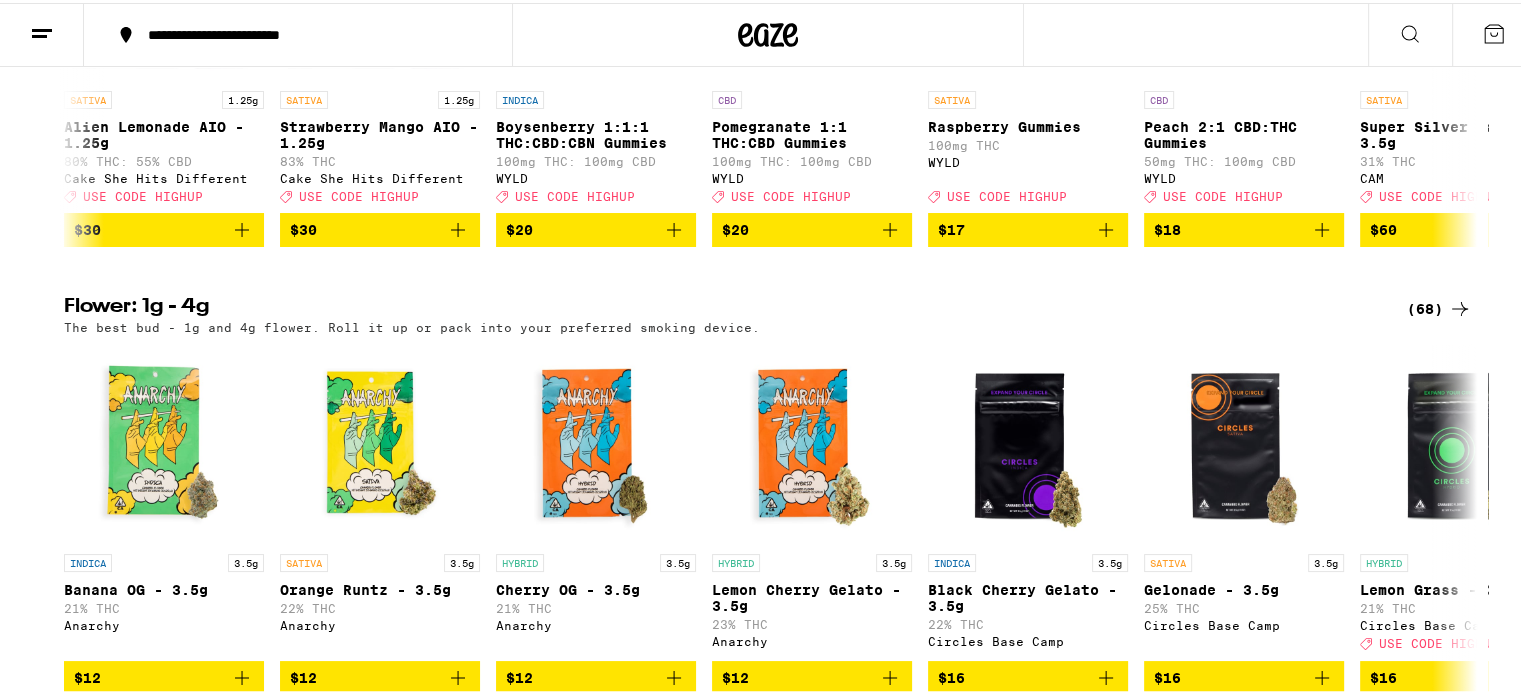 scroll, scrollTop: 0, scrollLeft: 0, axis: both 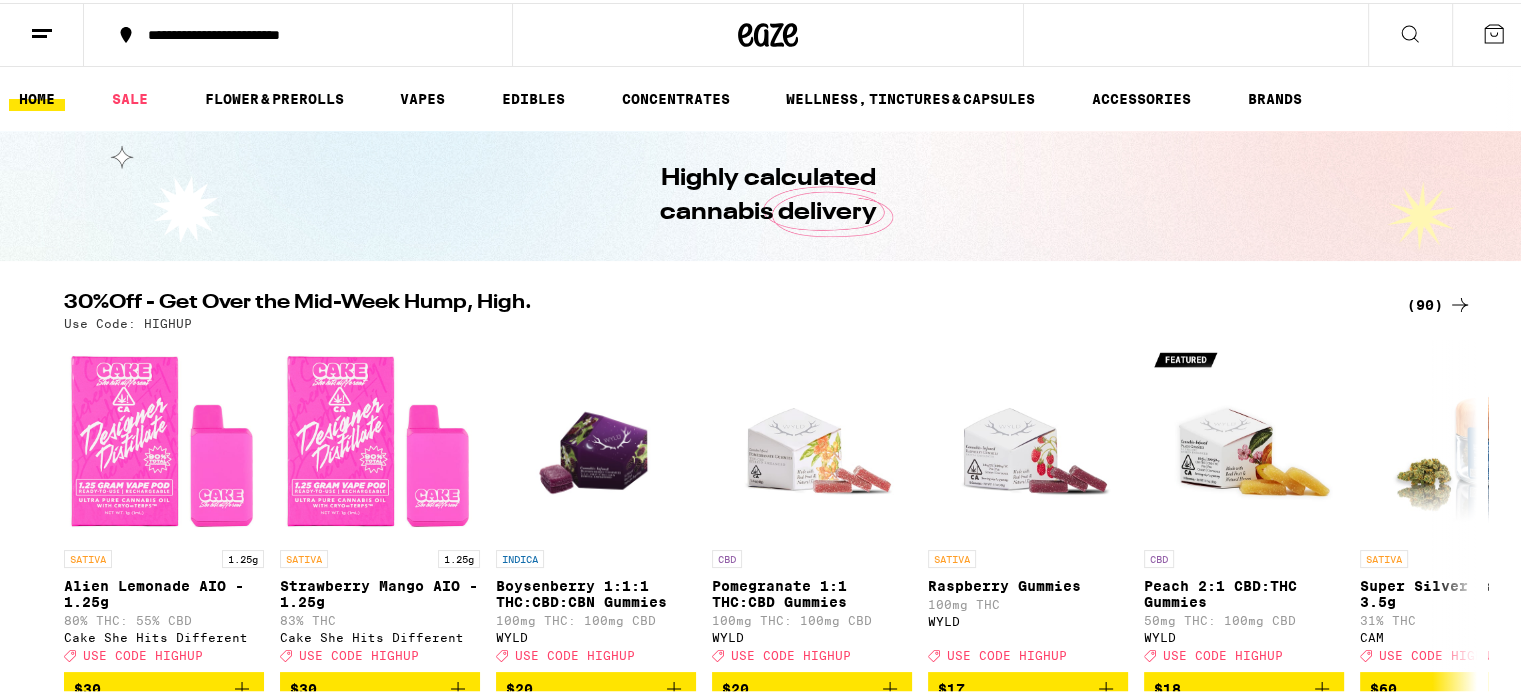 click 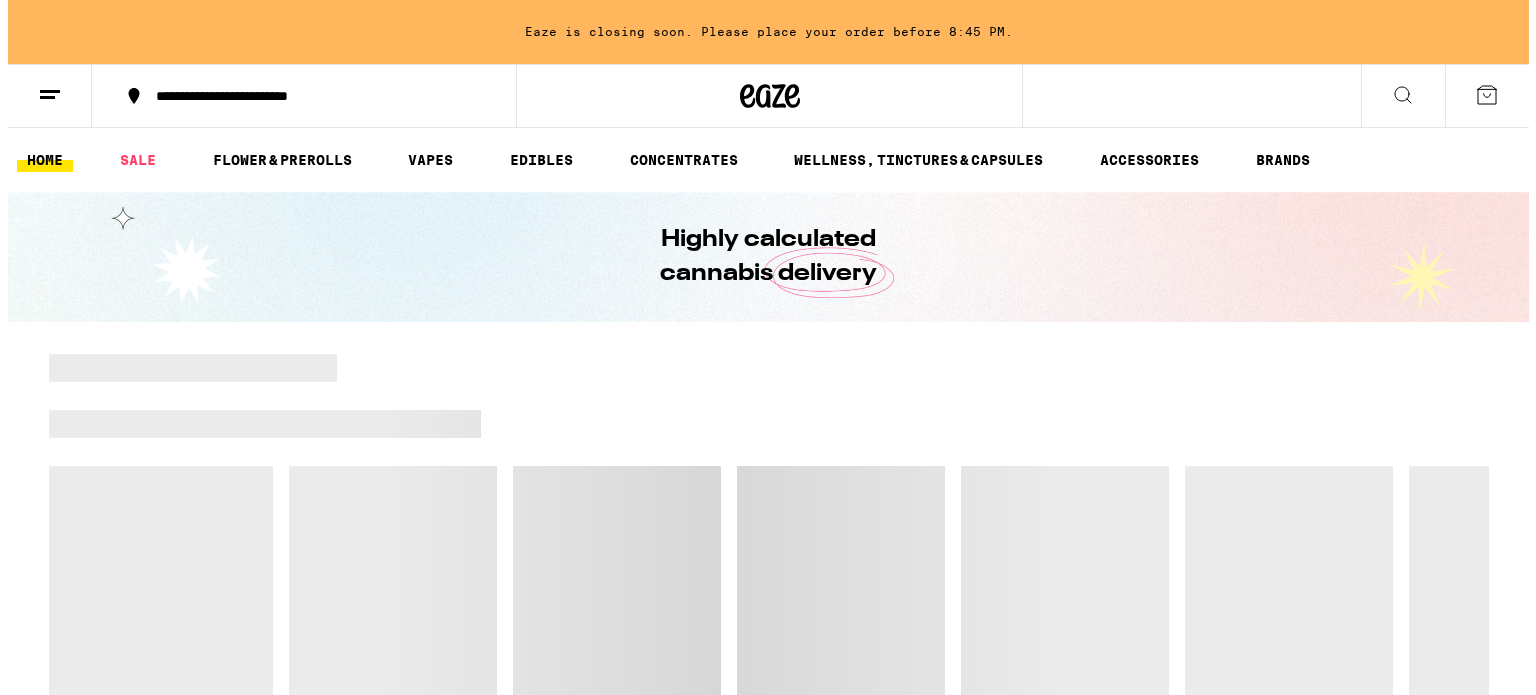 scroll, scrollTop: 0, scrollLeft: 0, axis: both 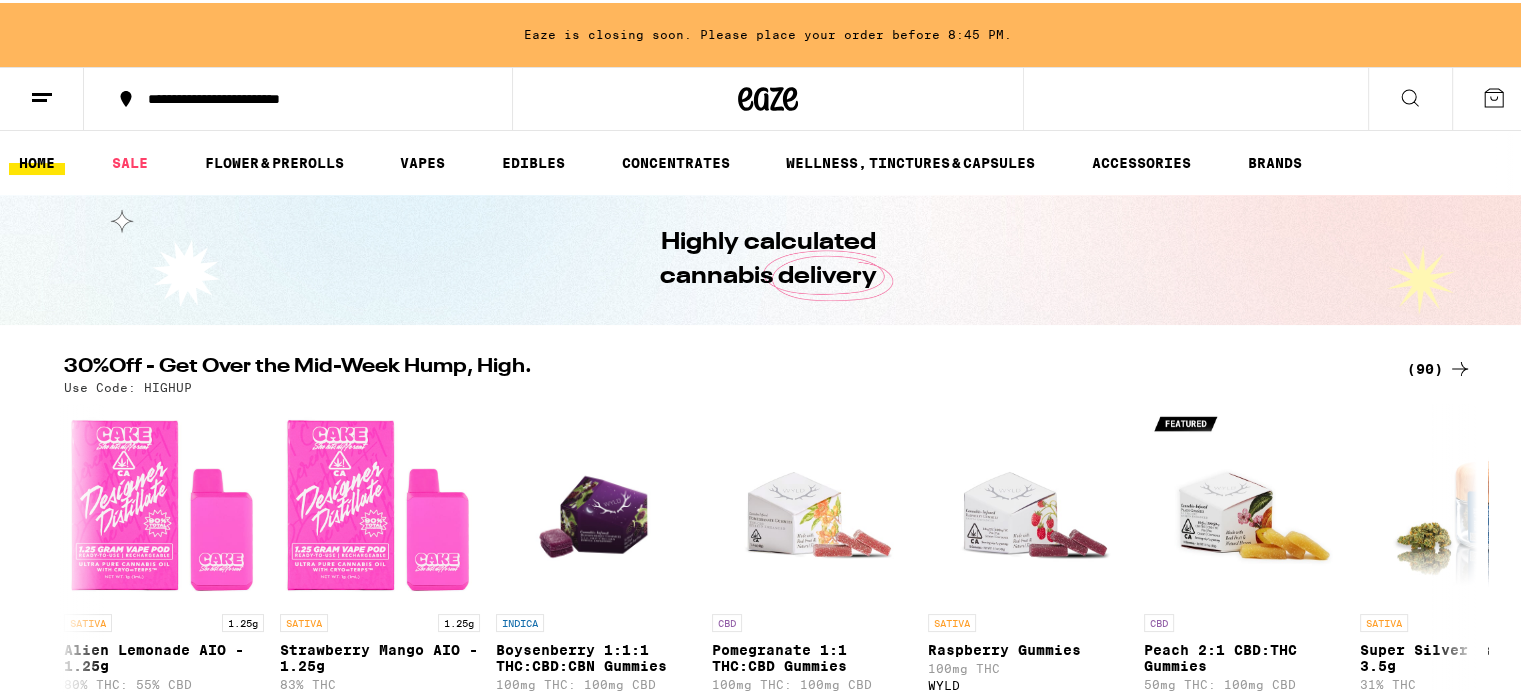 click 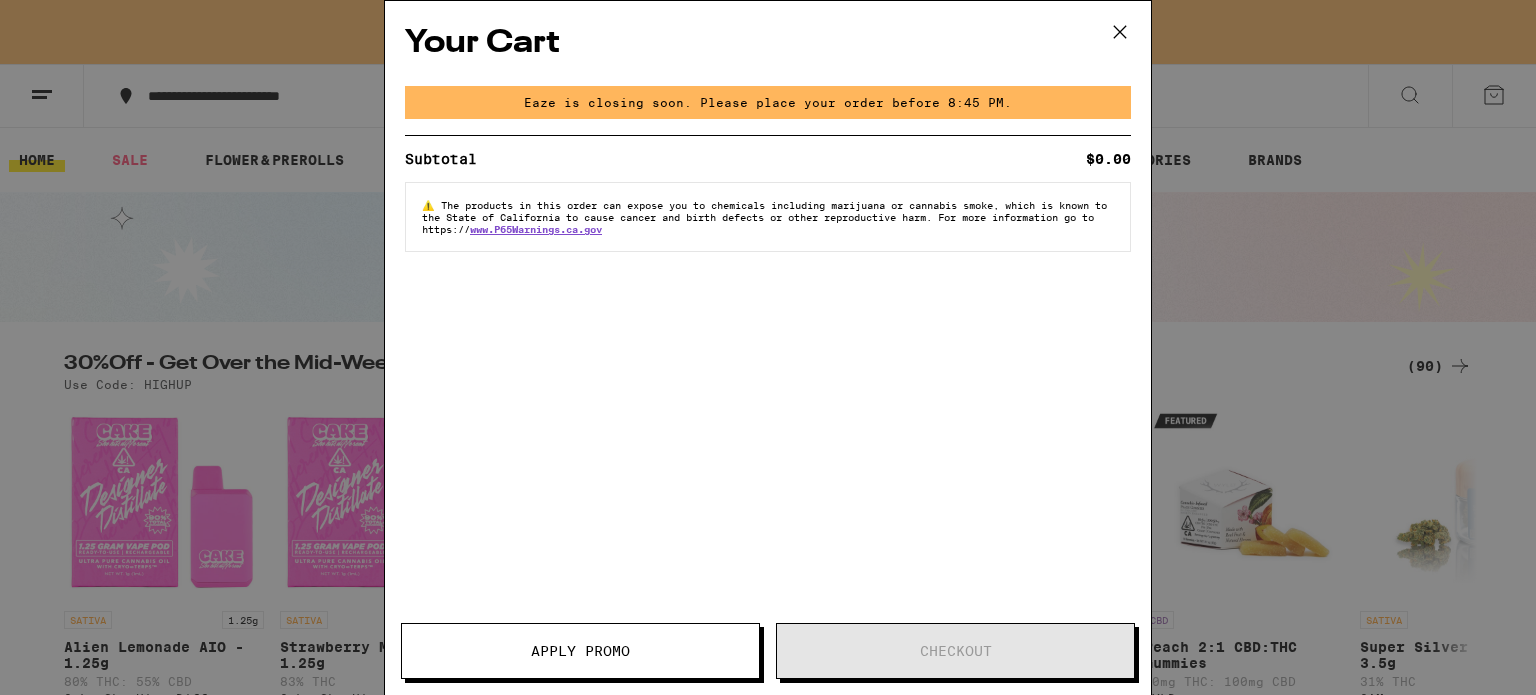 scroll, scrollTop: 0, scrollLeft: 0, axis: both 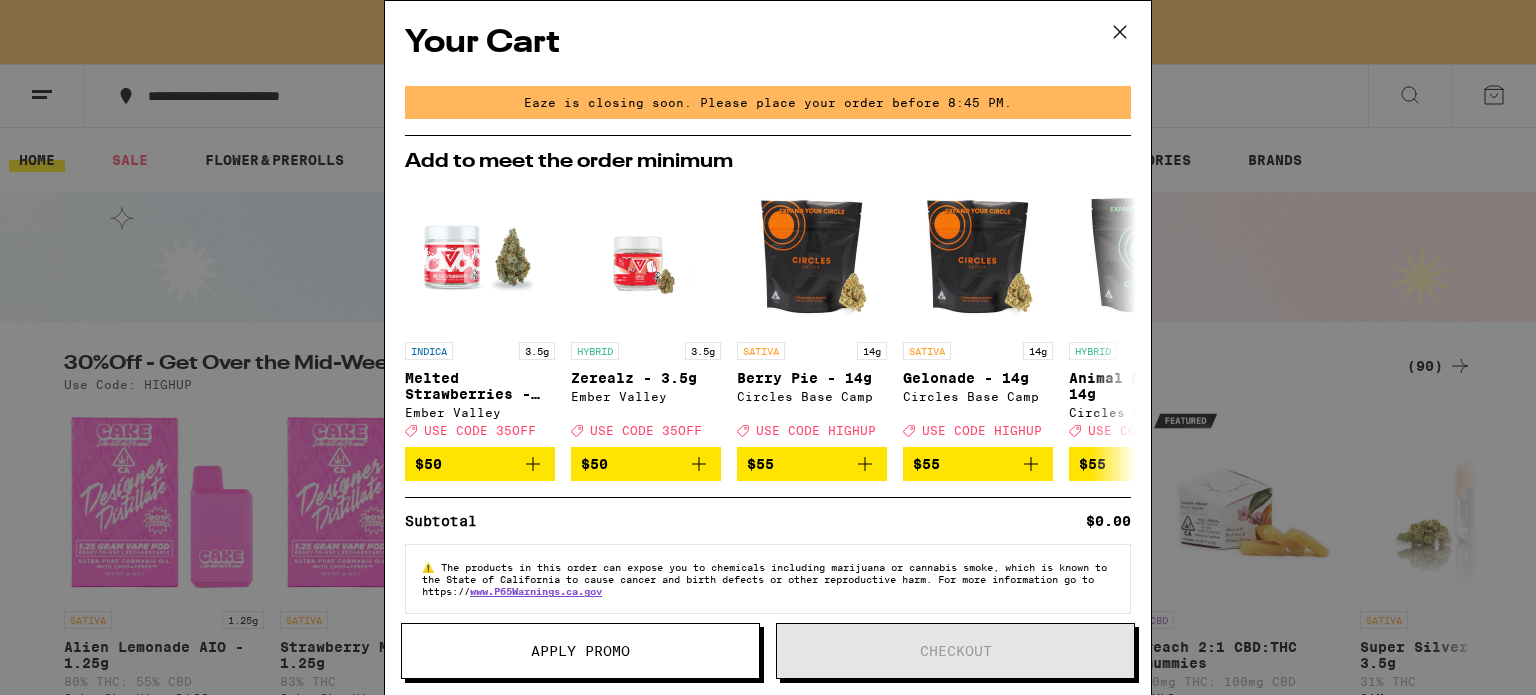 click 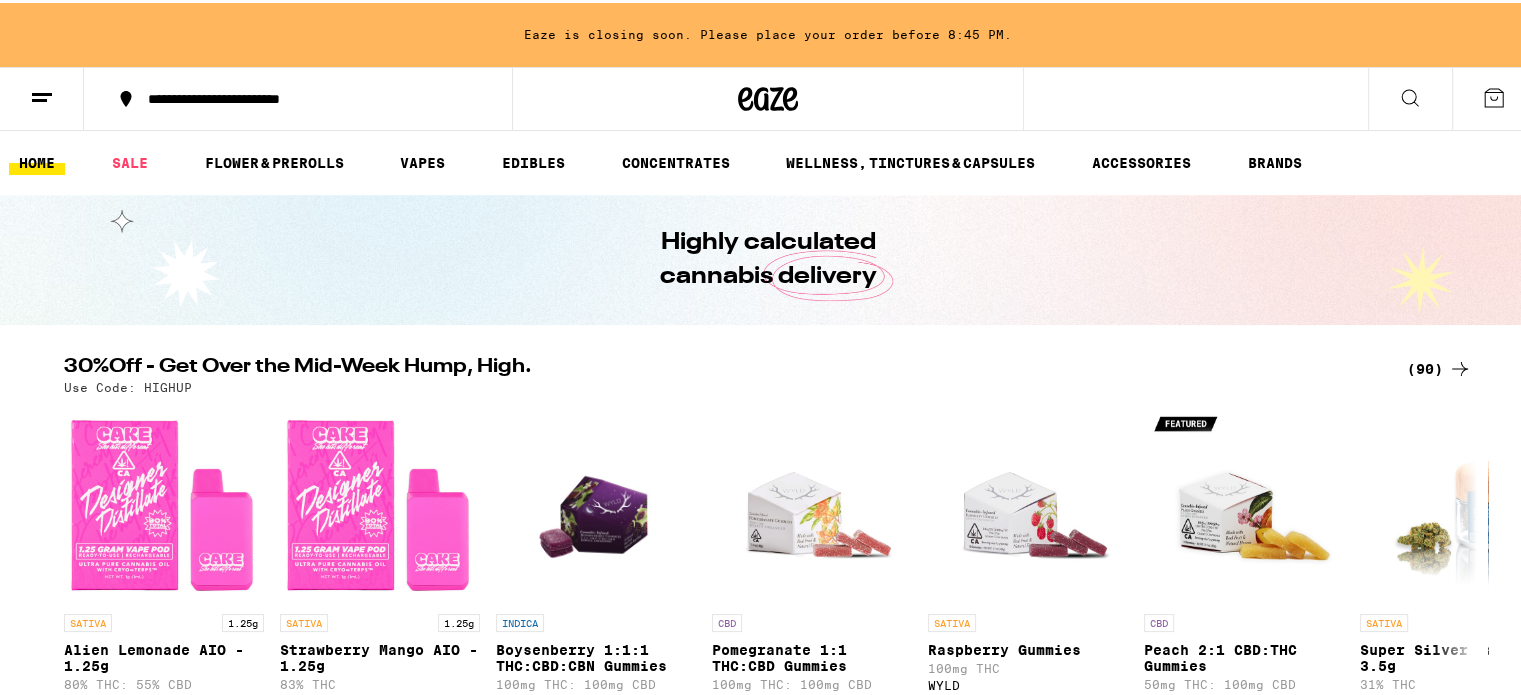 scroll, scrollTop: 0, scrollLeft: 0, axis: both 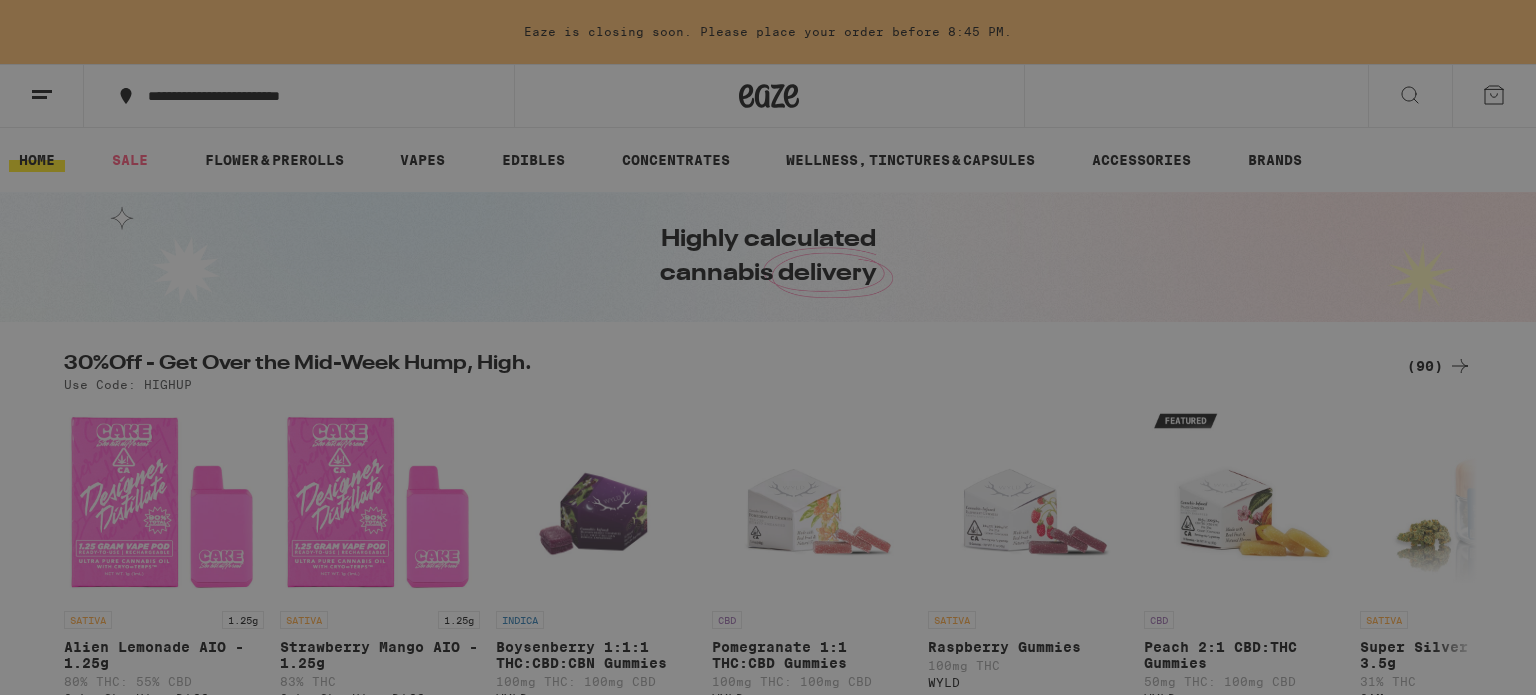click on "Log In" at bounding box center (278, 106) 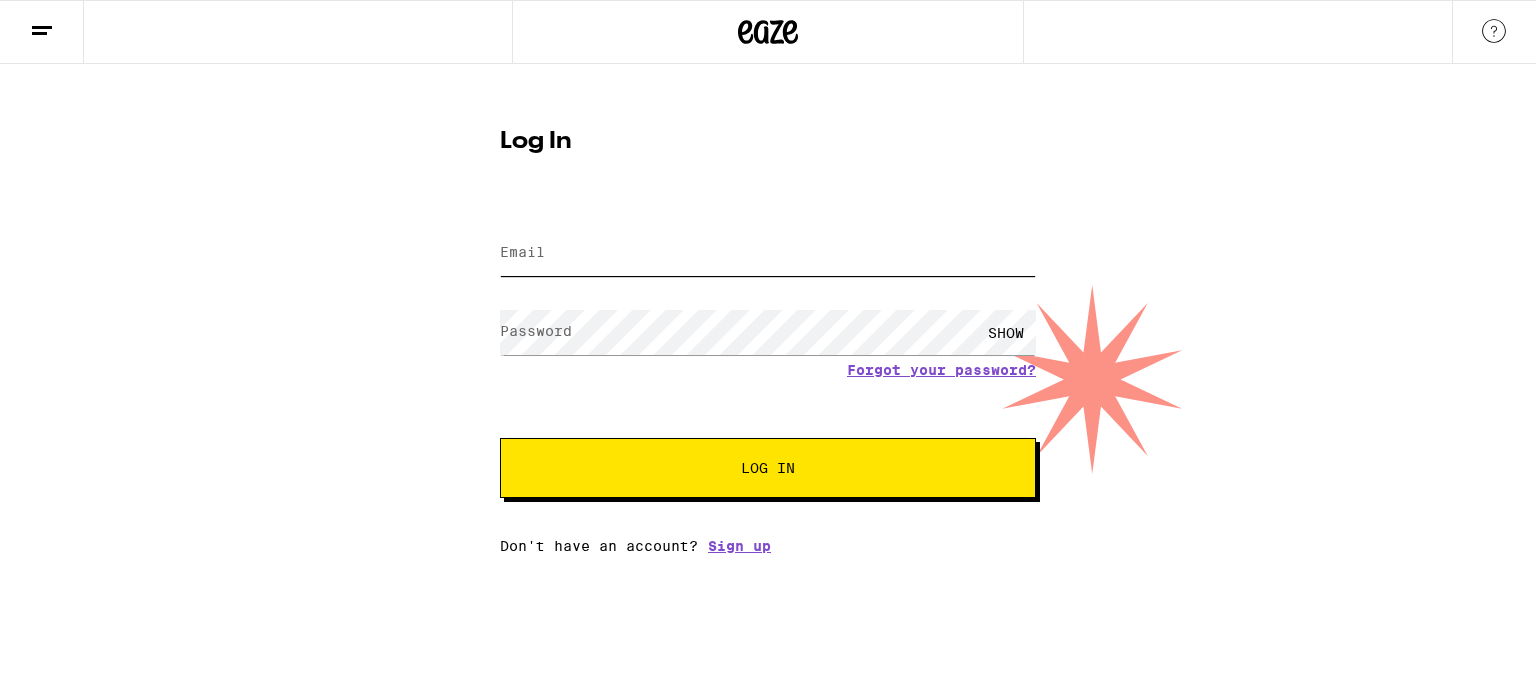 click on "Email" at bounding box center (768, 253) 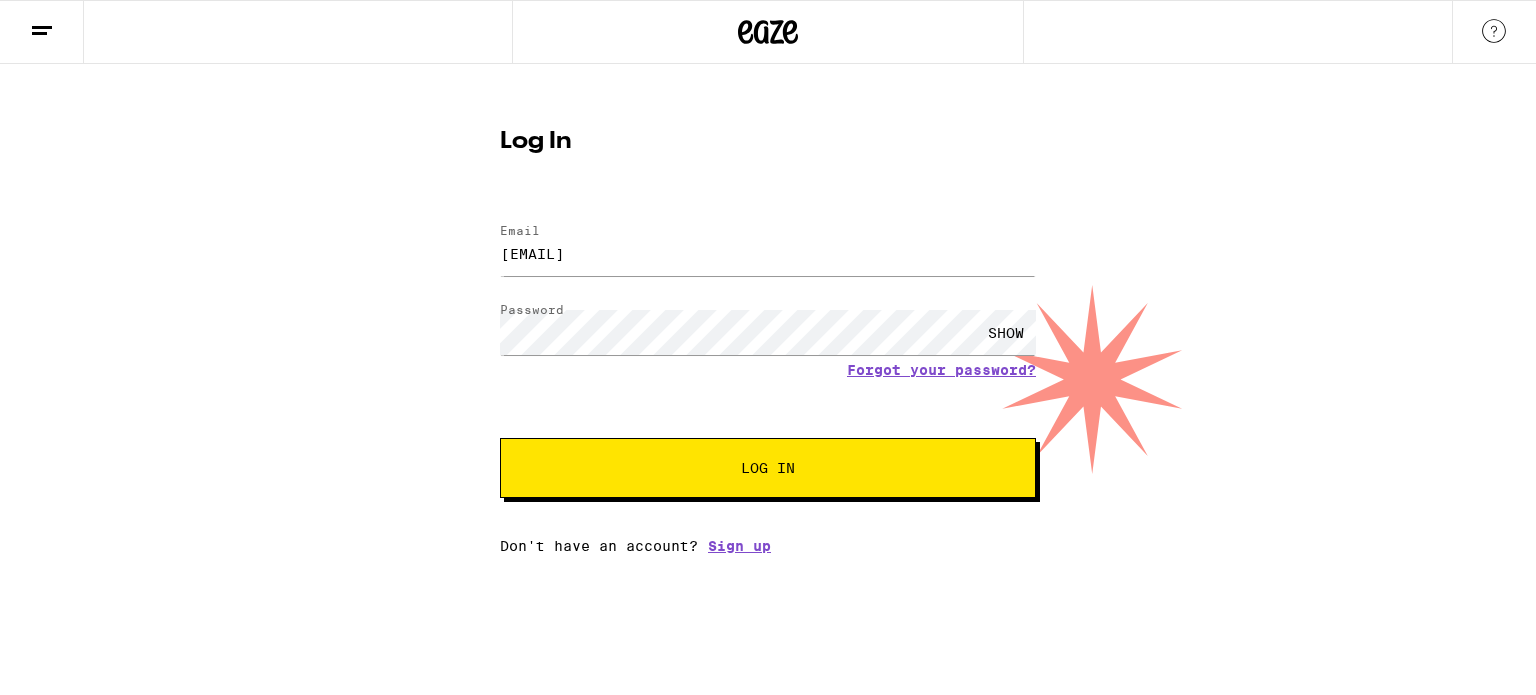 click on "Log In" at bounding box center (768, 468) 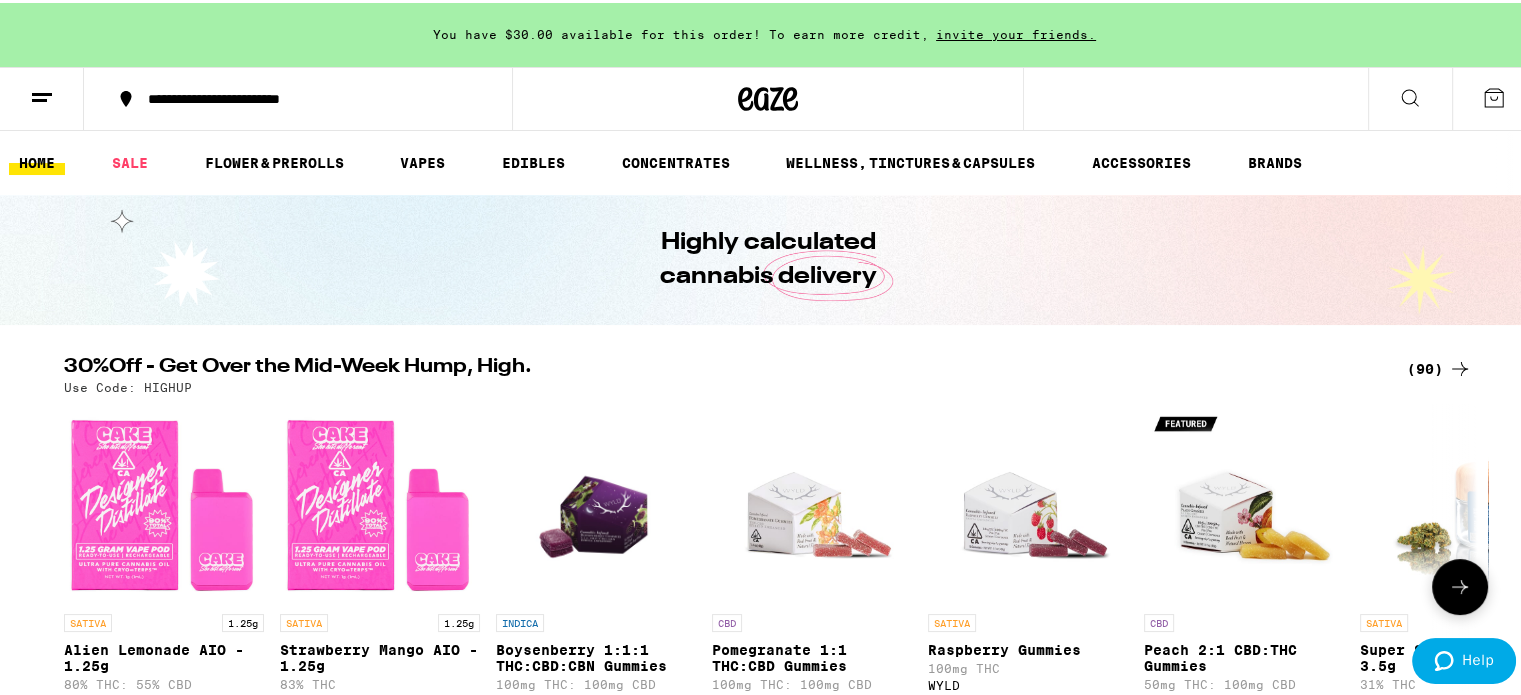 scroll, scrollTop: 0, scrollLeft: 0, axis: both 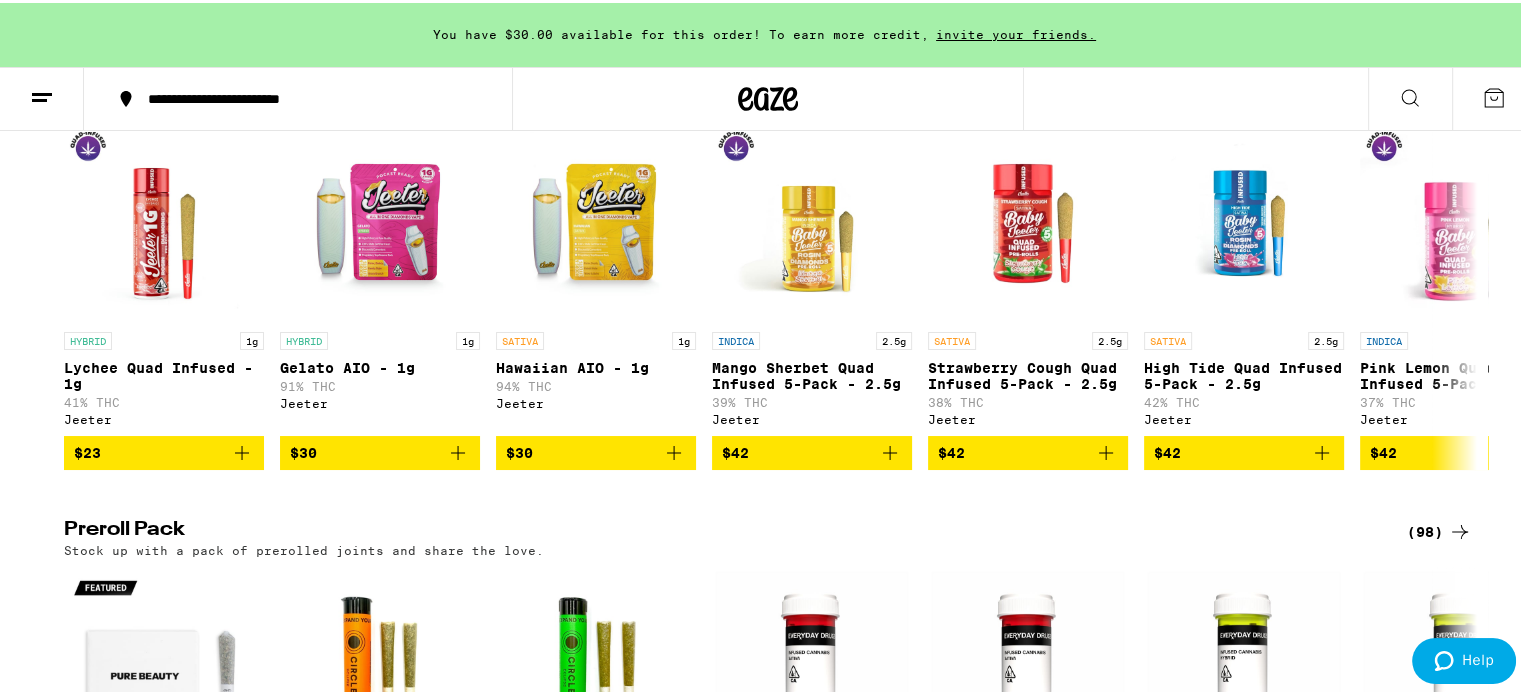 click 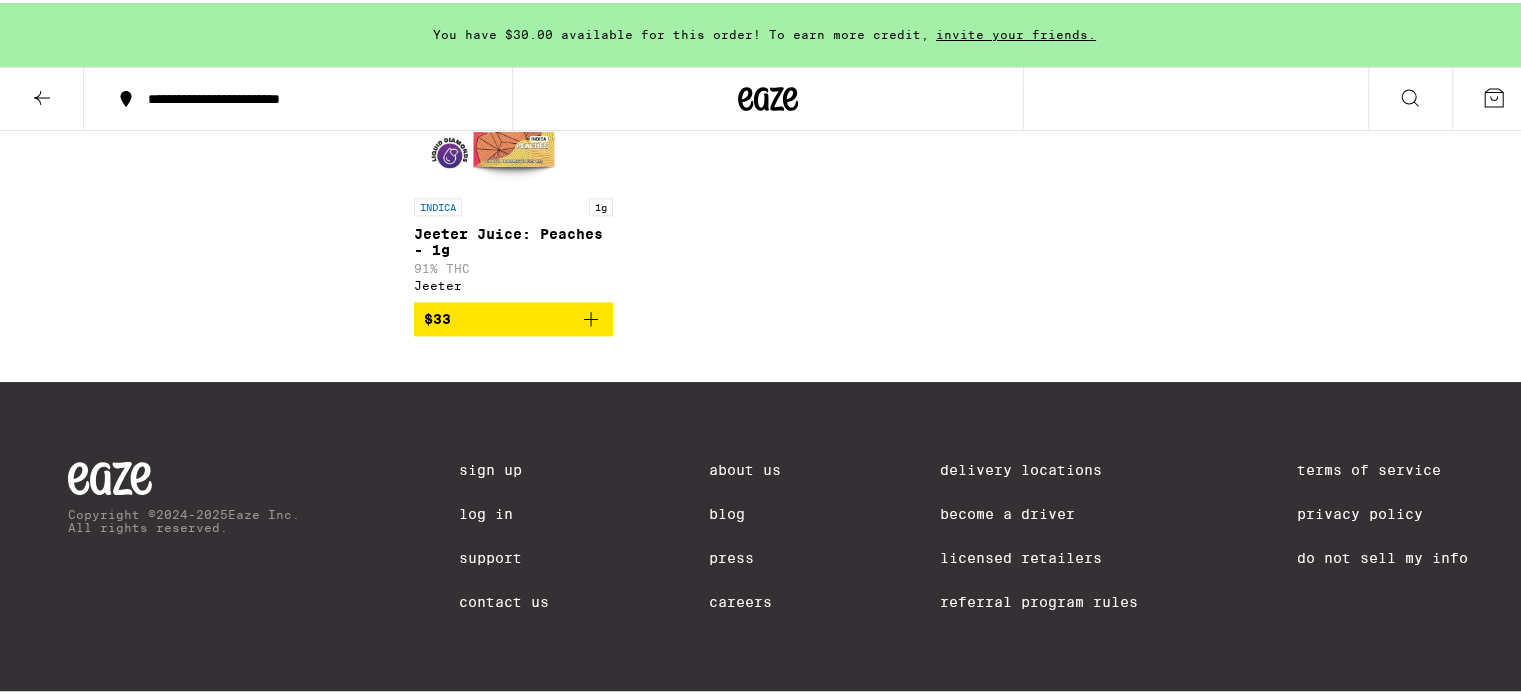 scroll, scrollTop: 0, scrollLeft: 0, axis: both 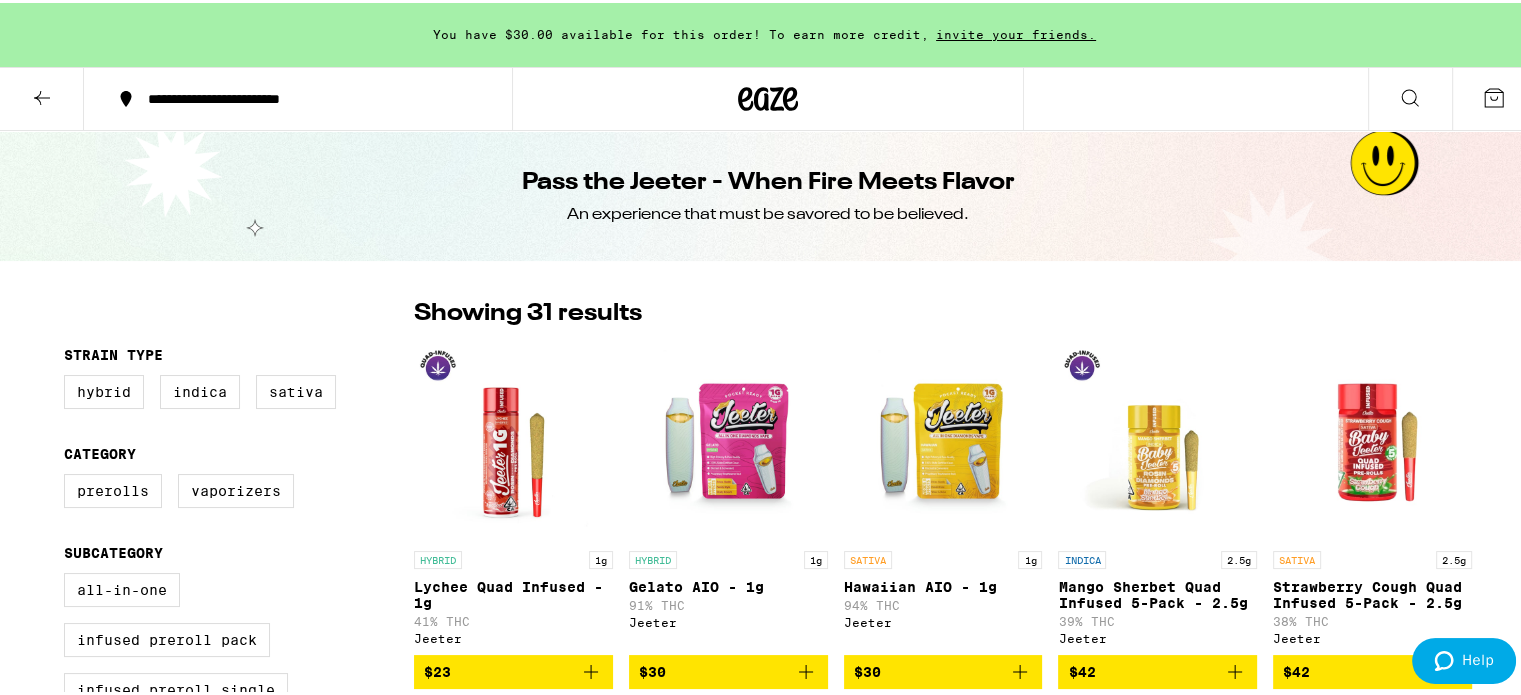 click on "Pass the Jeeter - When Fire Meets Flavor An experience that must be savored to be believed." at bounding box center (768, 193) 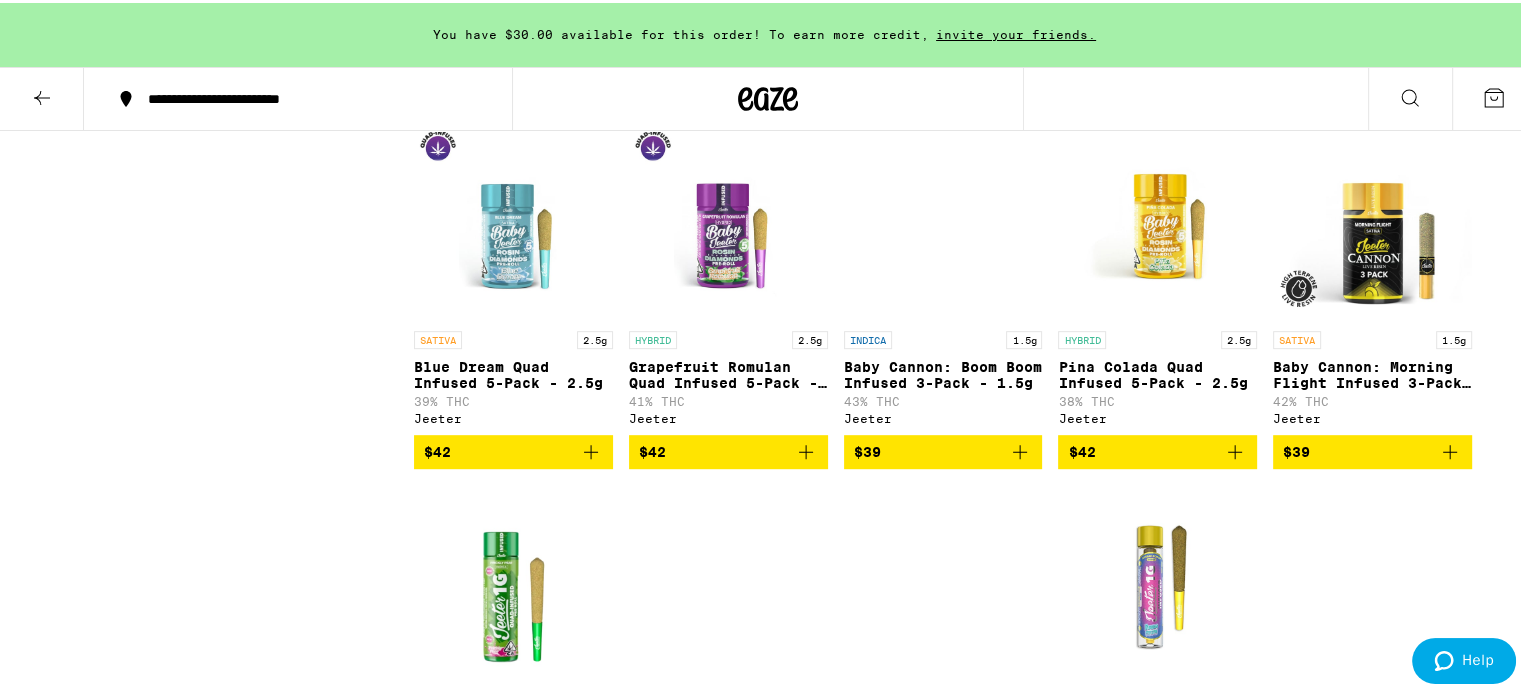 scroll, scrollTop: 947, scrollLeft: 0, axis: vertical 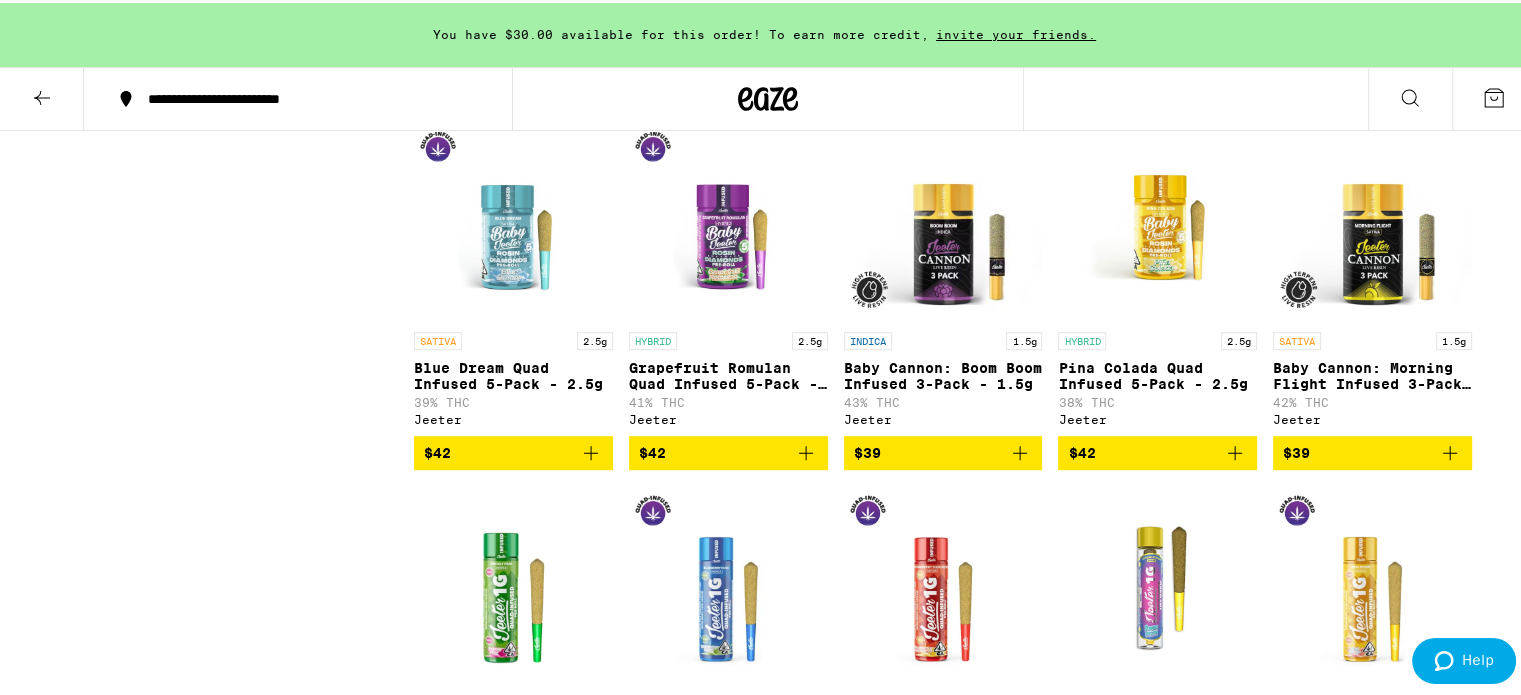 click 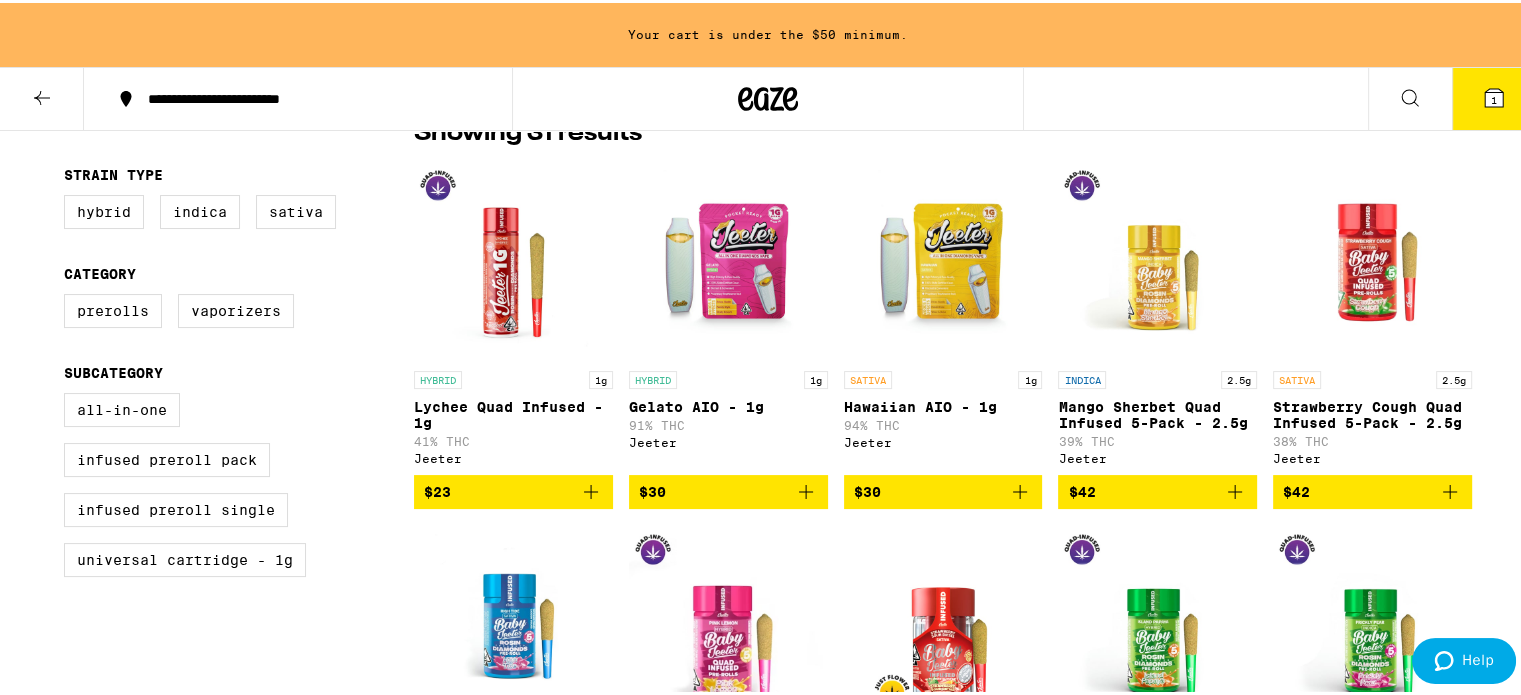 scroll, scrollTop: 0, scrollLeft: 0, axis: both 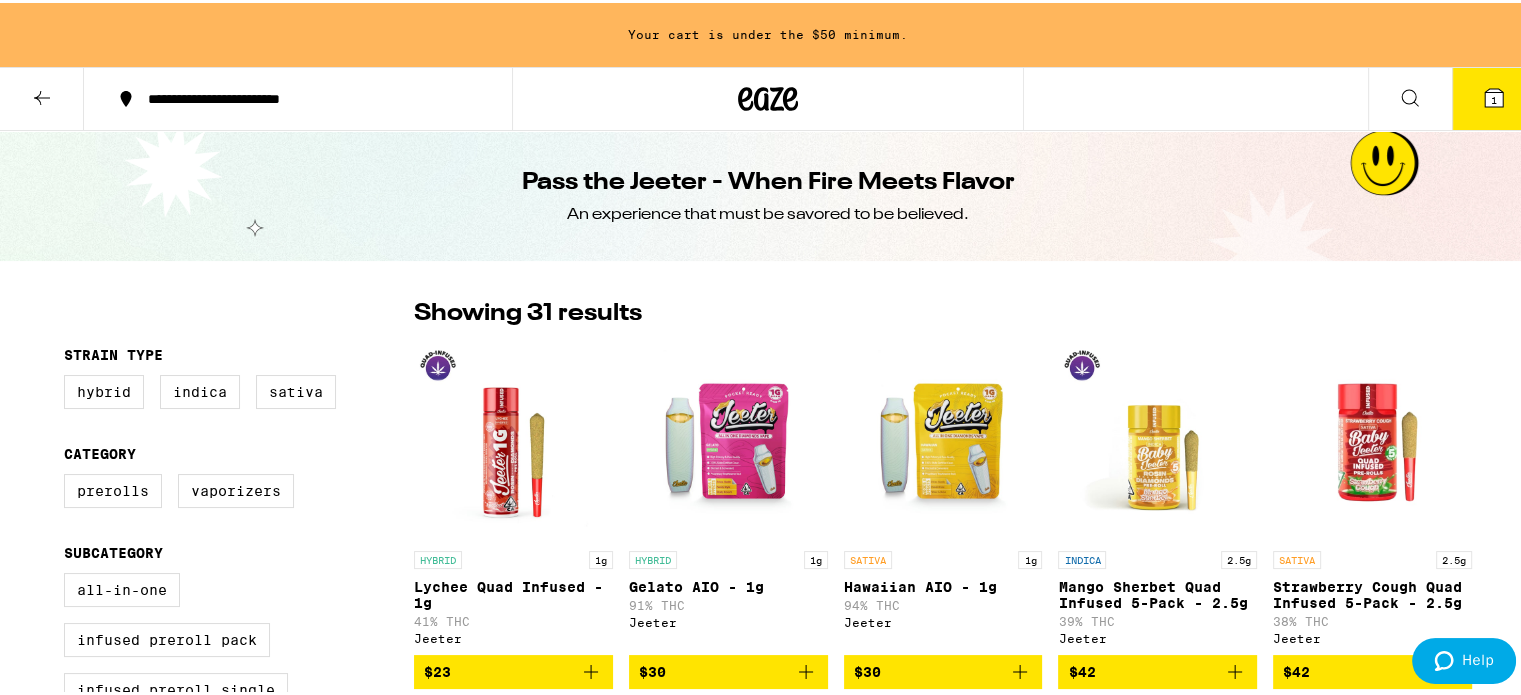 click 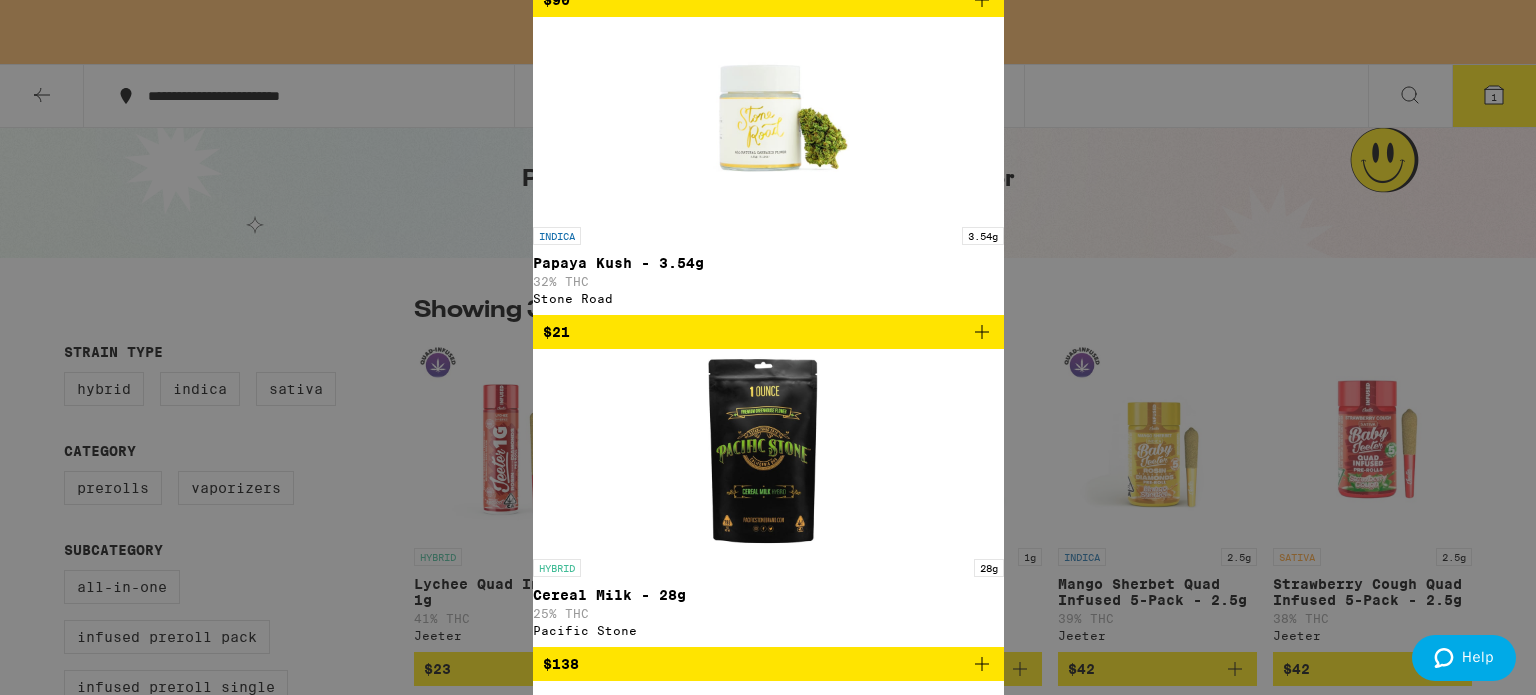 type on "p" 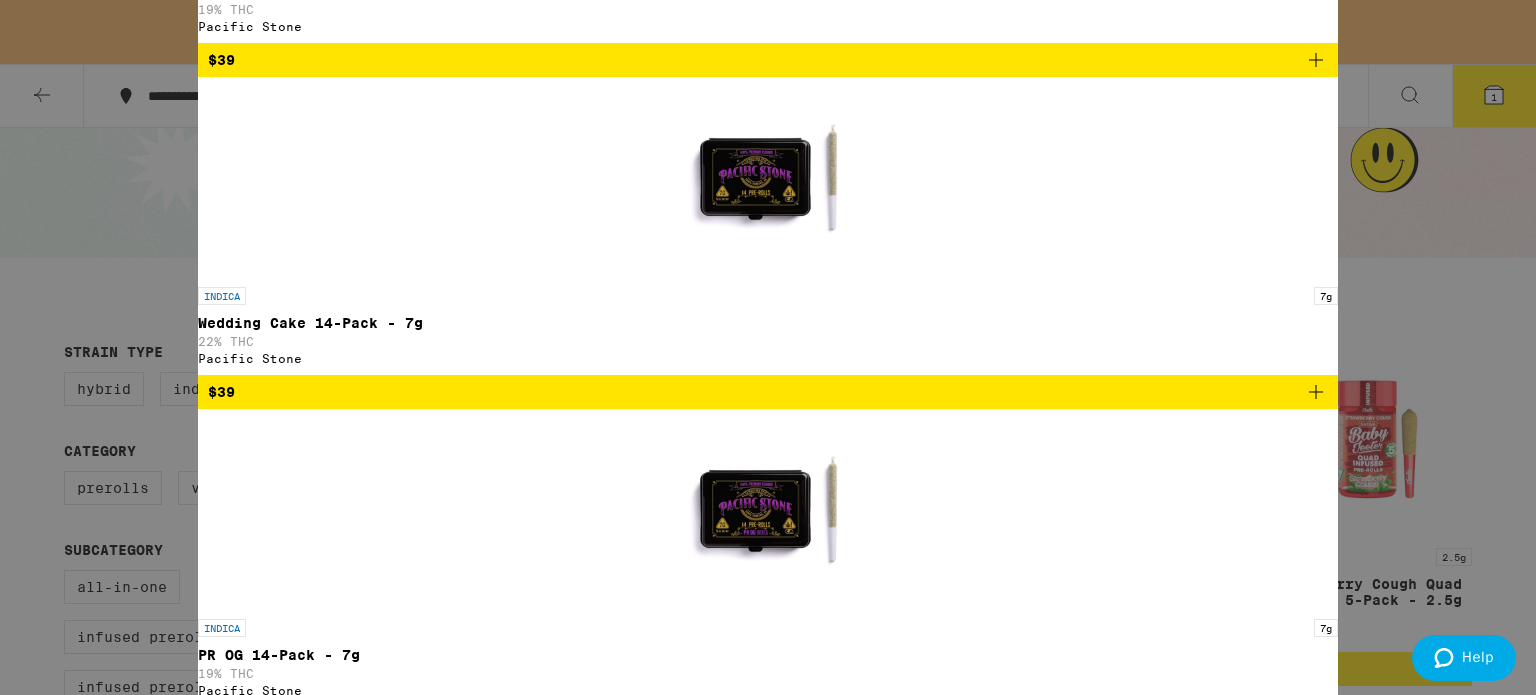 type 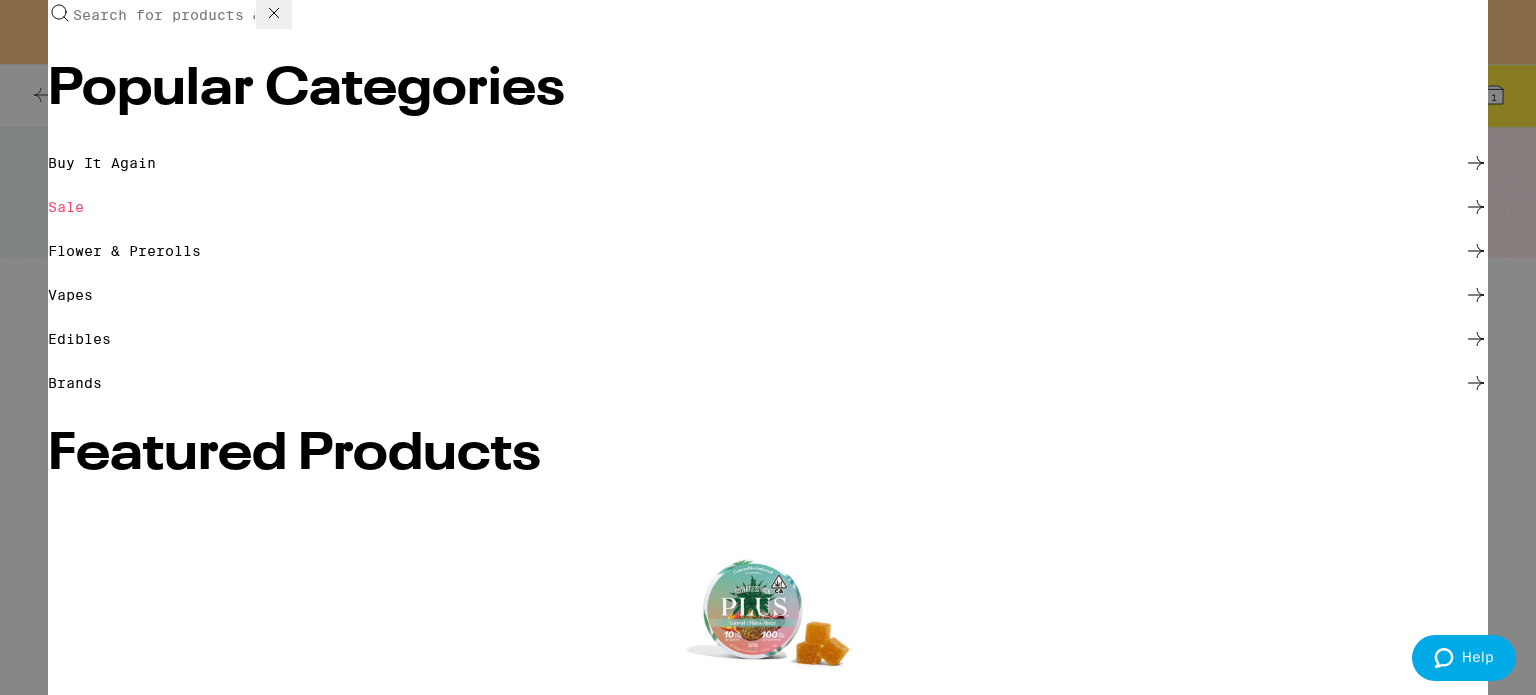 click on "Search for Products" at bounding box center (164, 15) 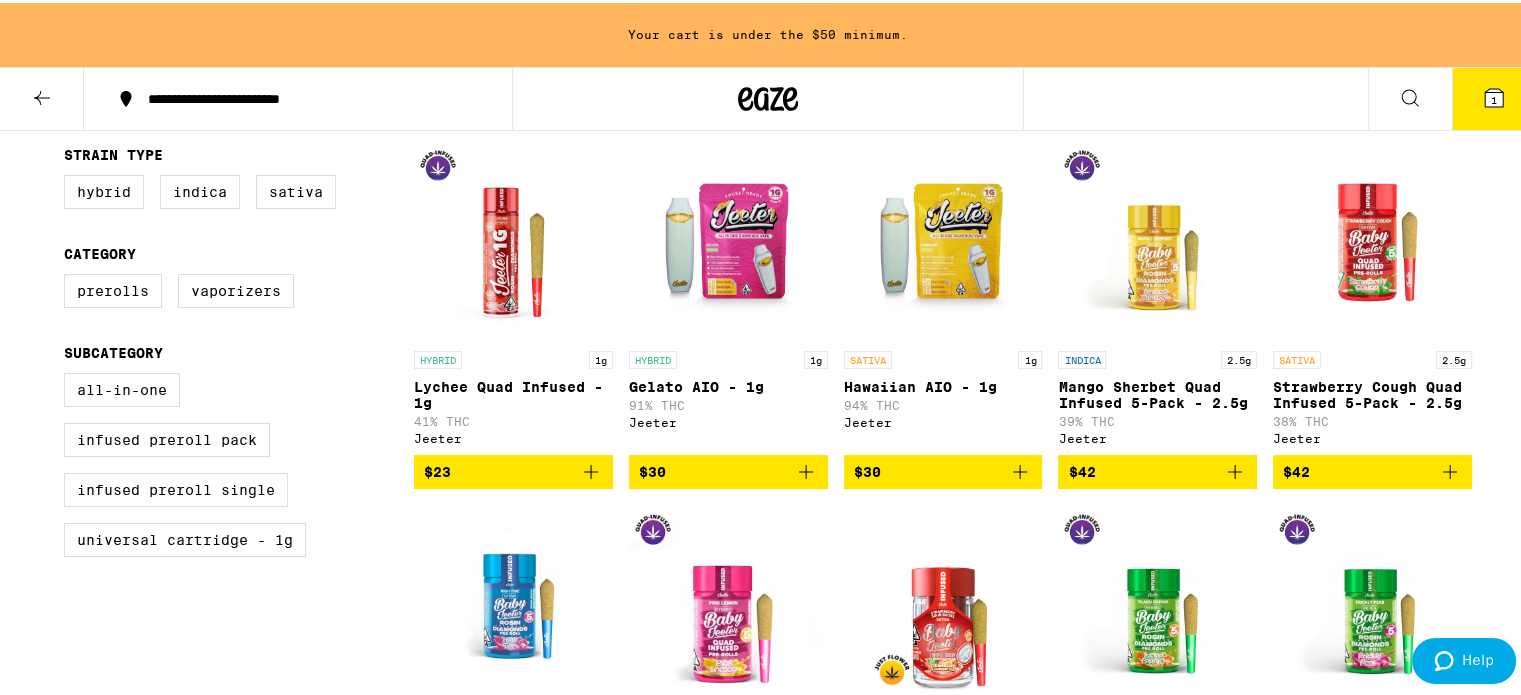 scroll, scrollTop: 203, scrollLeft: 0, axis: vertical 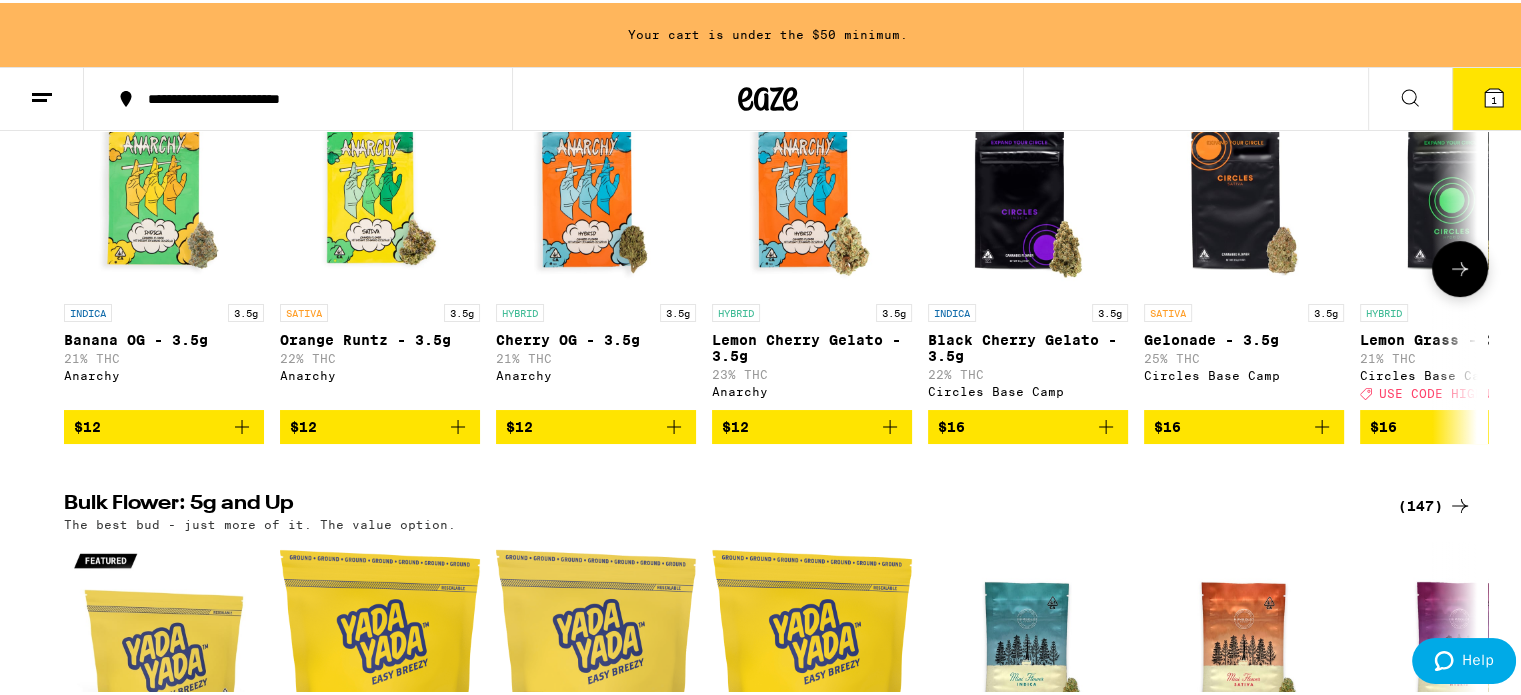 click 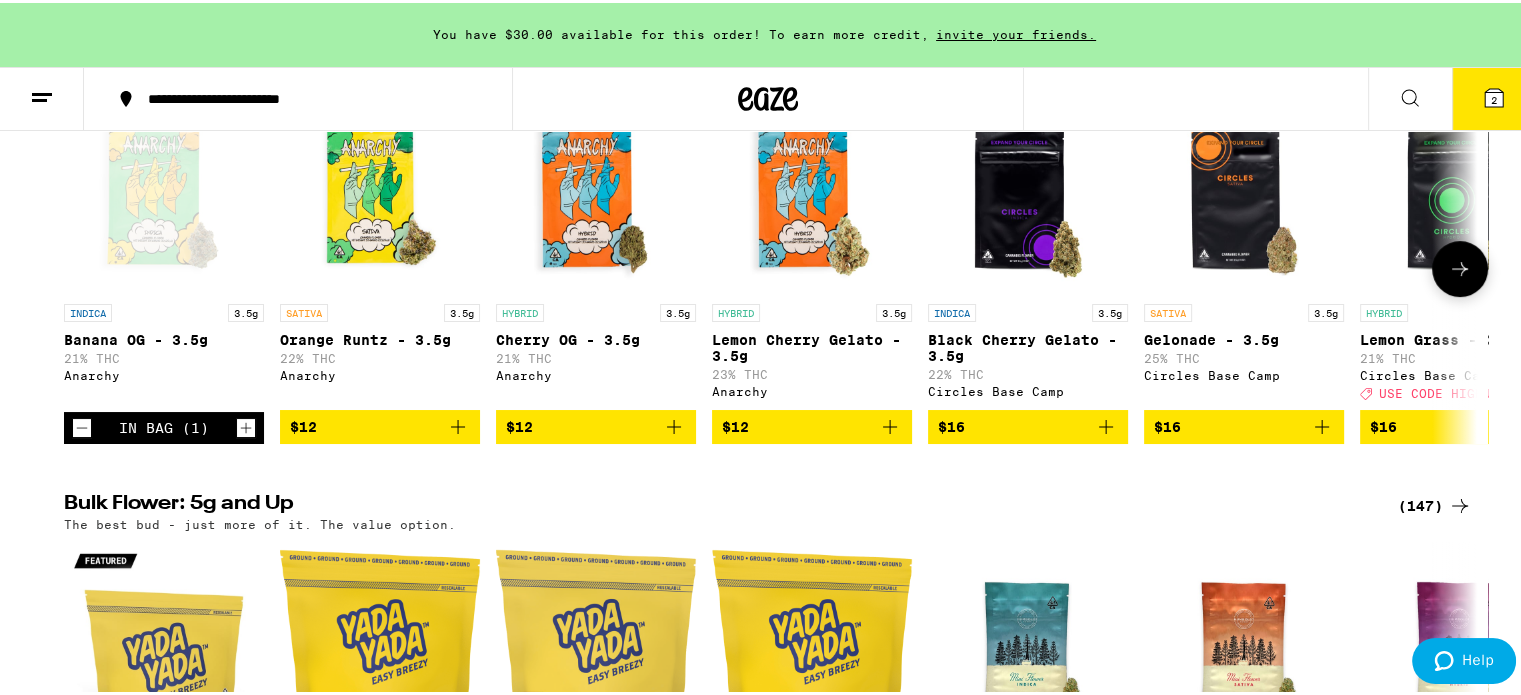 click 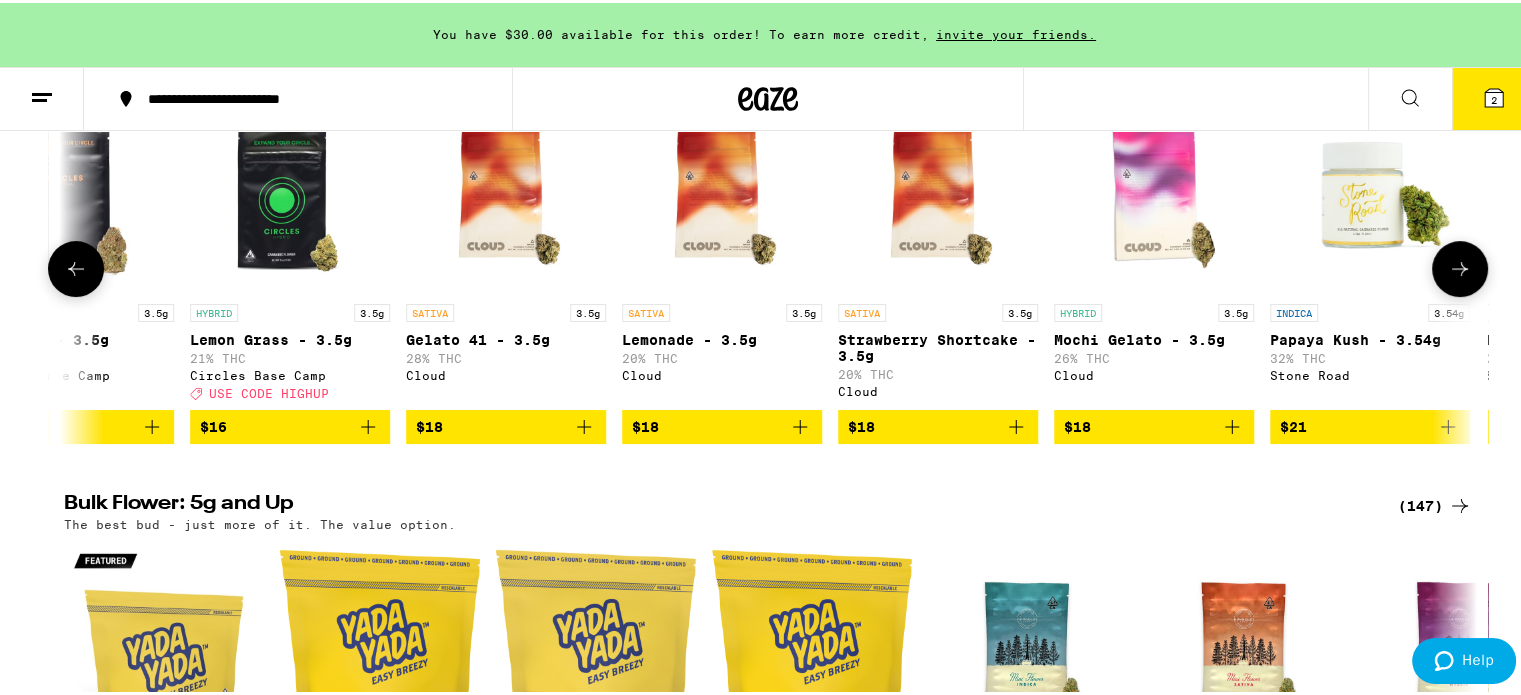 scroll, scrollTop: 0, scrollLeft: 1190, axis: horizontal 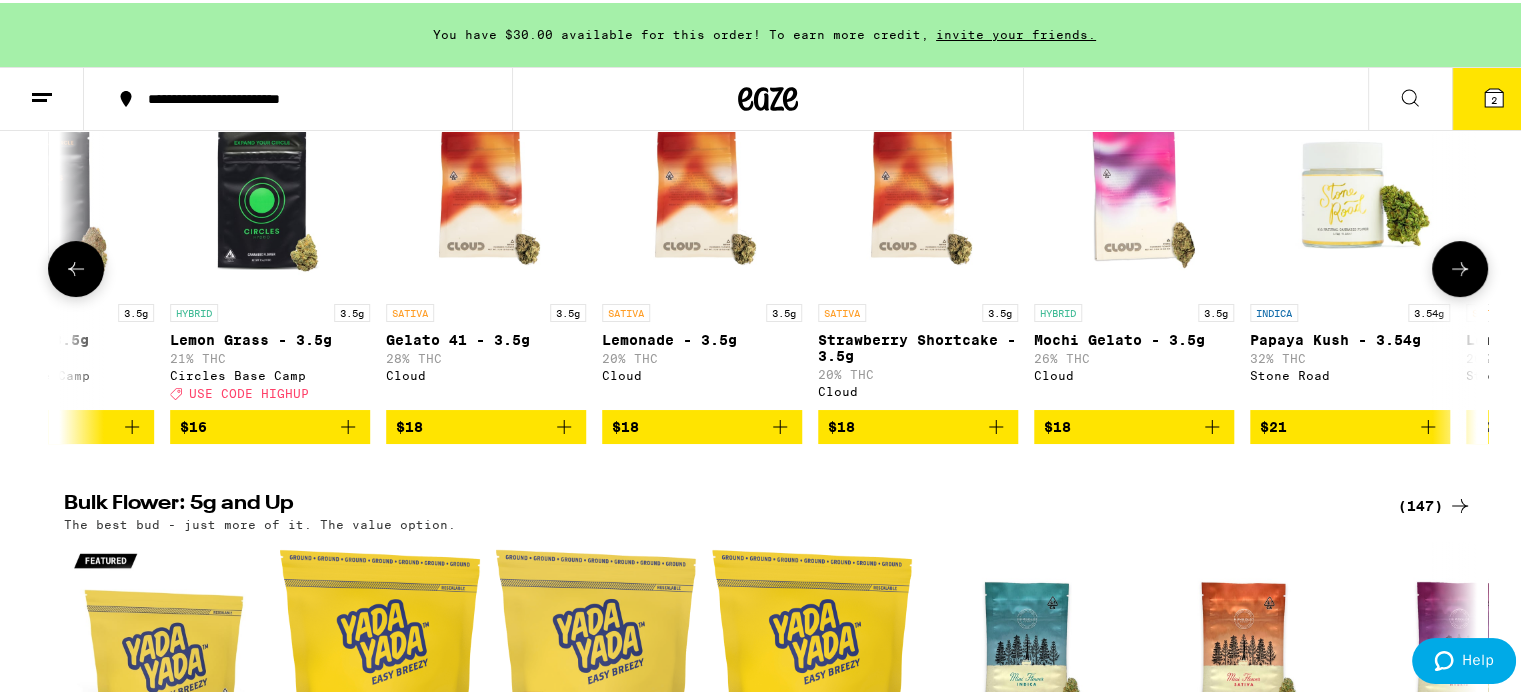 click 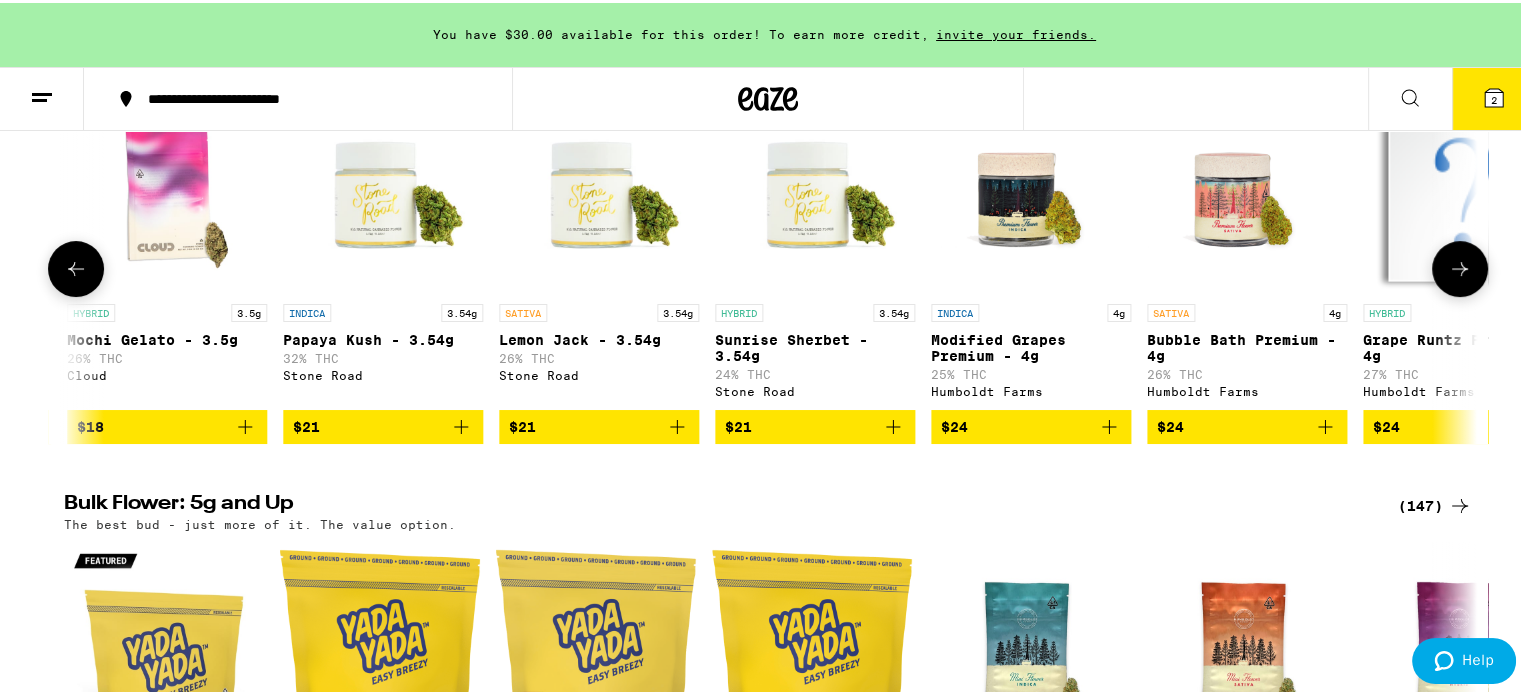 scroll, scrollTop: 0, scrollLeft: 2380, axis: horizontal 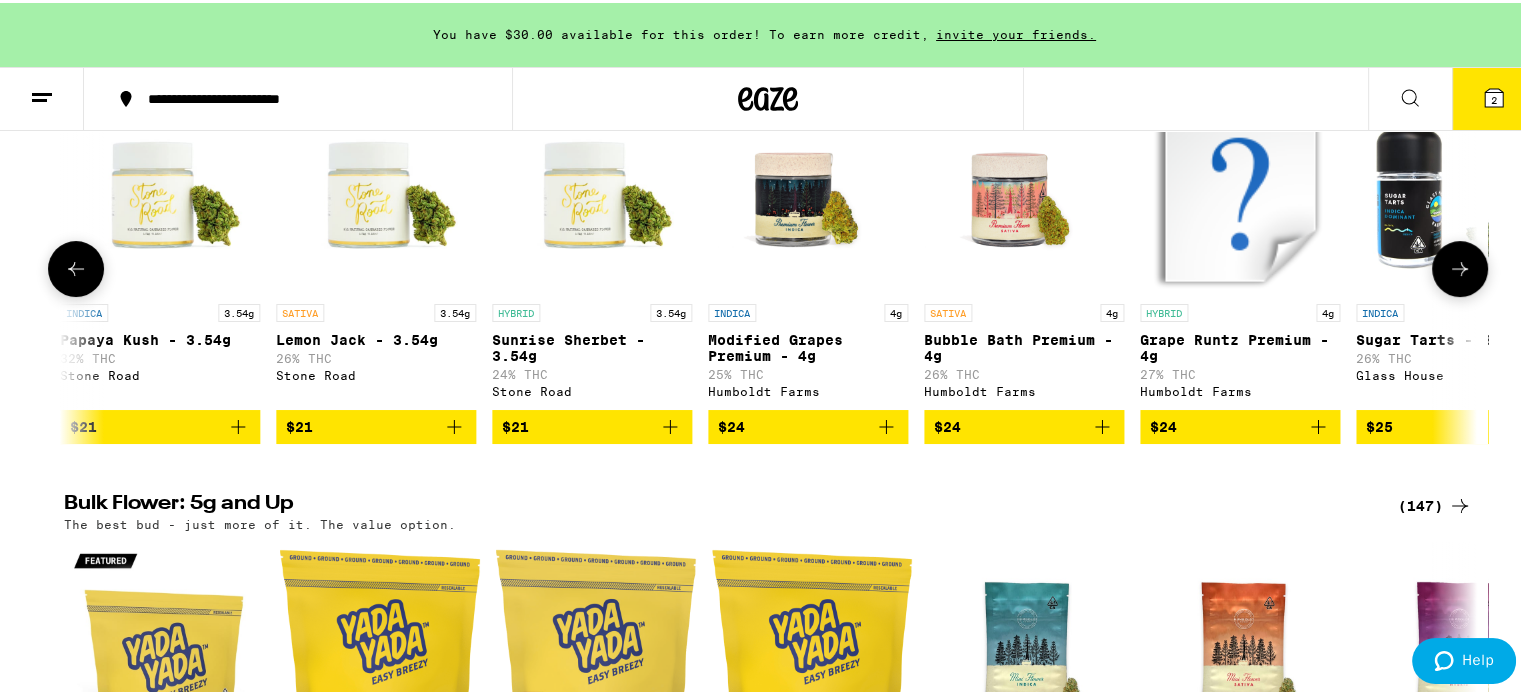 click 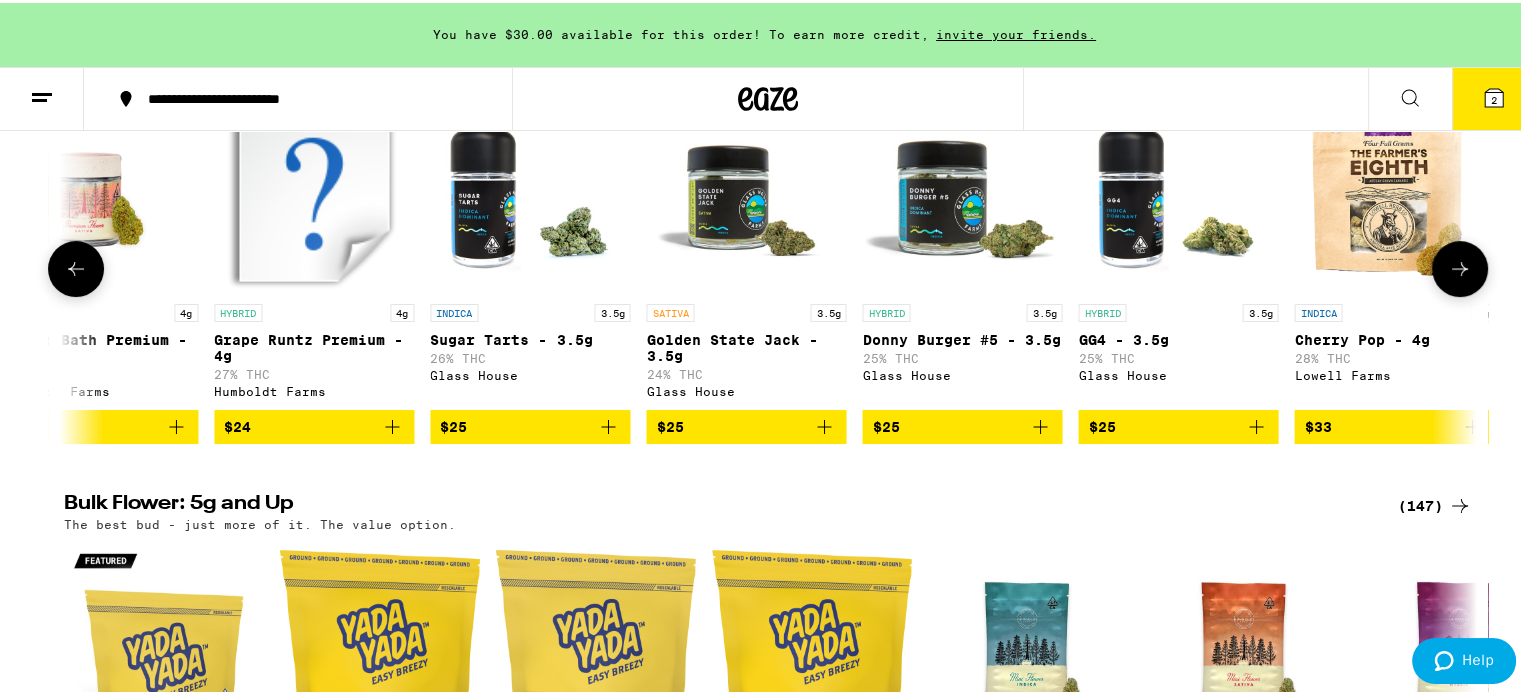 scroll, scrollTop: 0, scrollLeft: 3571, axis: horizontal 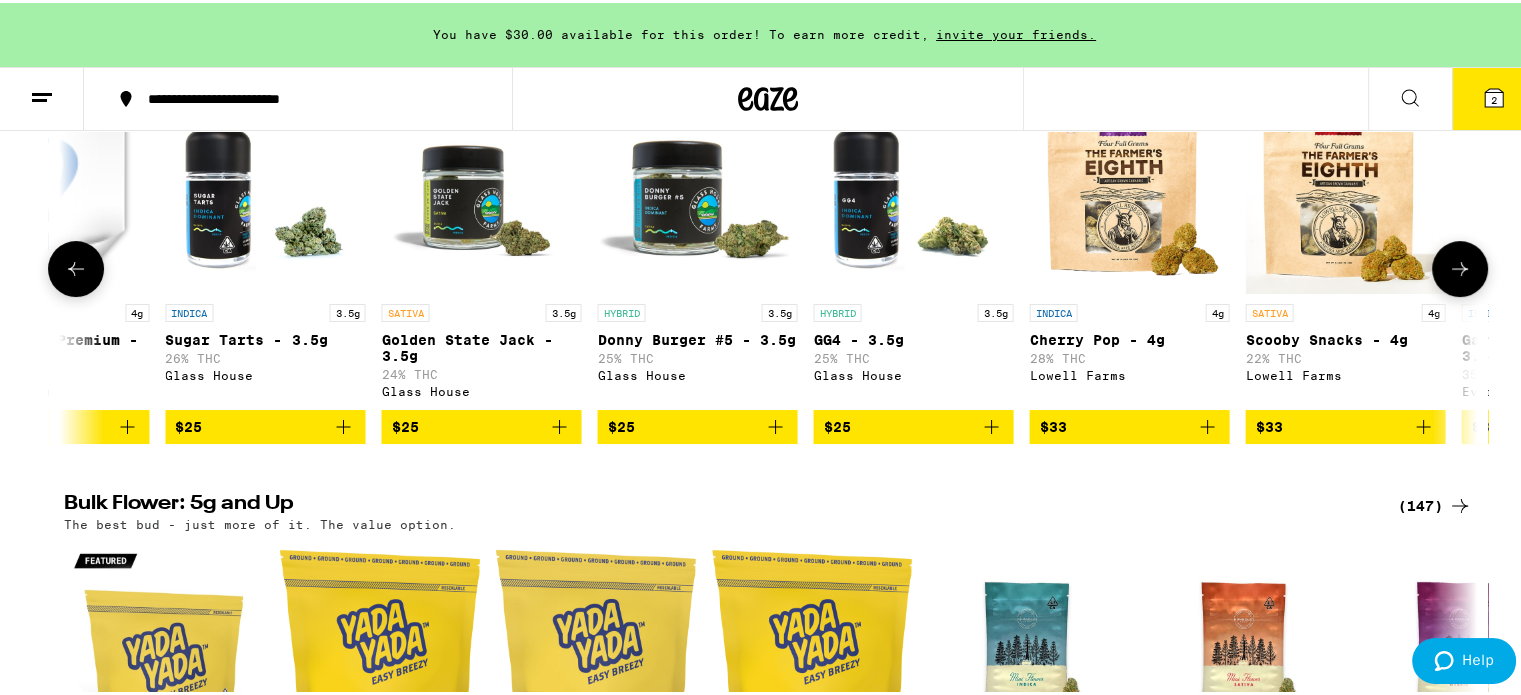 click 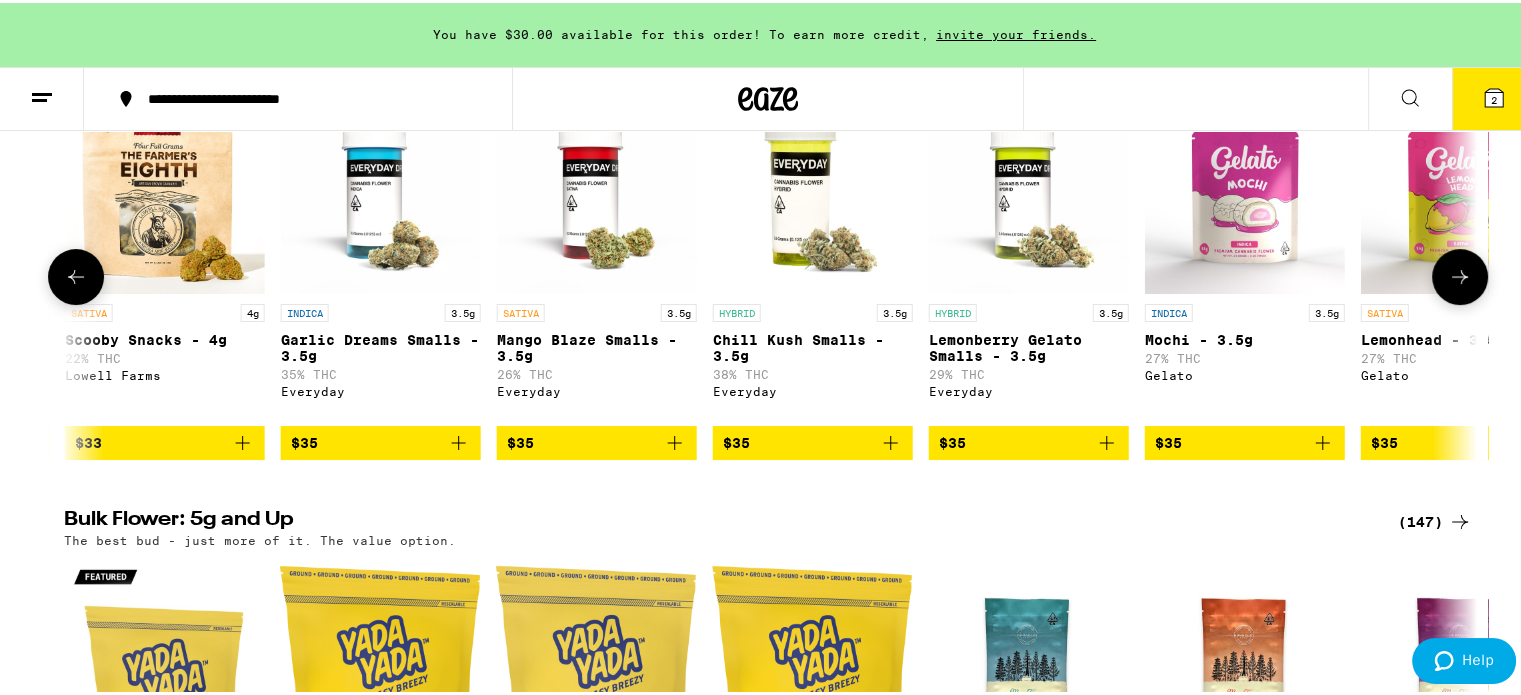 scroll, scrollTop: 0, scrollLeft: 4761, axis: horizontal 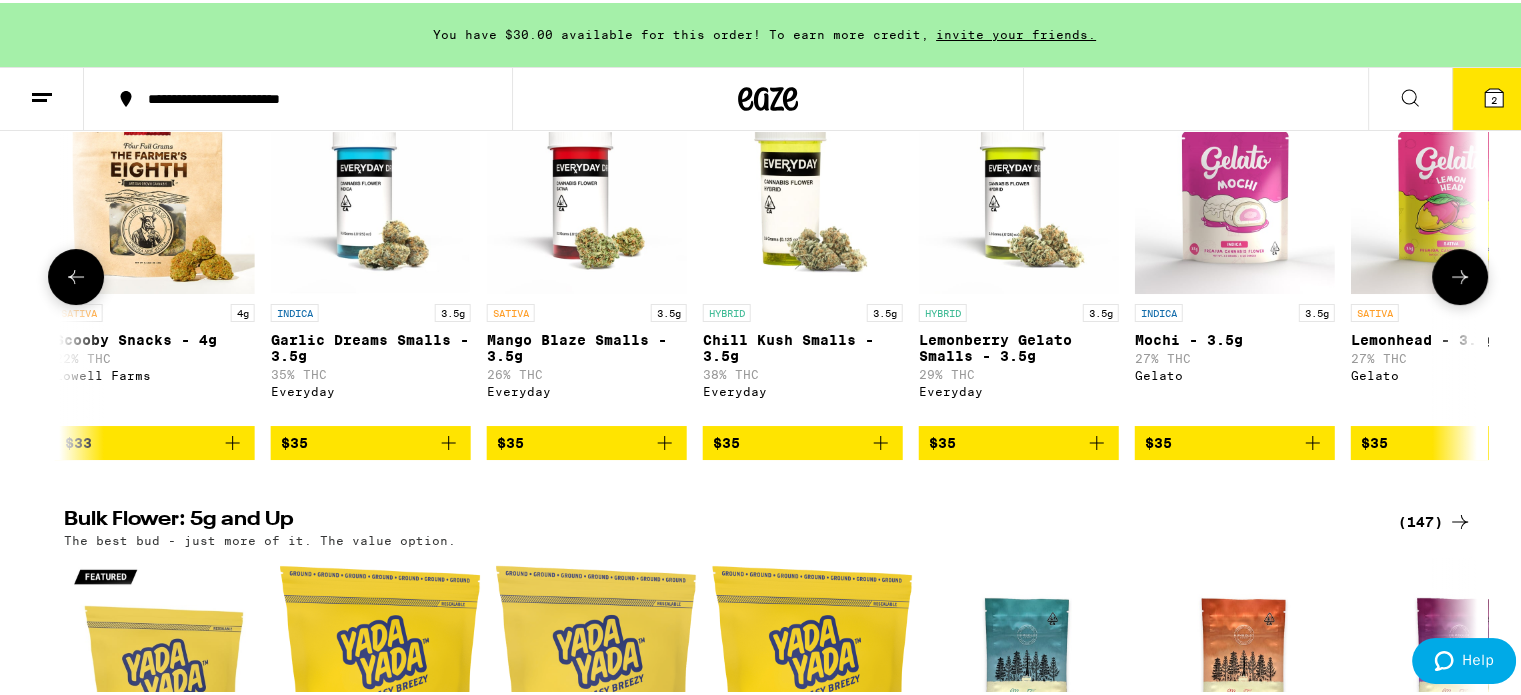 click 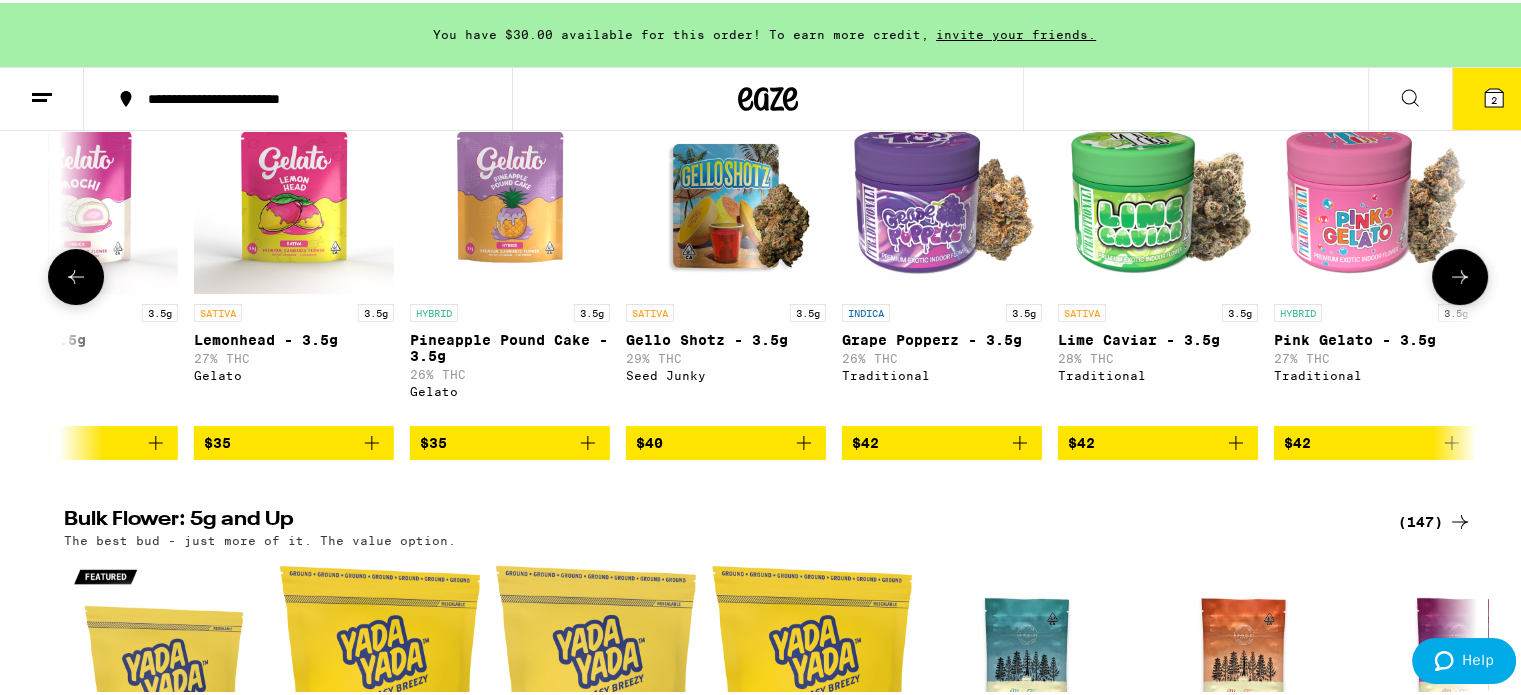 scroll, scrollTop: 0, scrollLeft: 5952, axis: horizontal 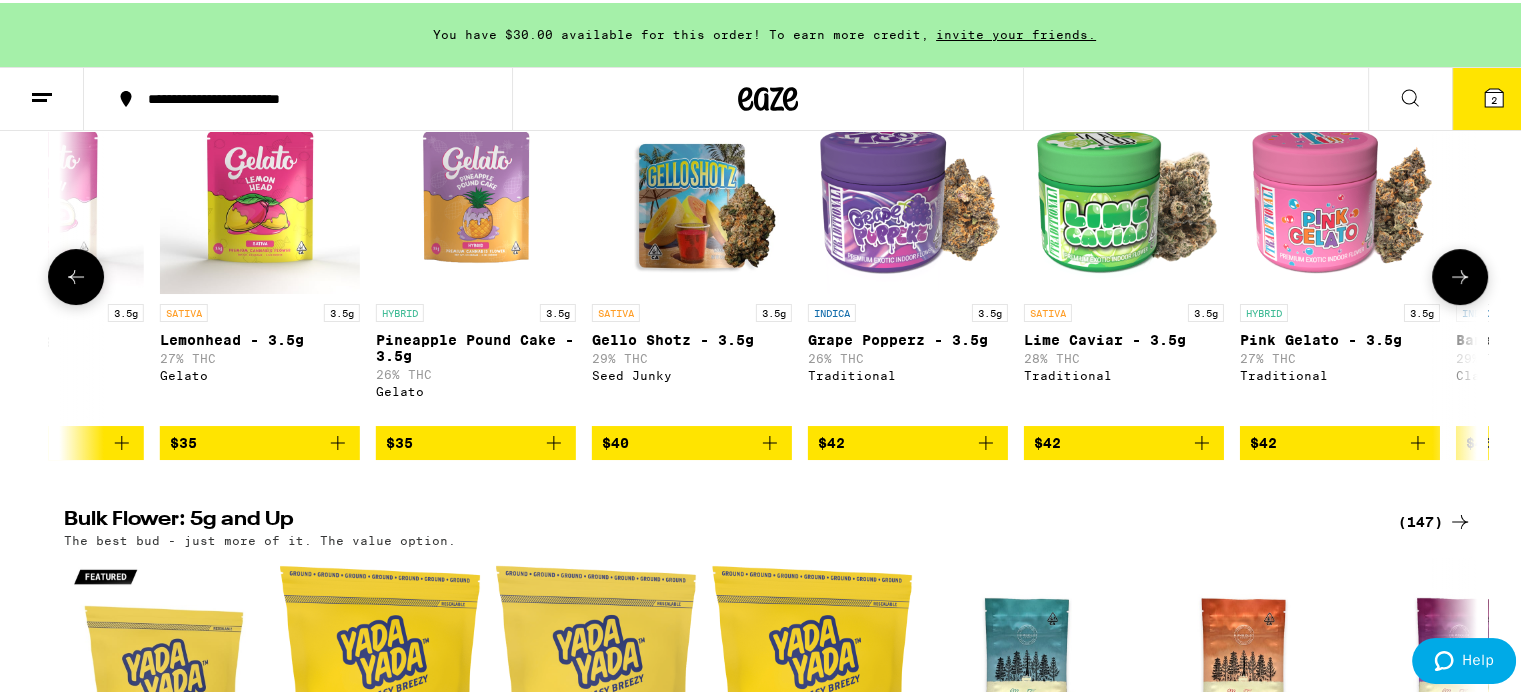 click 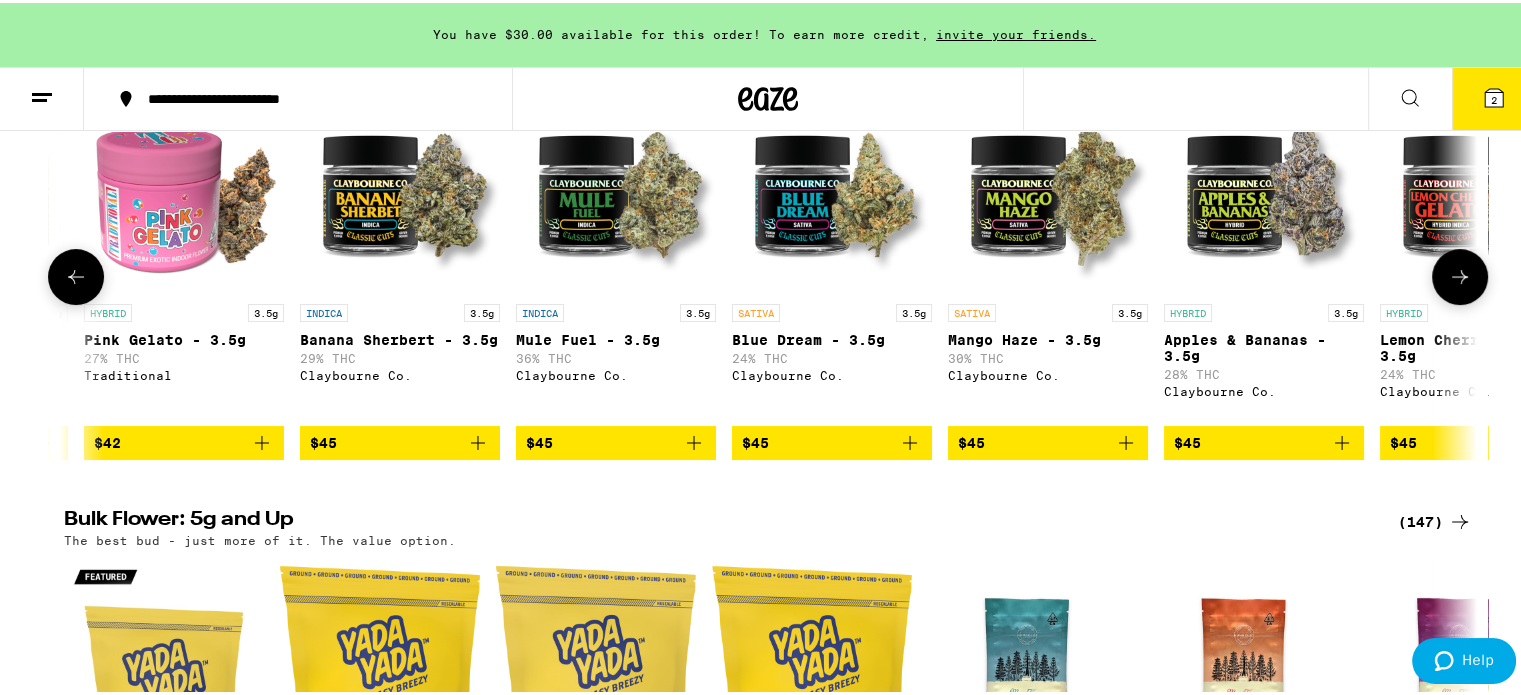 scroll, scrollTop: 0, scrollLeft: 7142, axis: horizontal 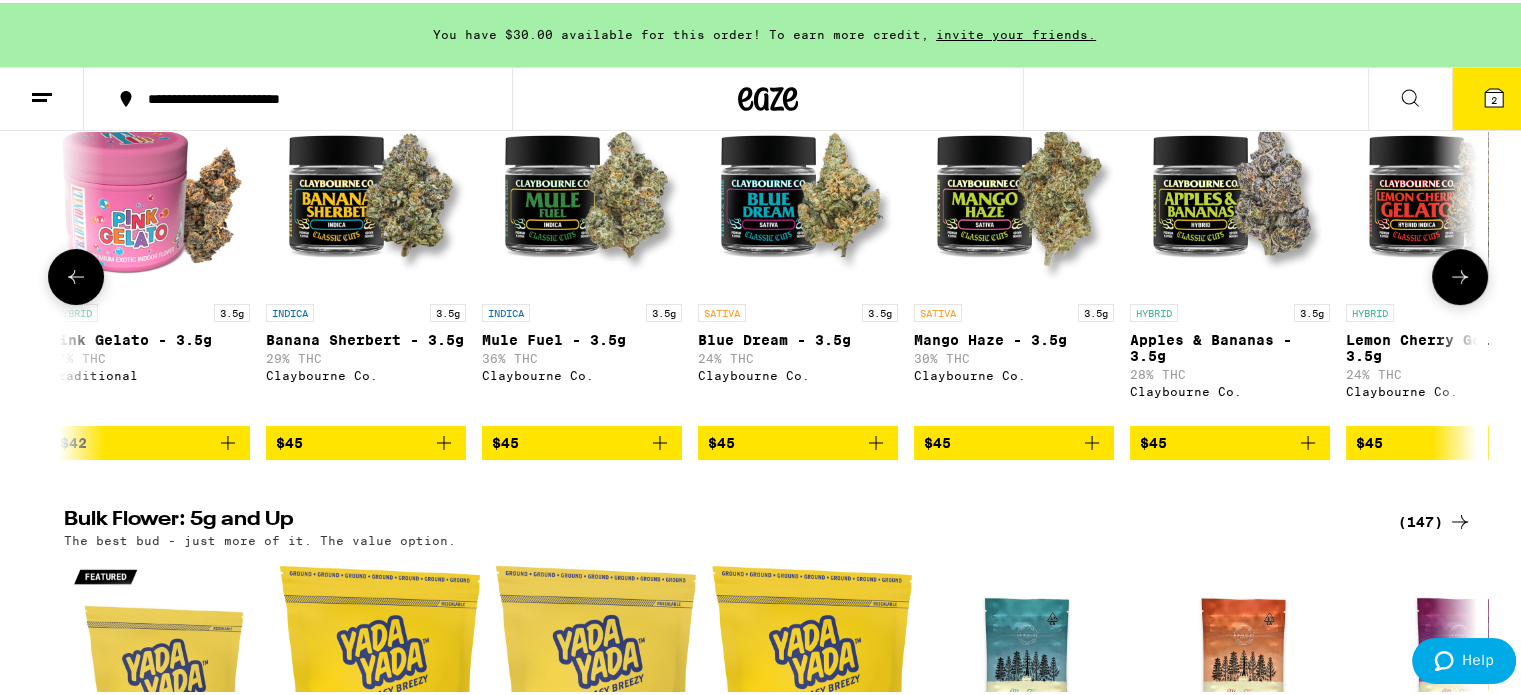 click 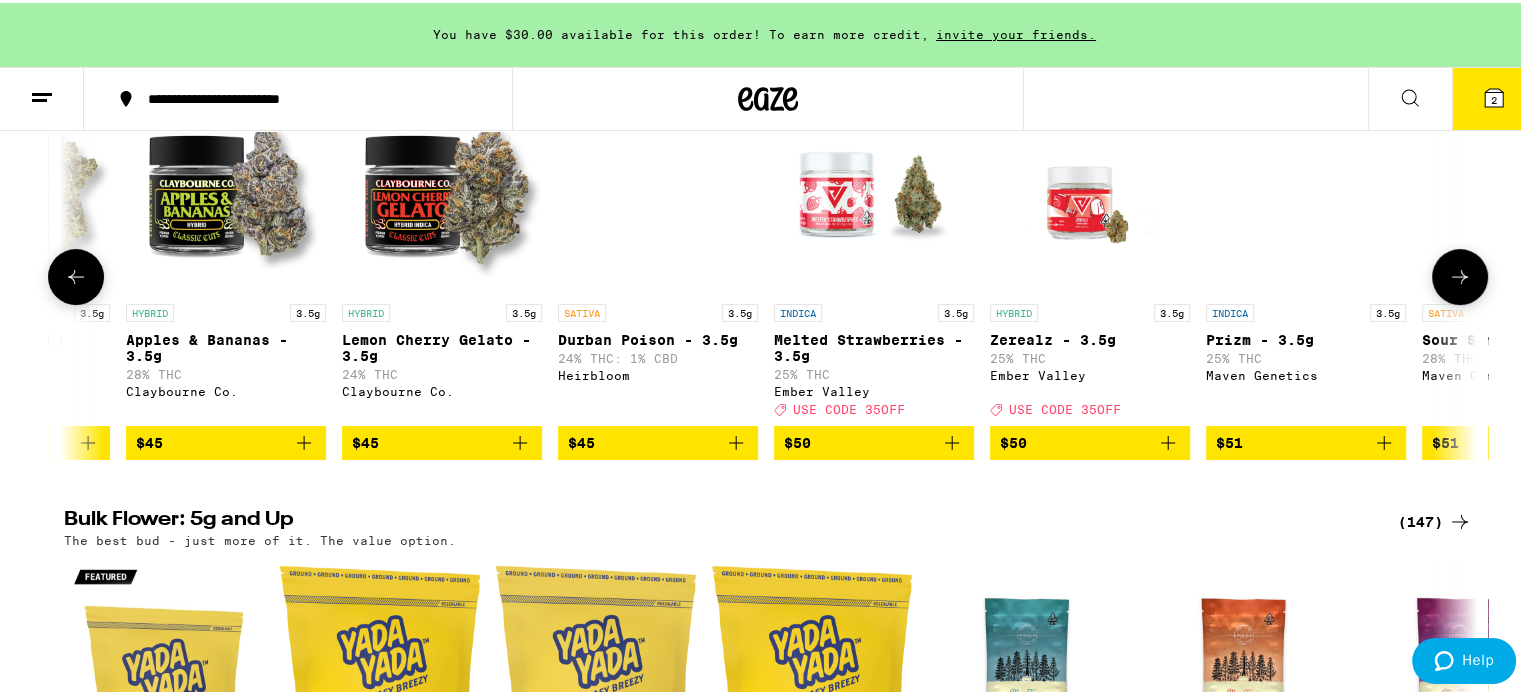 scroll, scrollTop: 0, scrollLeft: 8332, axis: horizontal 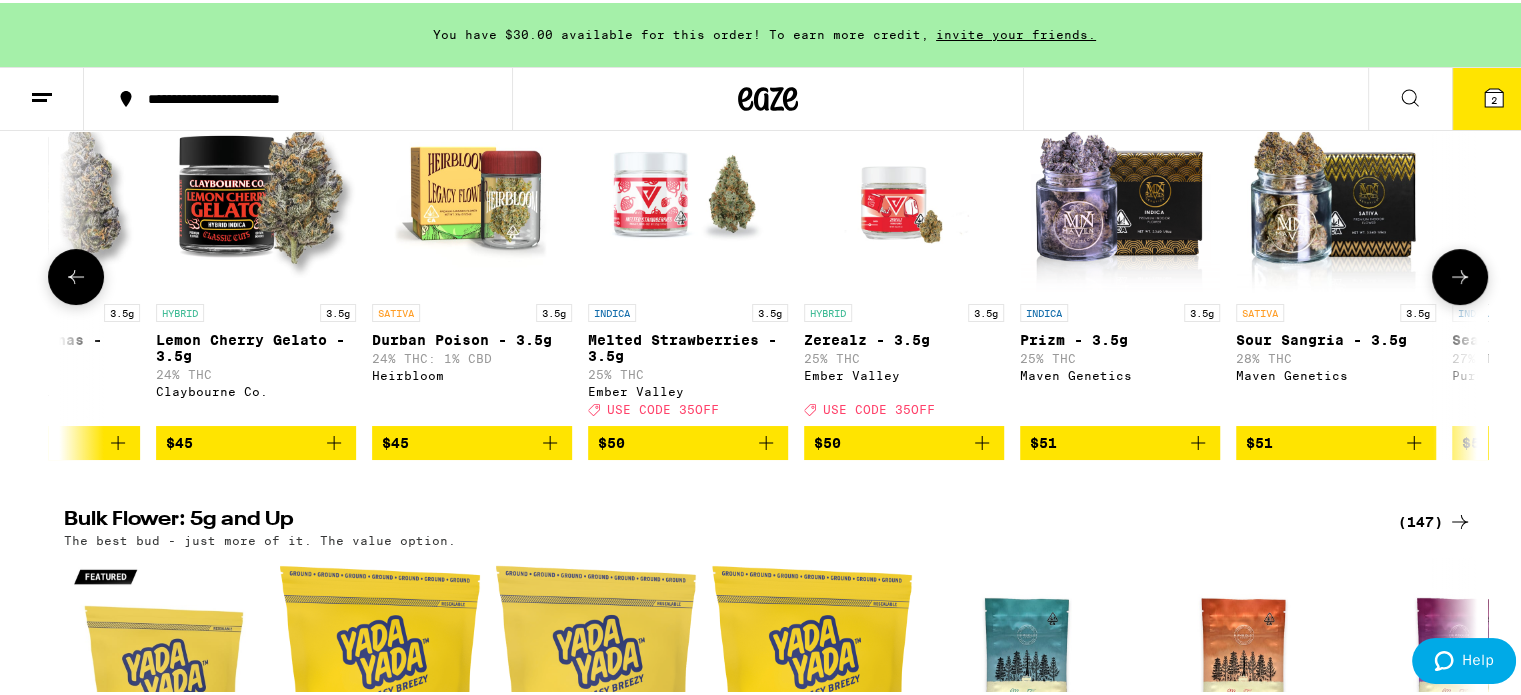 click 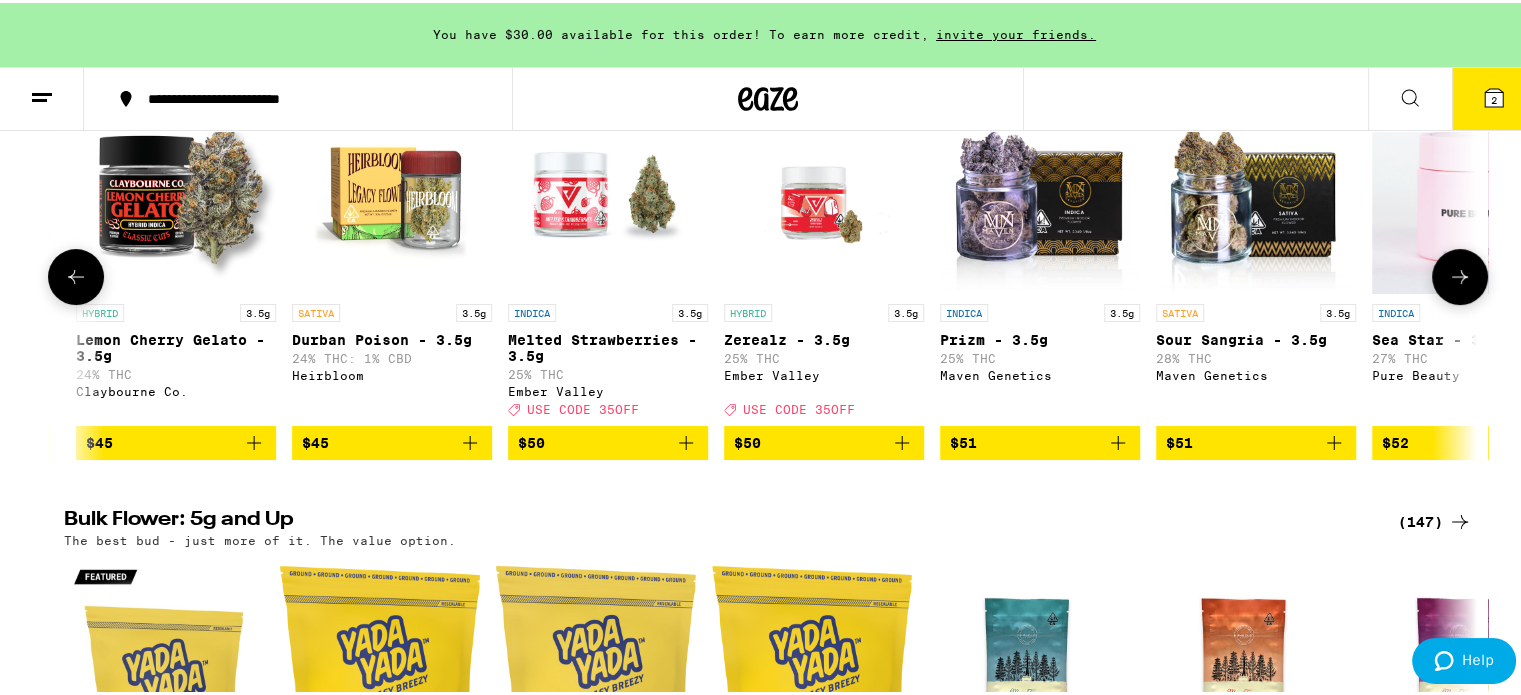 click 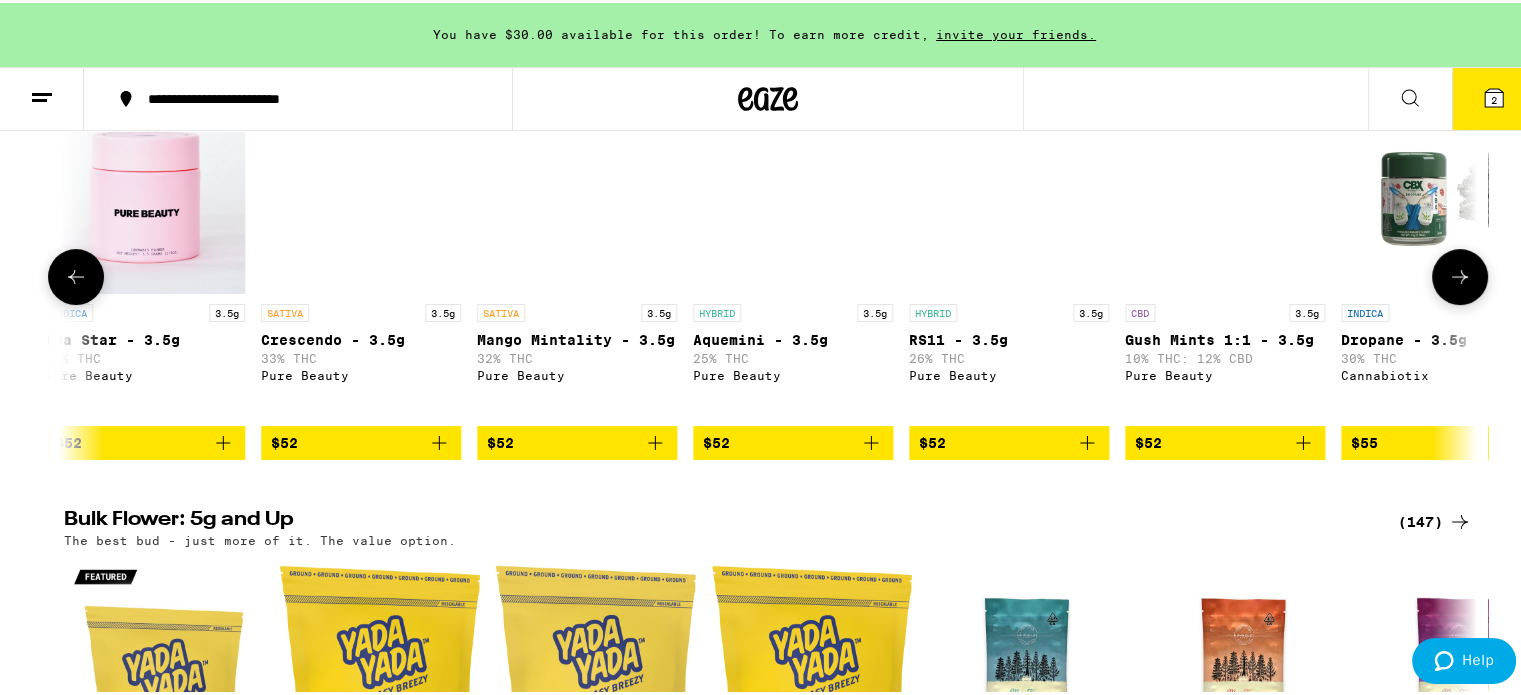 scroll, scrollTop: 0, scrollLeft: 9763, axis: horizontal 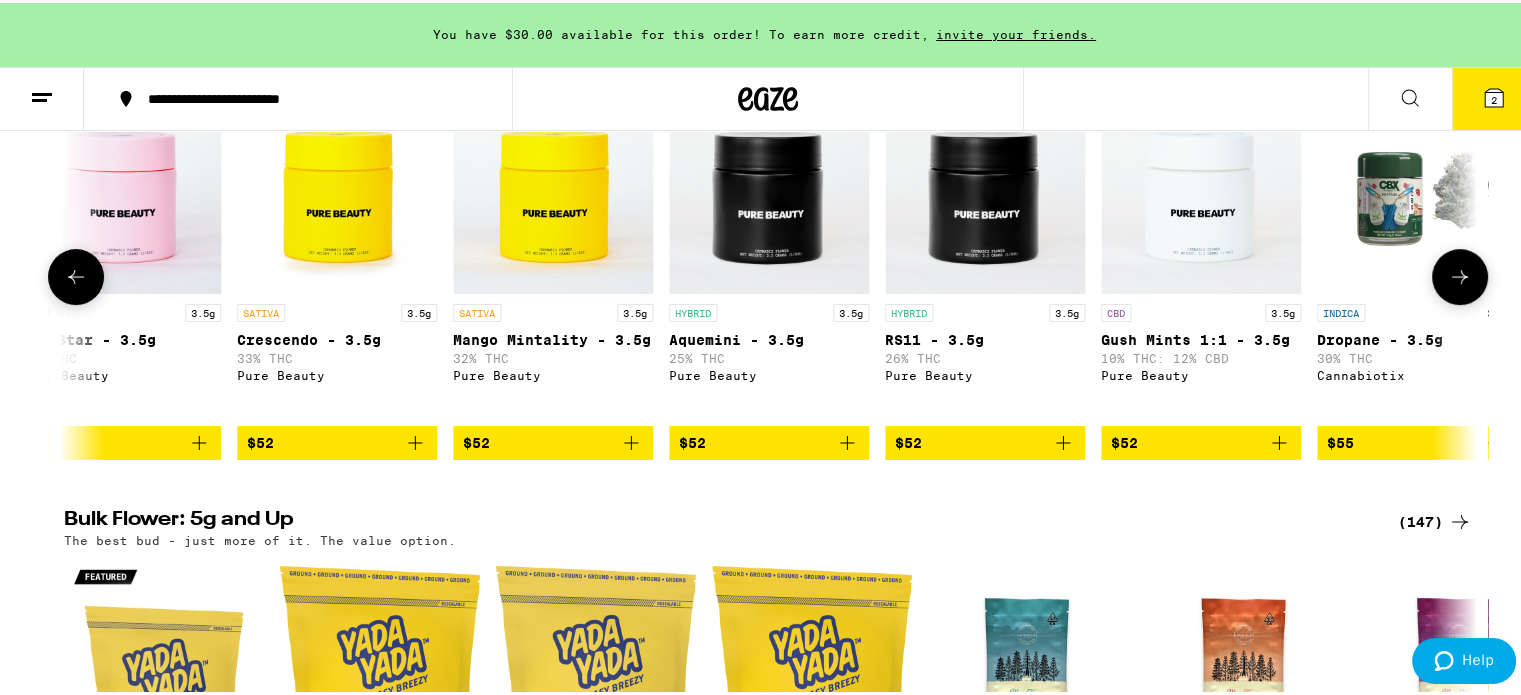 click 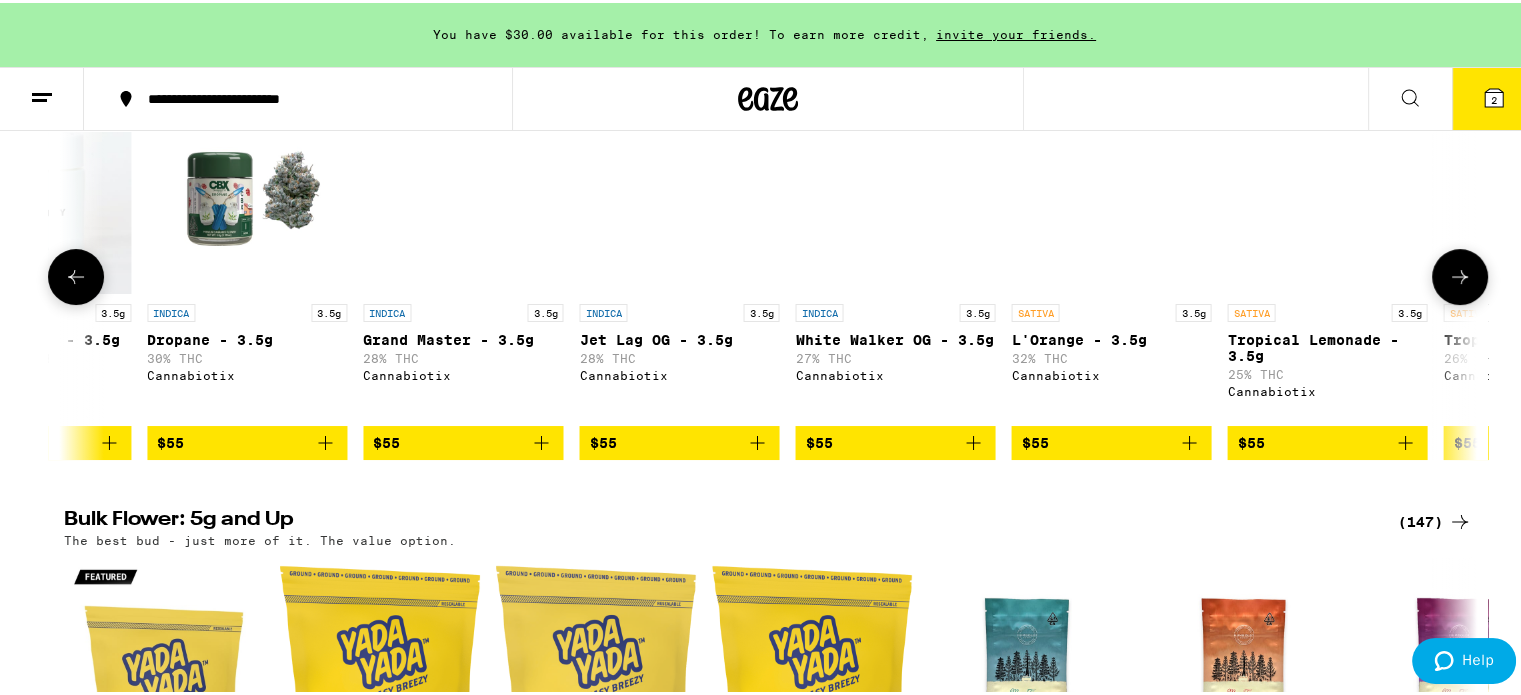 scroll, scrollTop: 0, scrollLeft: 10953, axis: horizontal 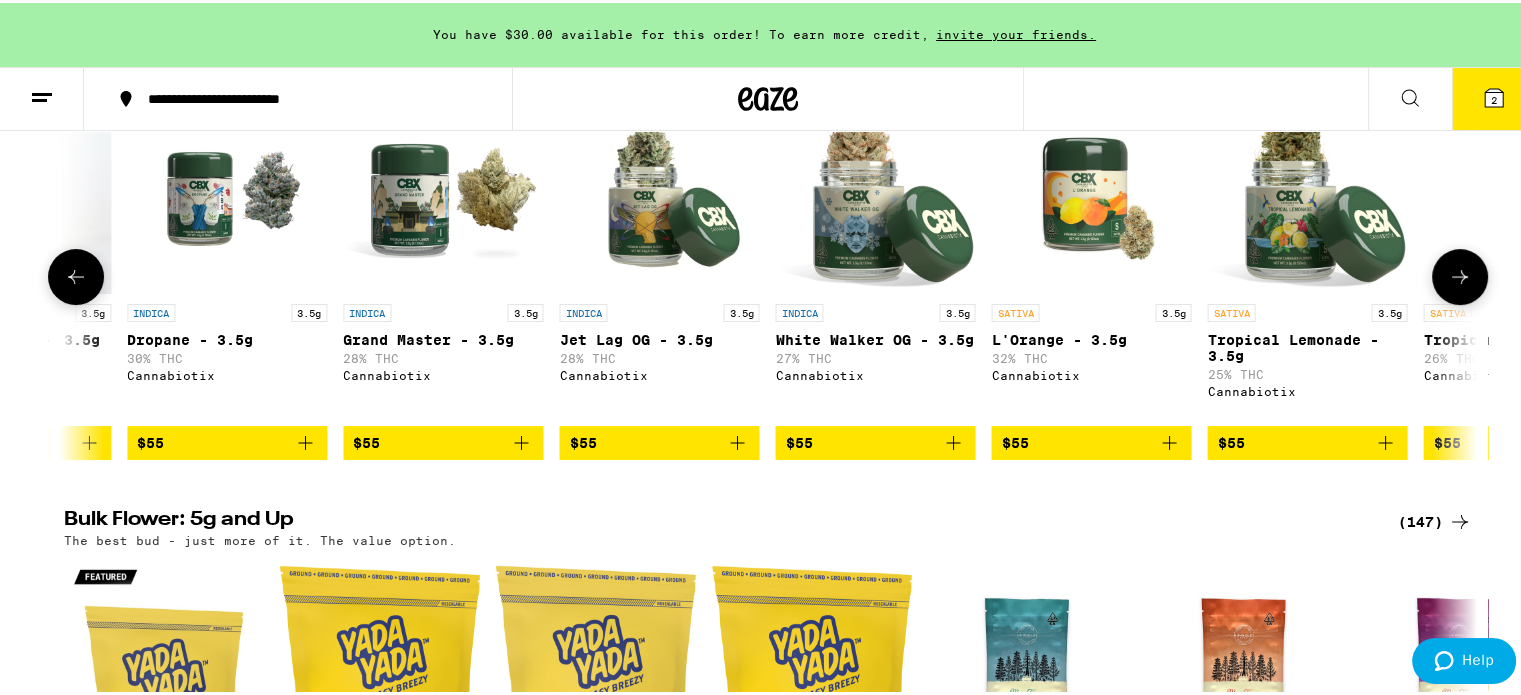 click 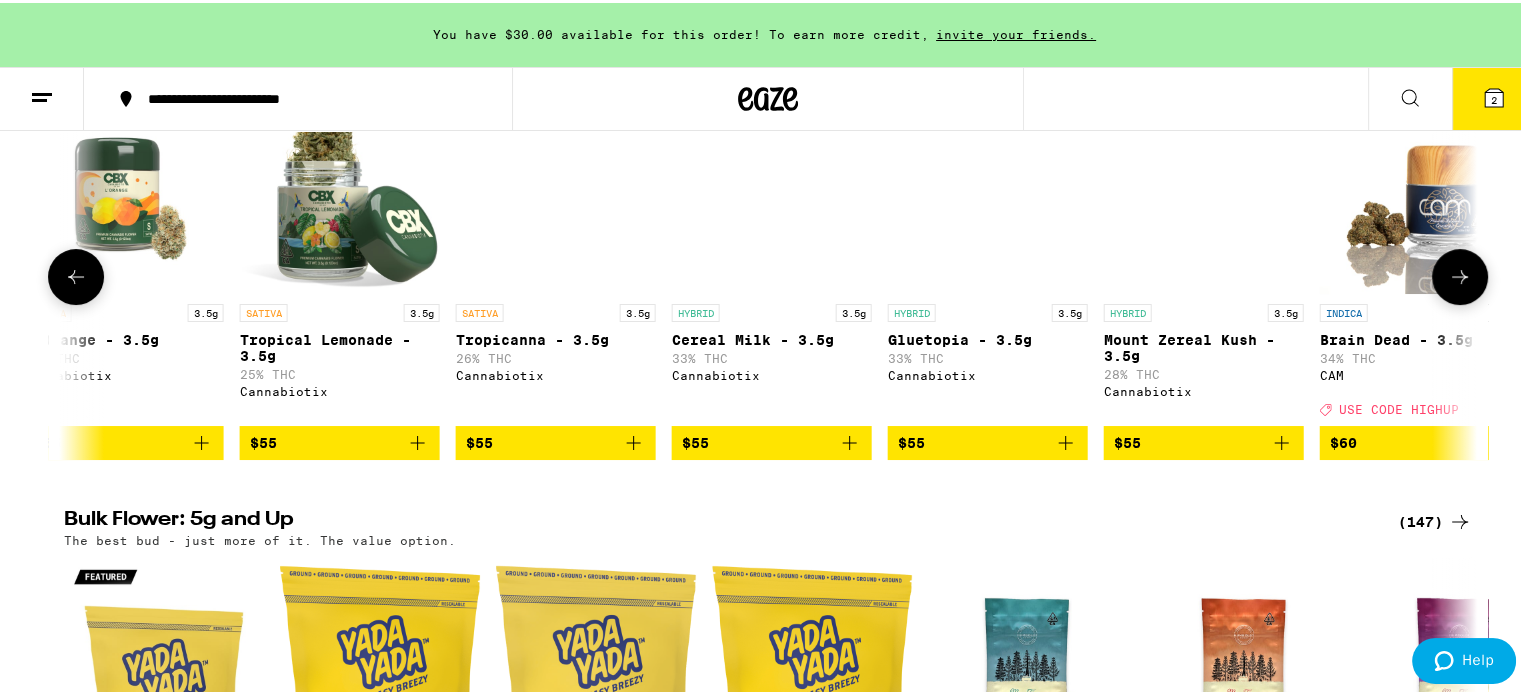 scroll, scrollTop: 0, scrollLeft: 12144, axis: horizontal 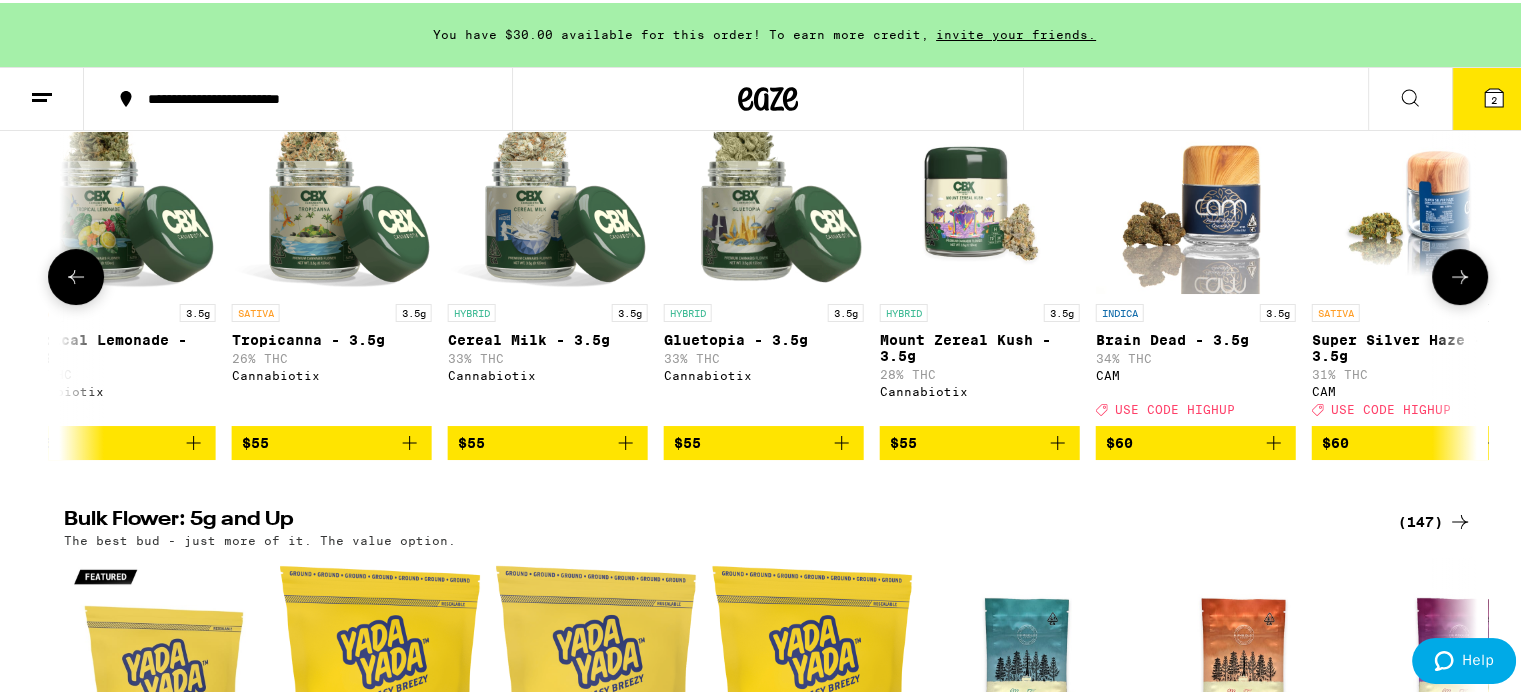 click 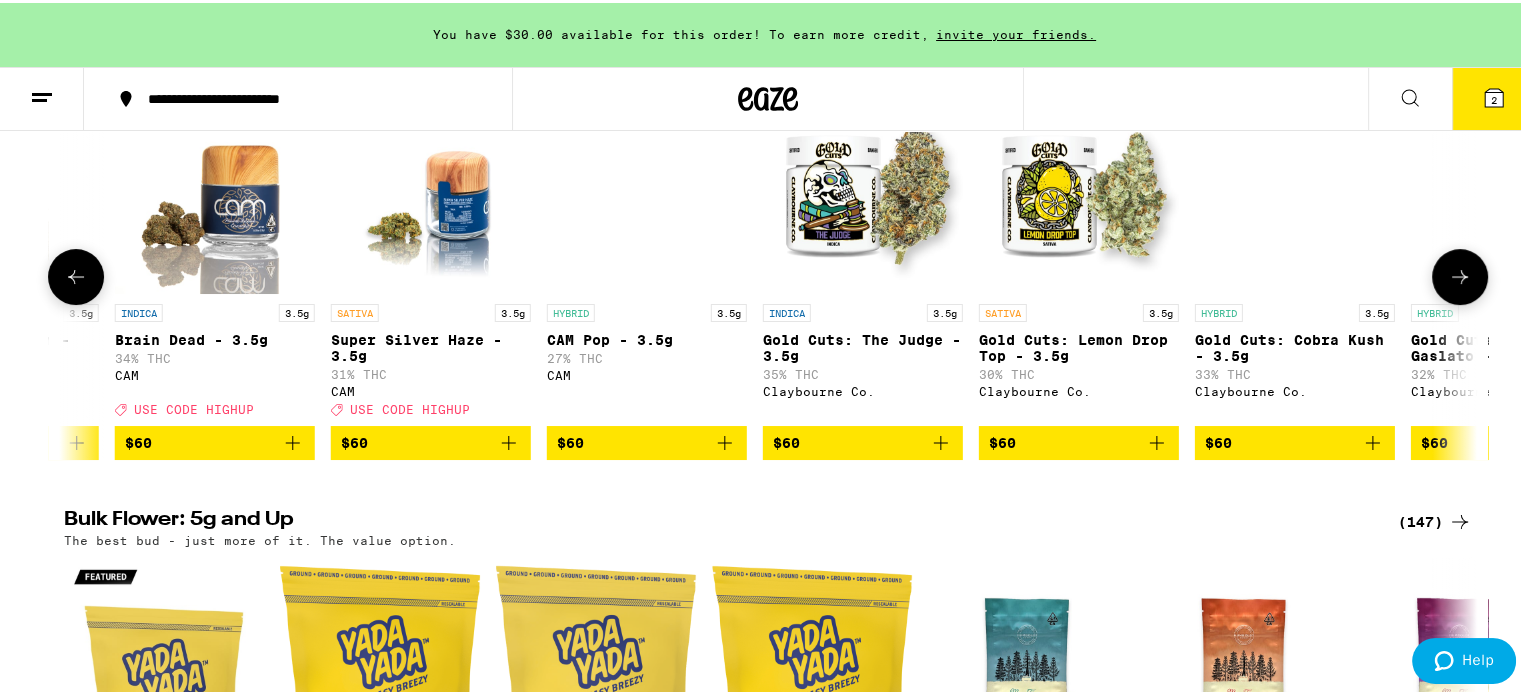 scroll, scrollTop: 0, scrollLeft: 13280, axis: horizontal 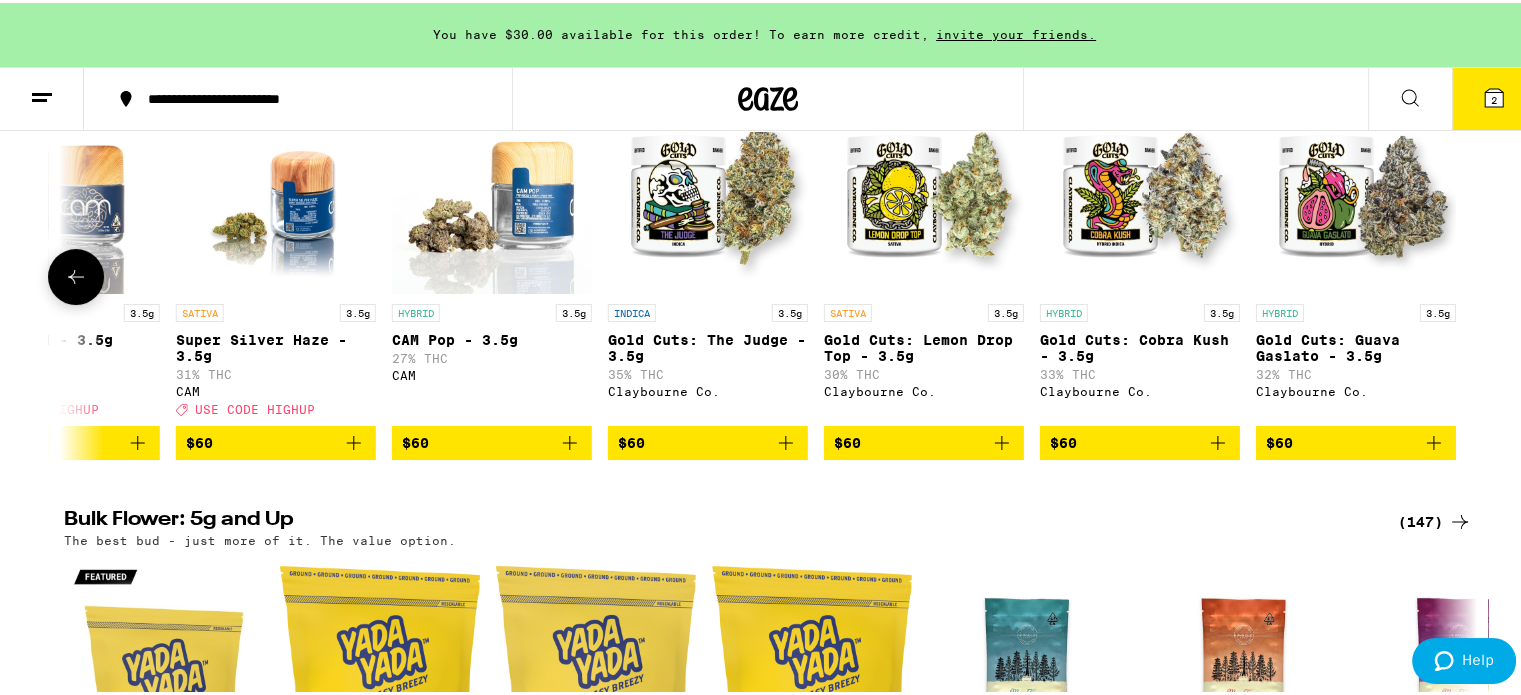 click at bounding box center (1460, 274) 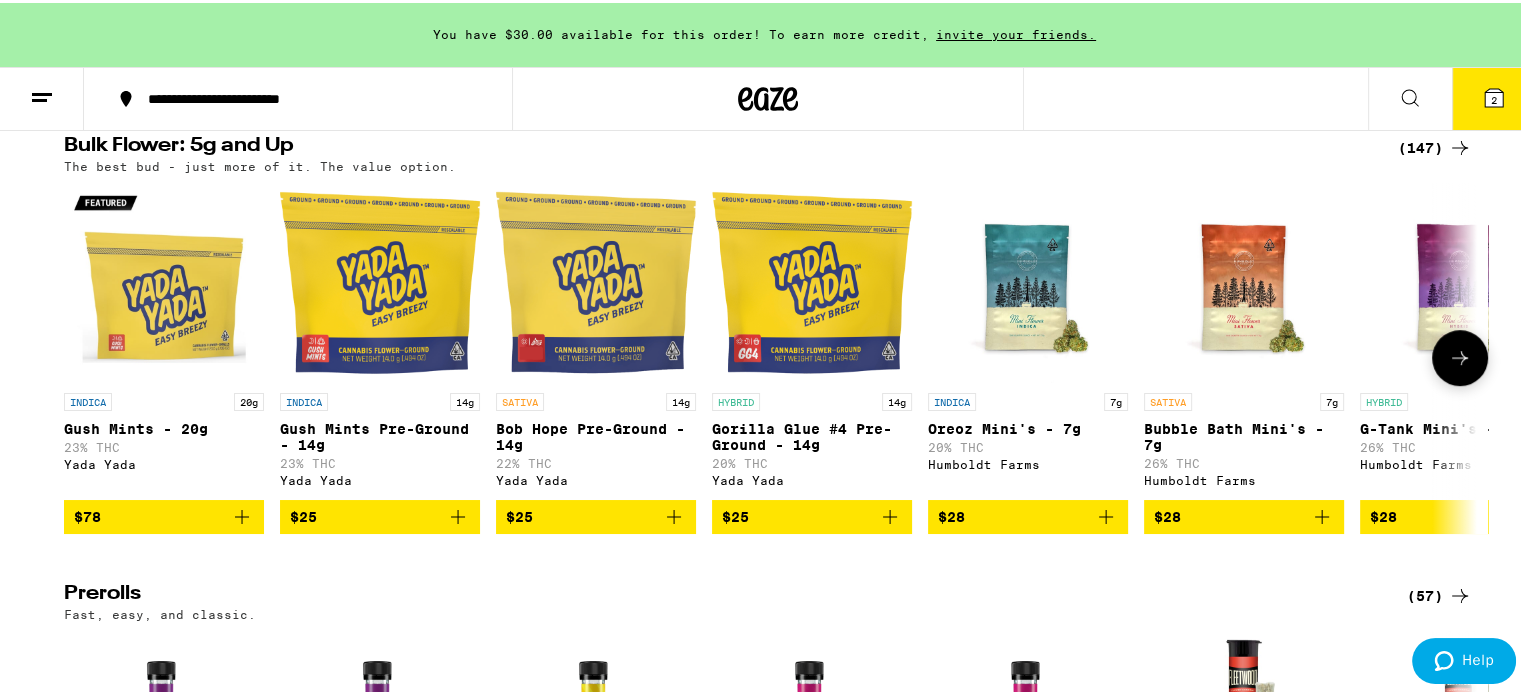 scroll, scrollTop: 652, scrollLeft: 0, axis: vertical 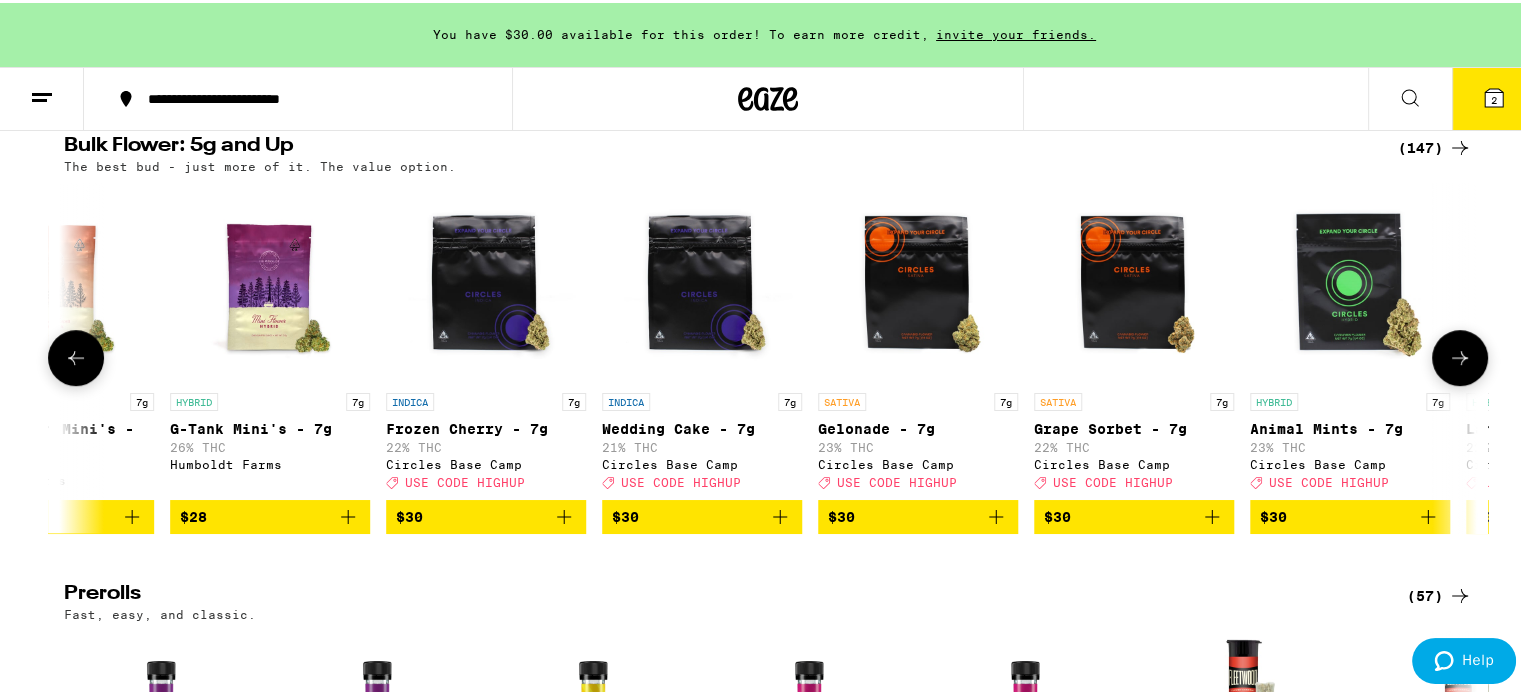 click 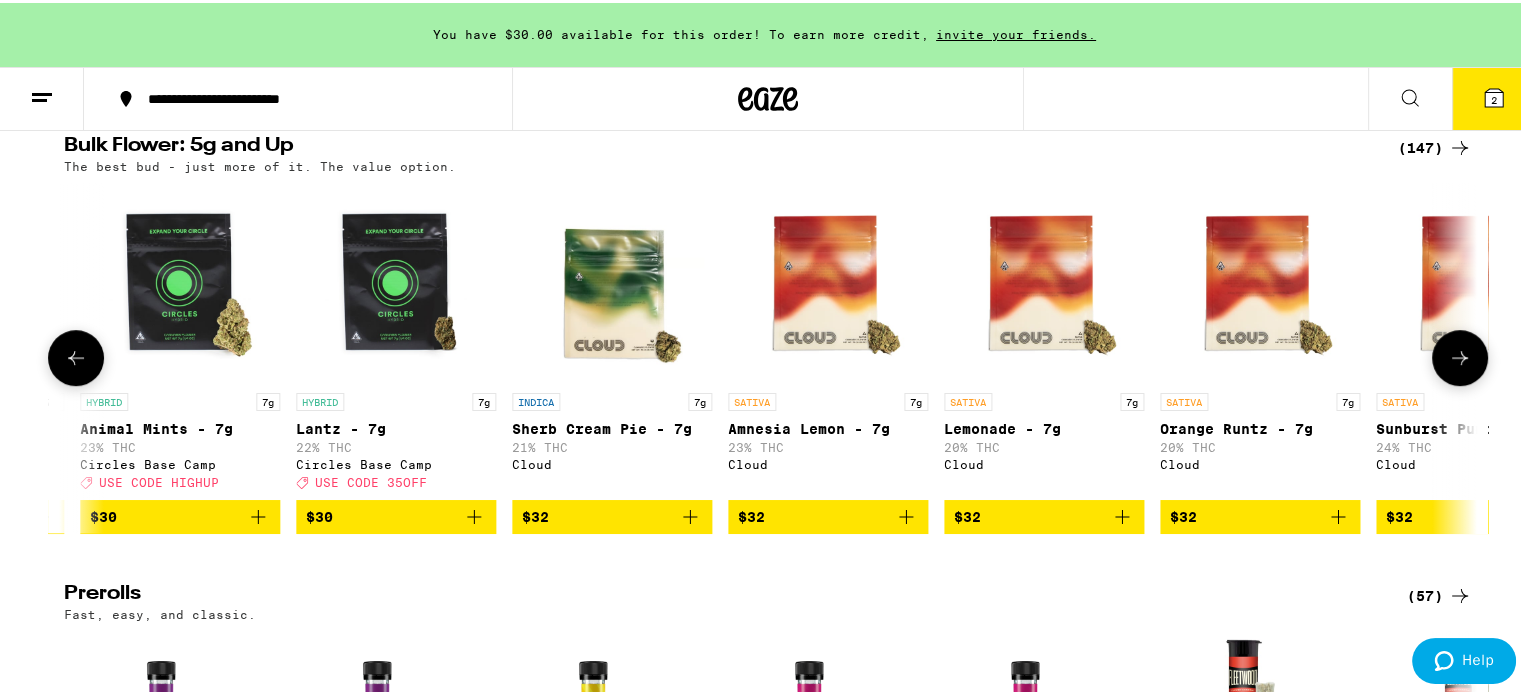 scroll, scrollTop: 0, scrollLeft: 2380, axis: horizontal 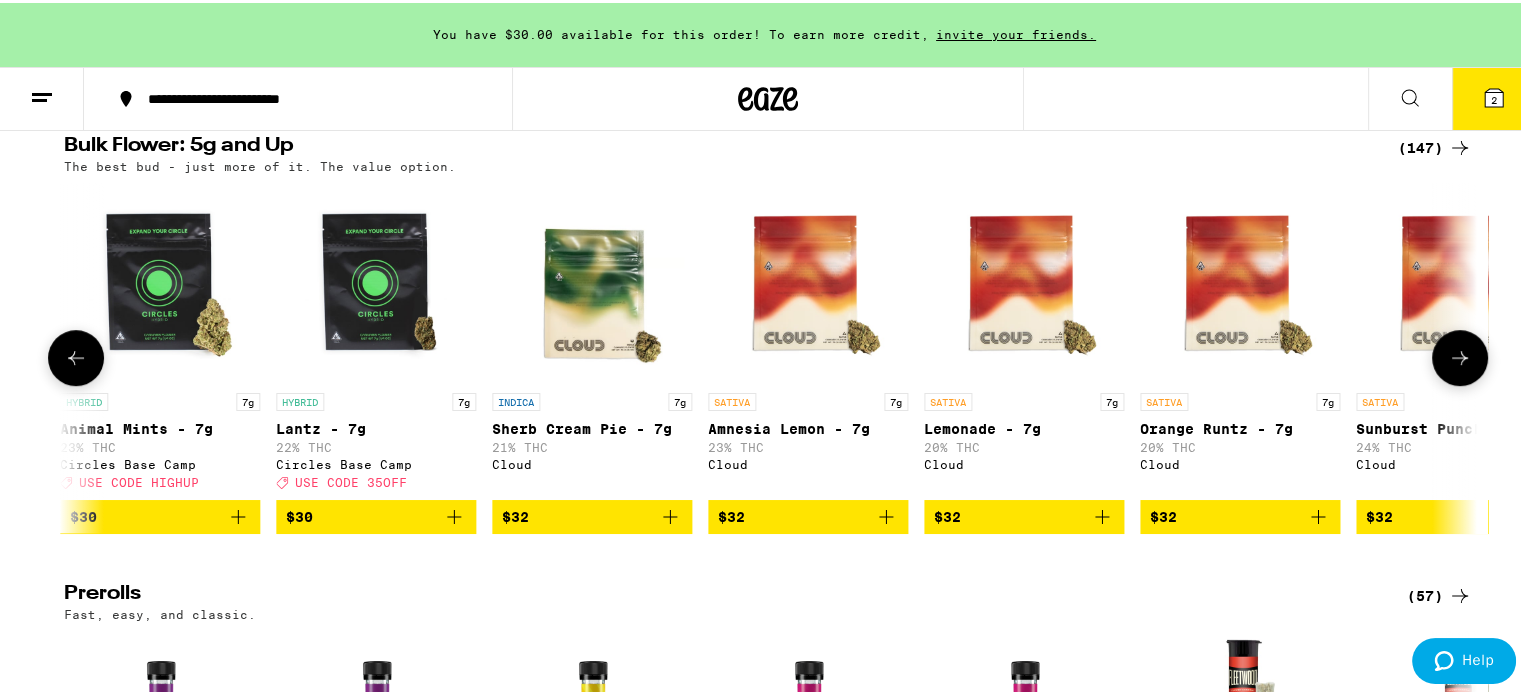 click 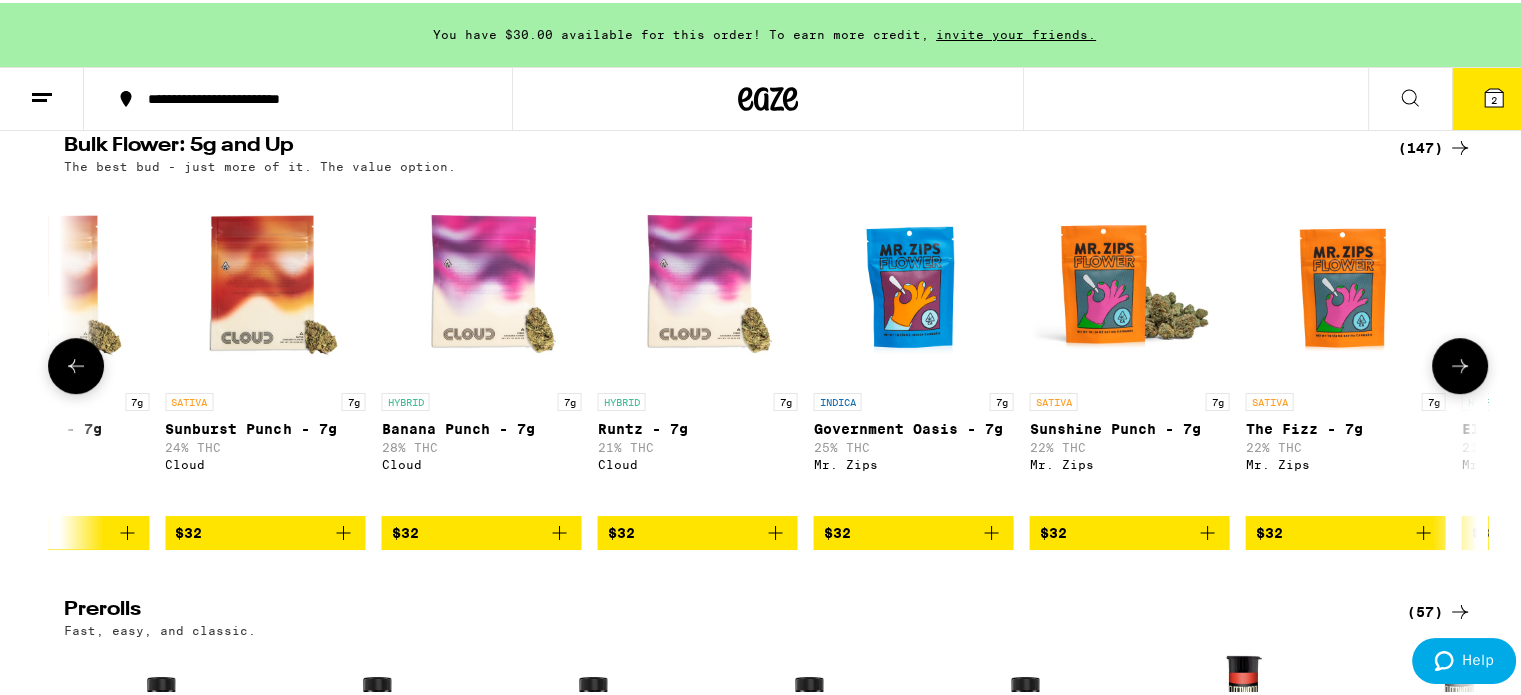 click 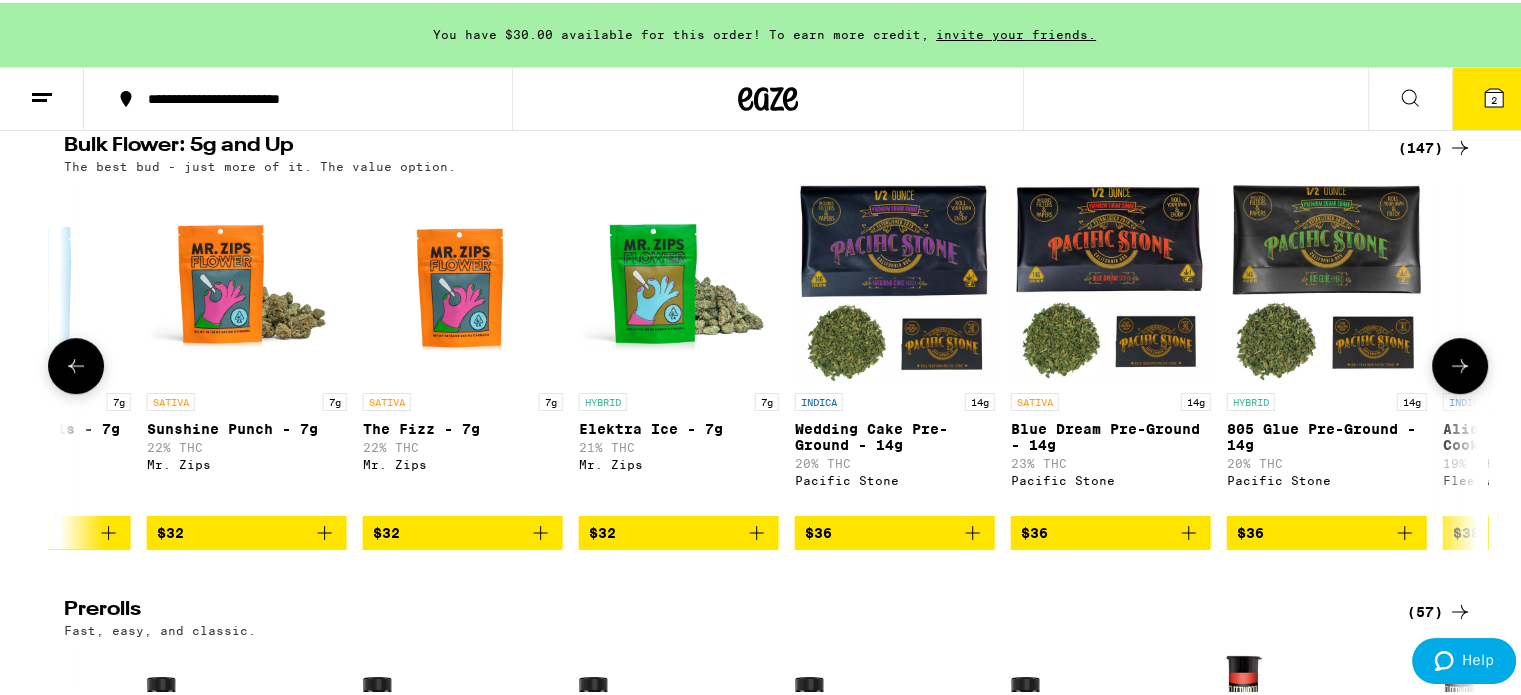 scroll, scrollTop: 0, scrollLeft: 4761, axis: horizontal 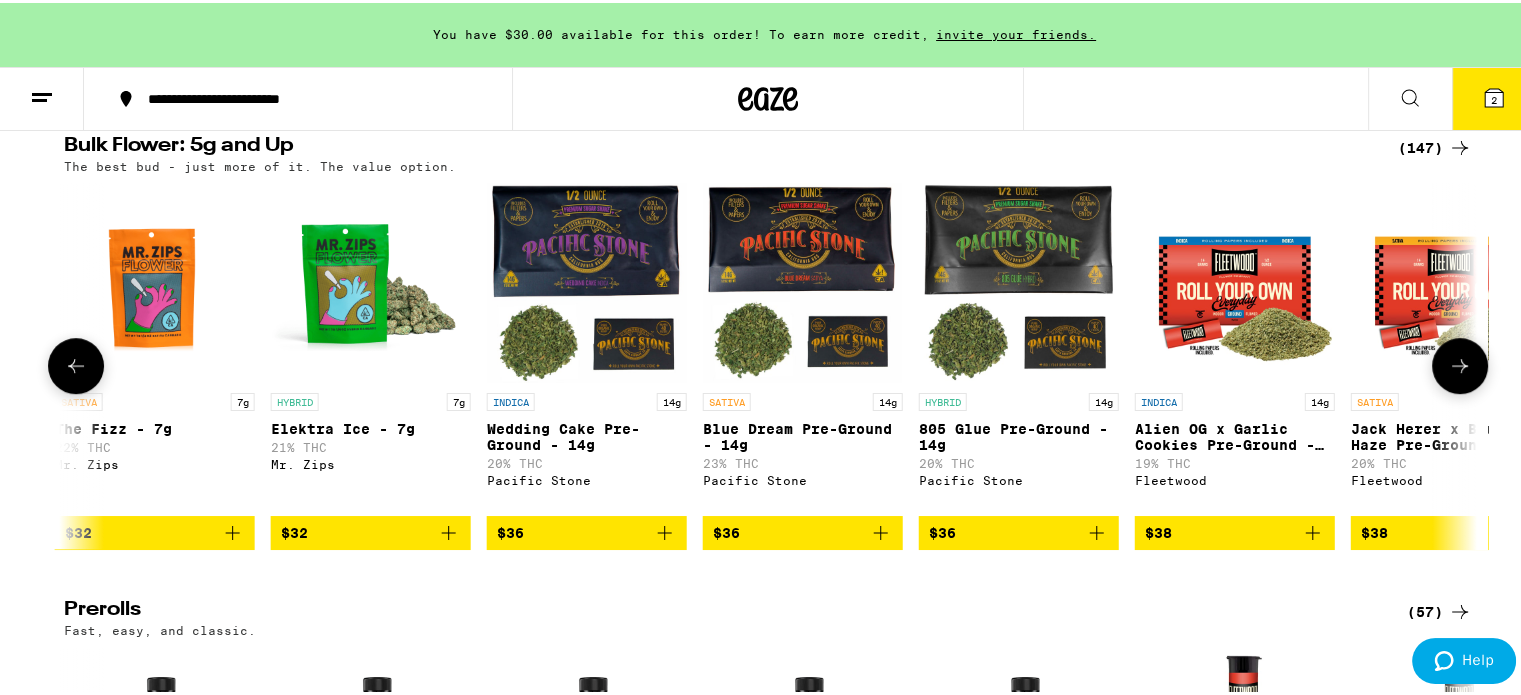 click 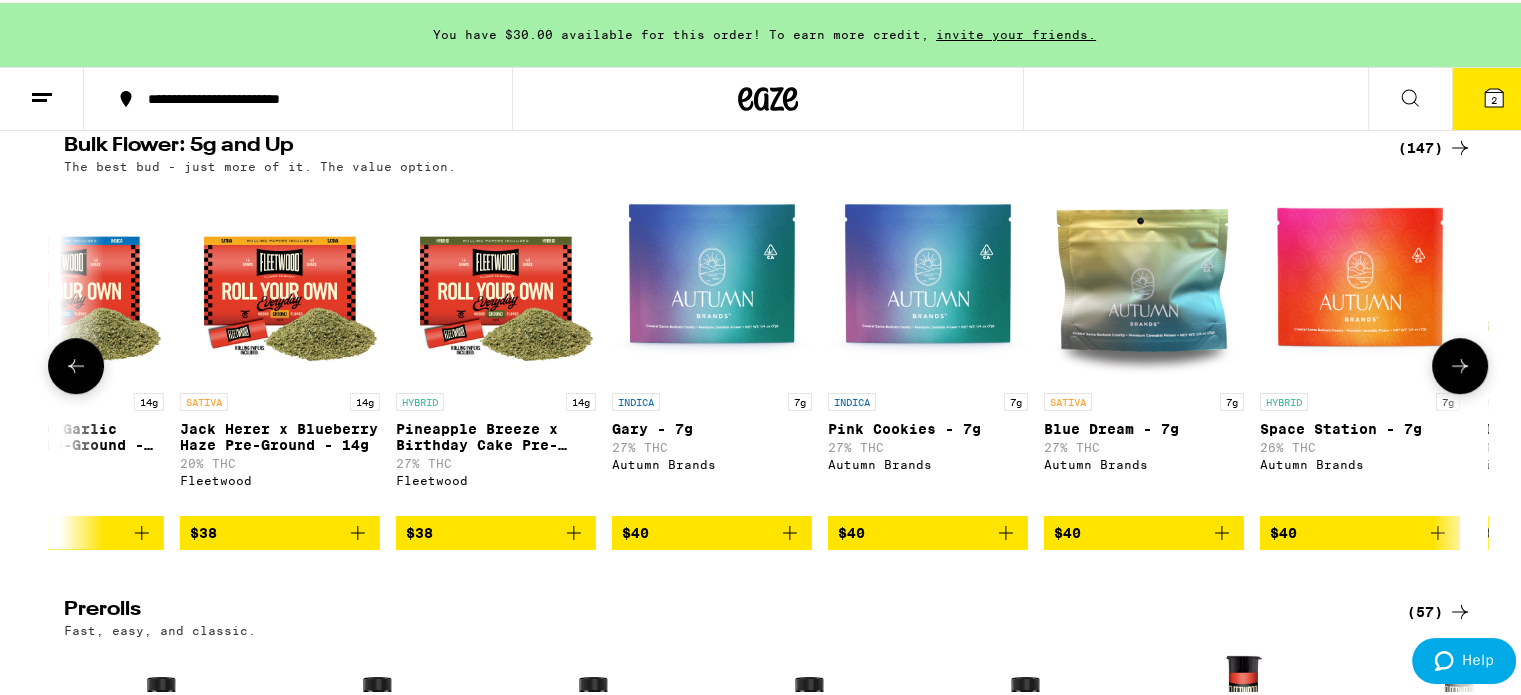 scroll, scrollTop: 0, scrollLeft: 5952, axis: horizontal 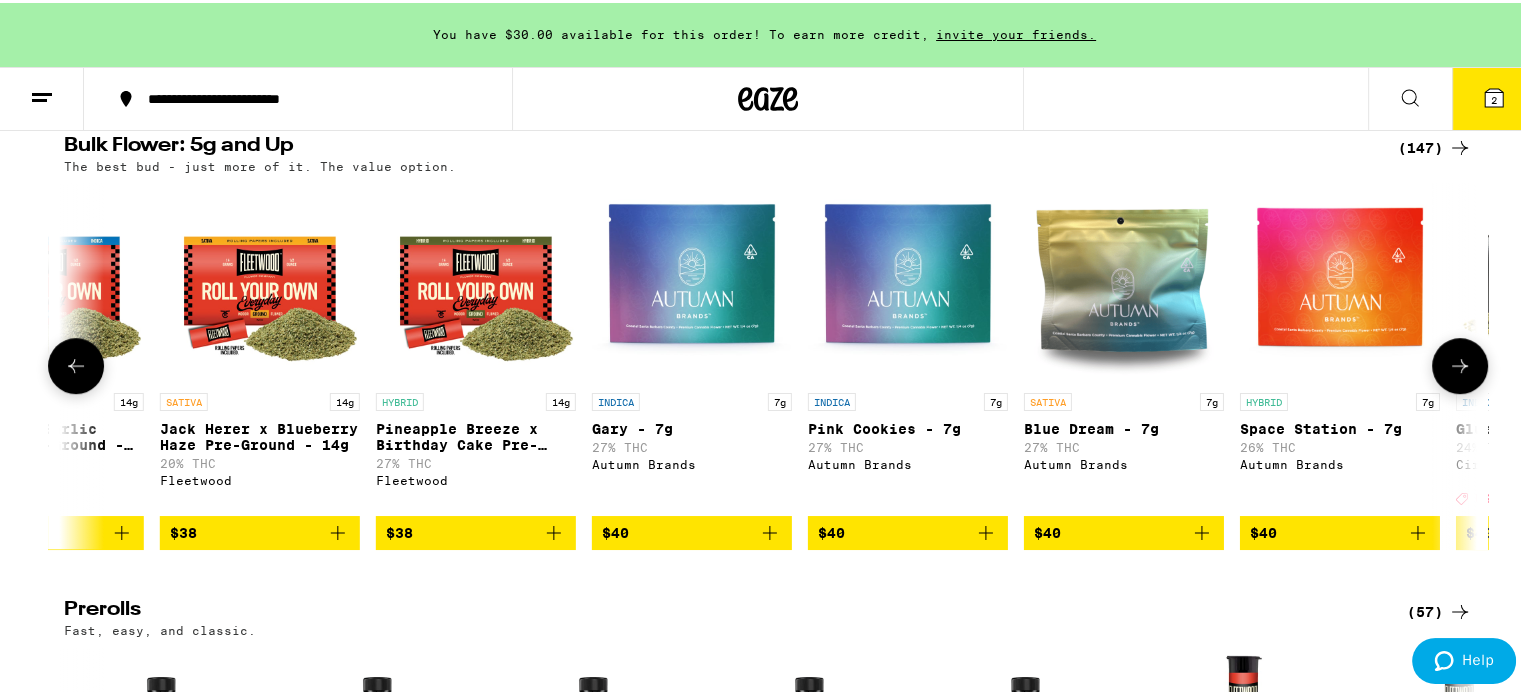 click 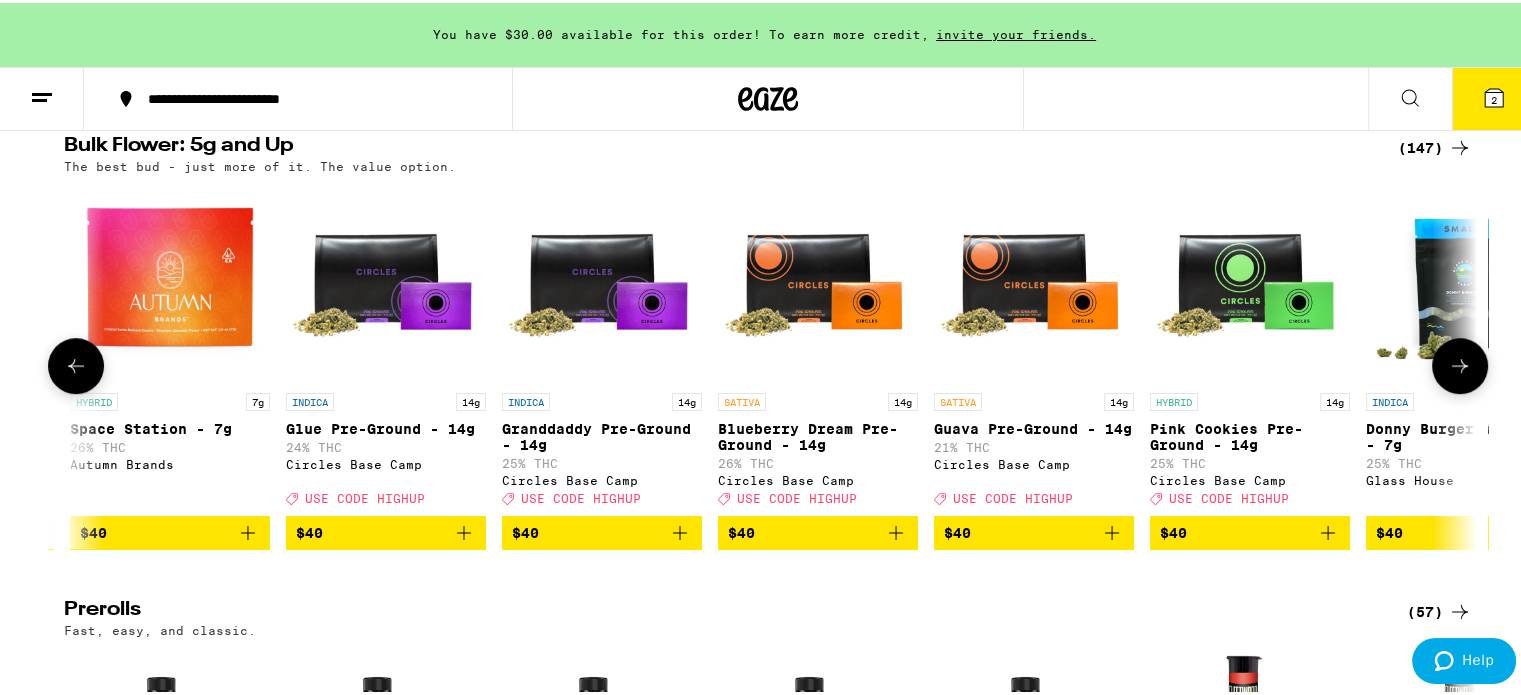 scroll, scrollTop: 0, scrollLeft: 7142, axis: horizontal 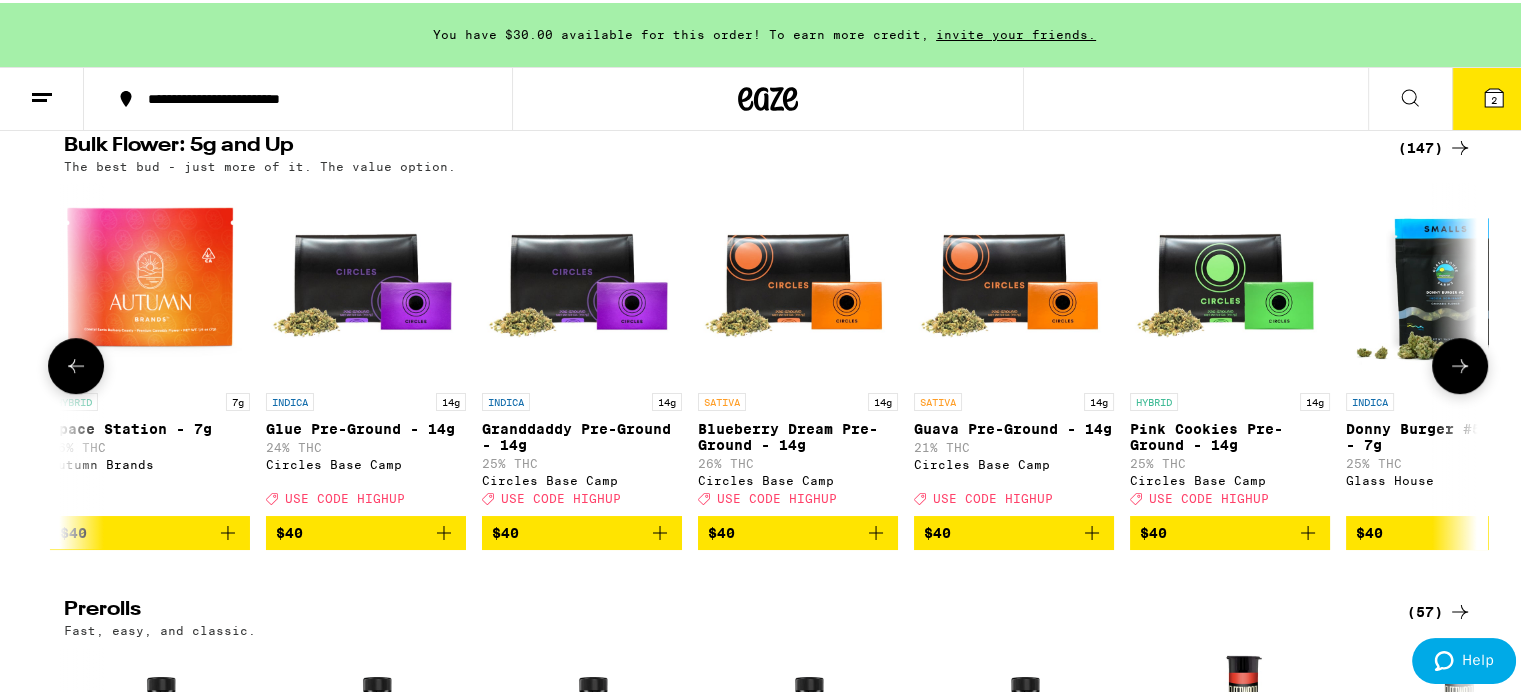 click on "USE CODE HIGHUP" at bounding box center [561, 496] 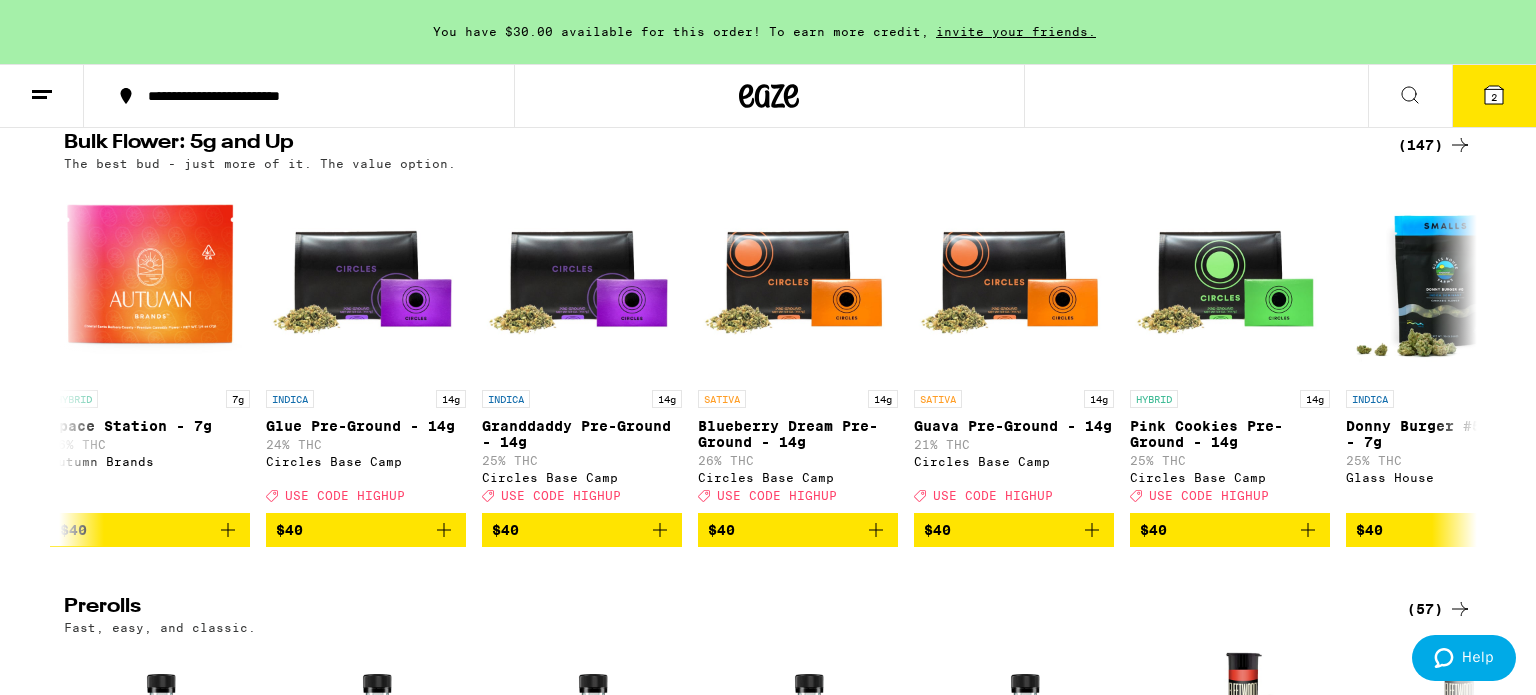click 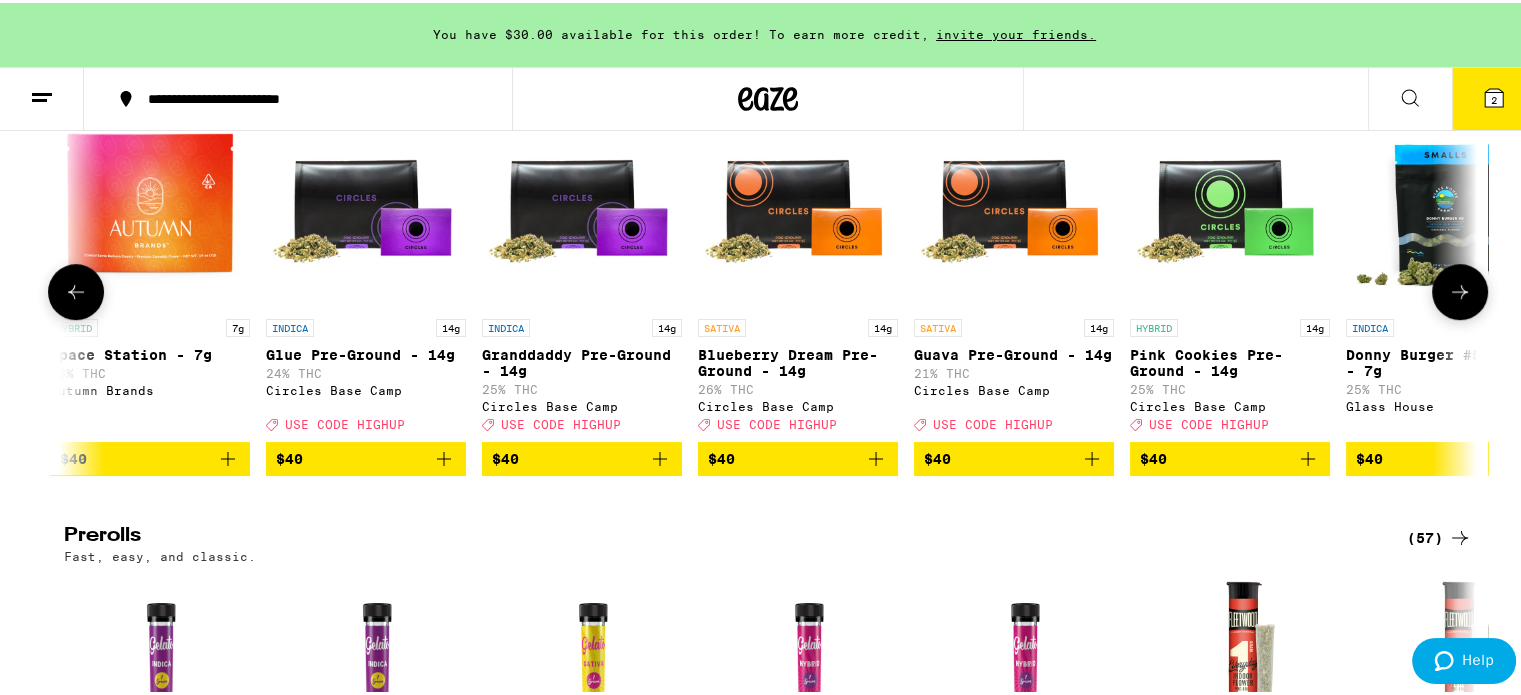 scroll, scrollTop: 730, scrollLeft: 0, axis: vertical 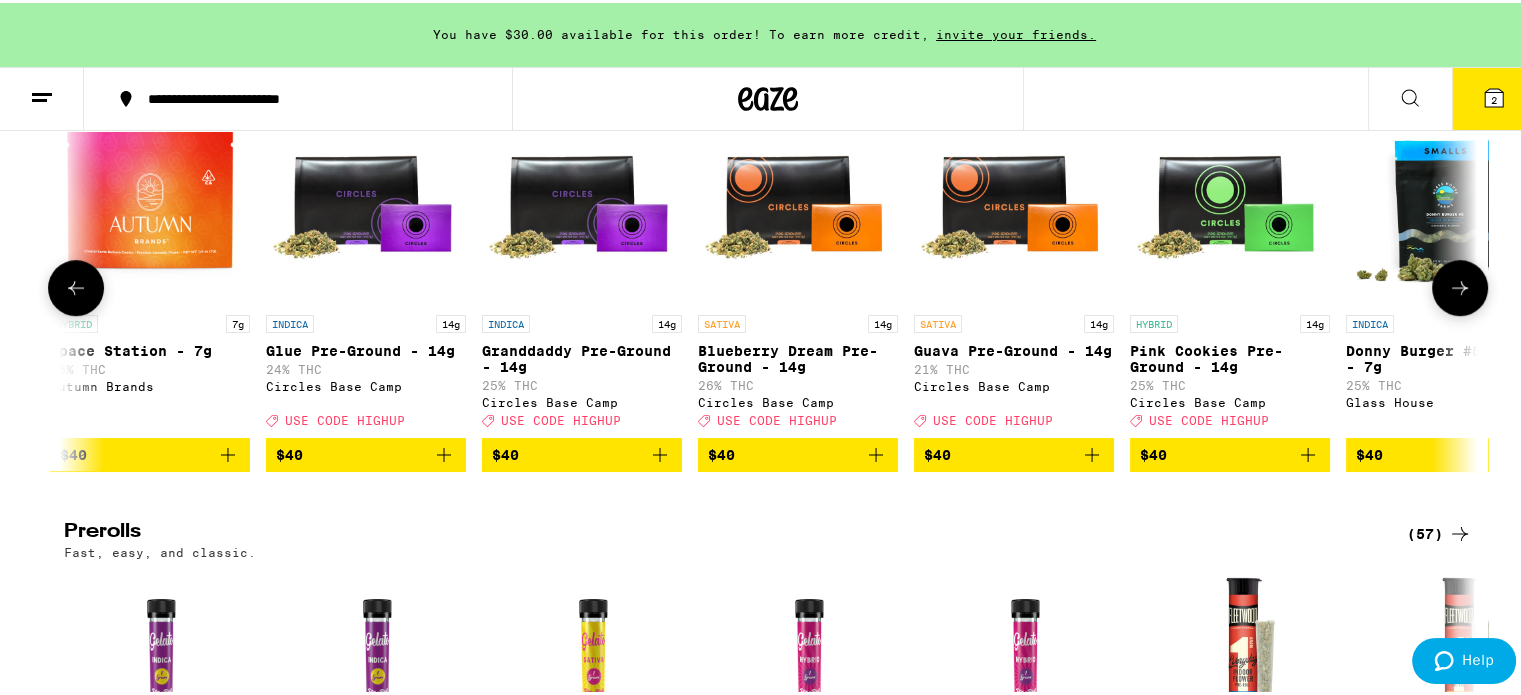 click 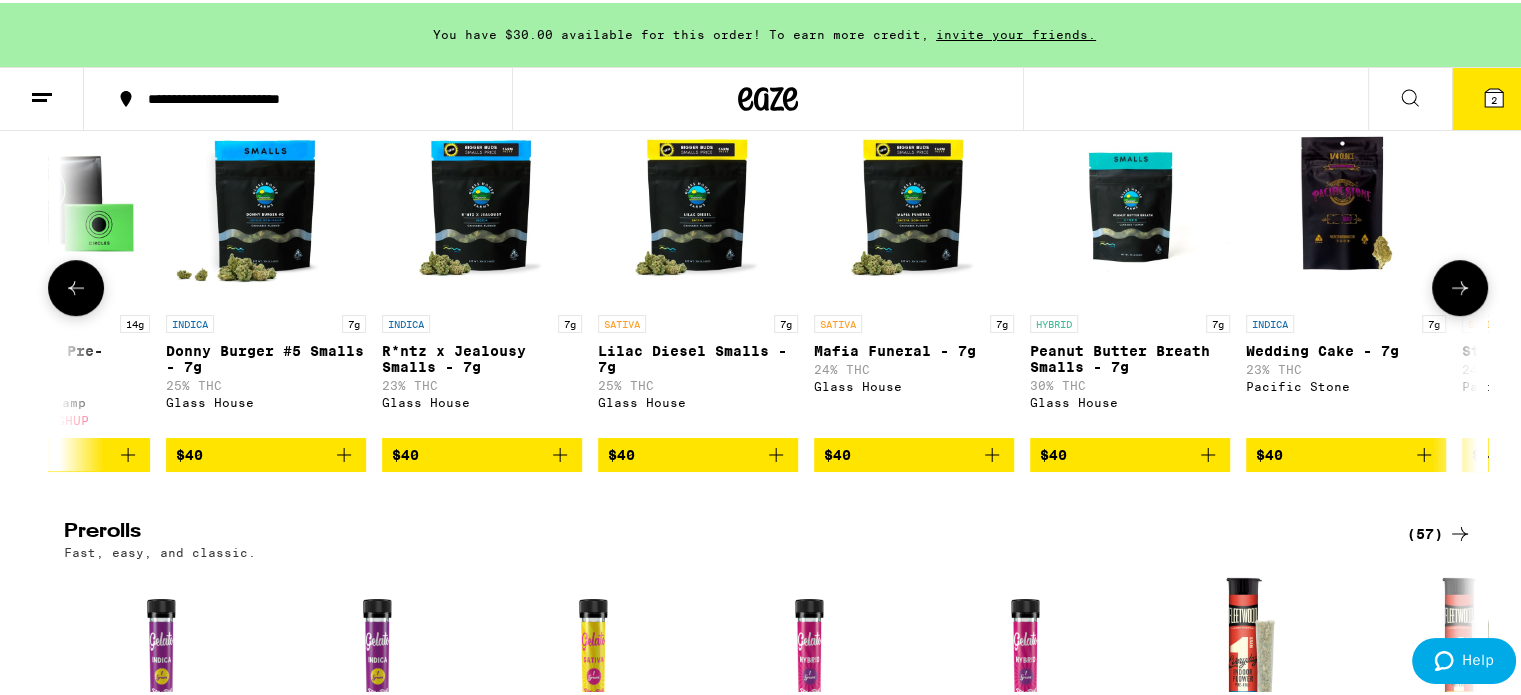 scroll, scrollTop: 0, scrollLeft: 8332, axis: horizontal 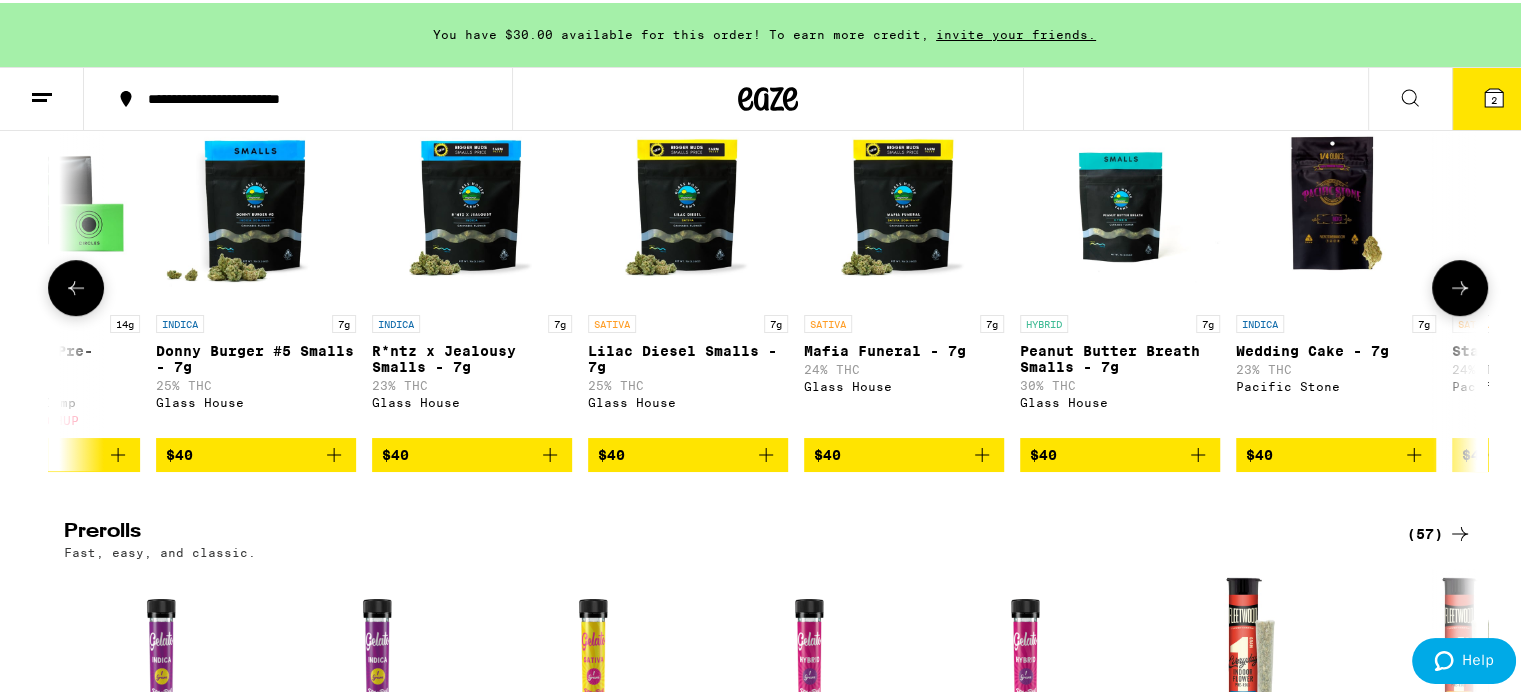 click 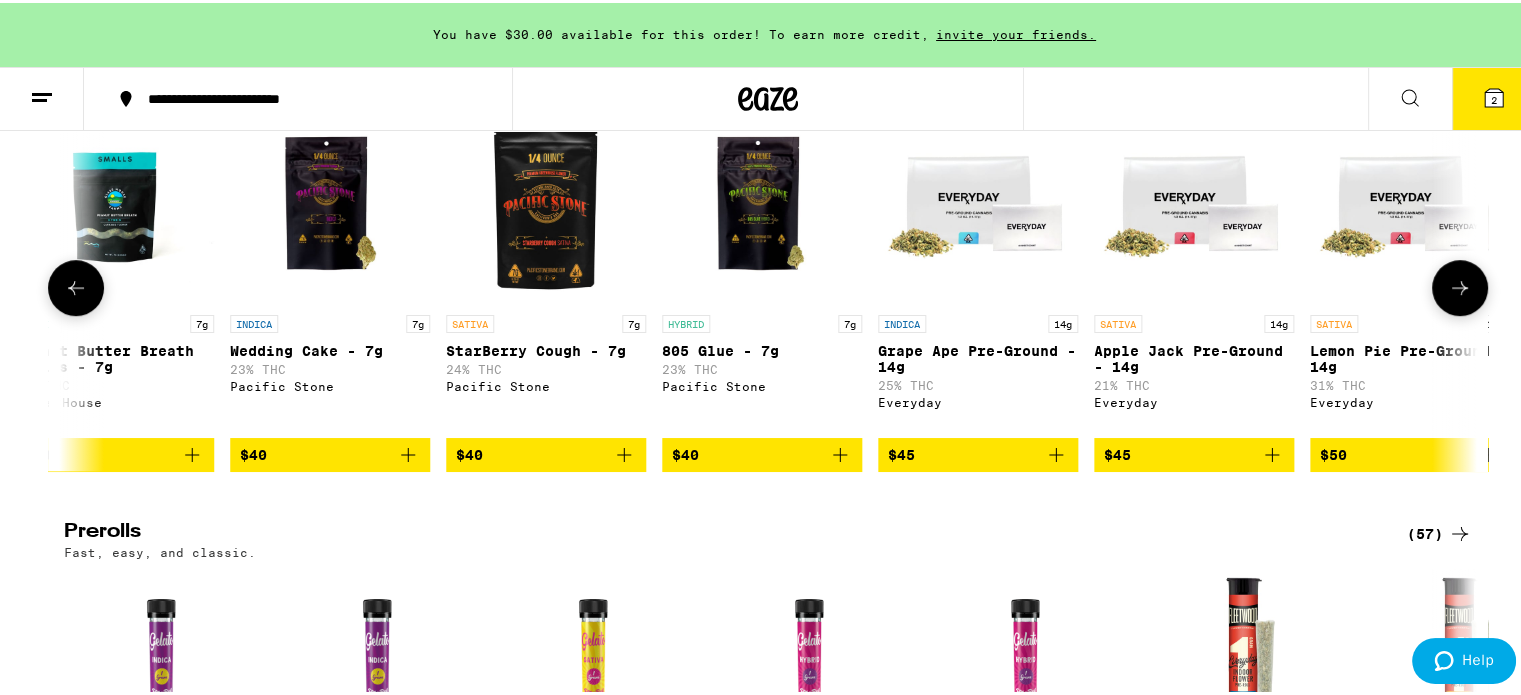 scroll, scrollTop: 0, scrollLeft: 9523, axis: horizontal 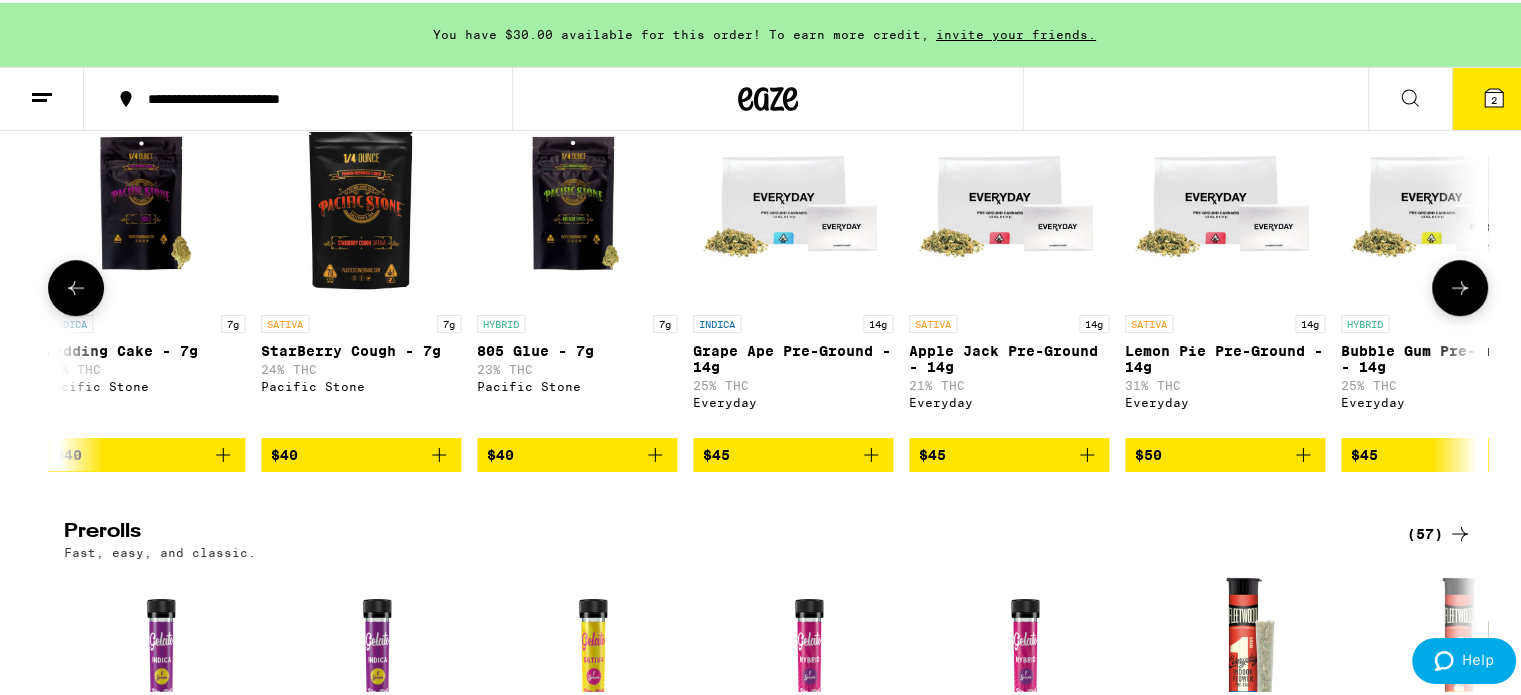 click 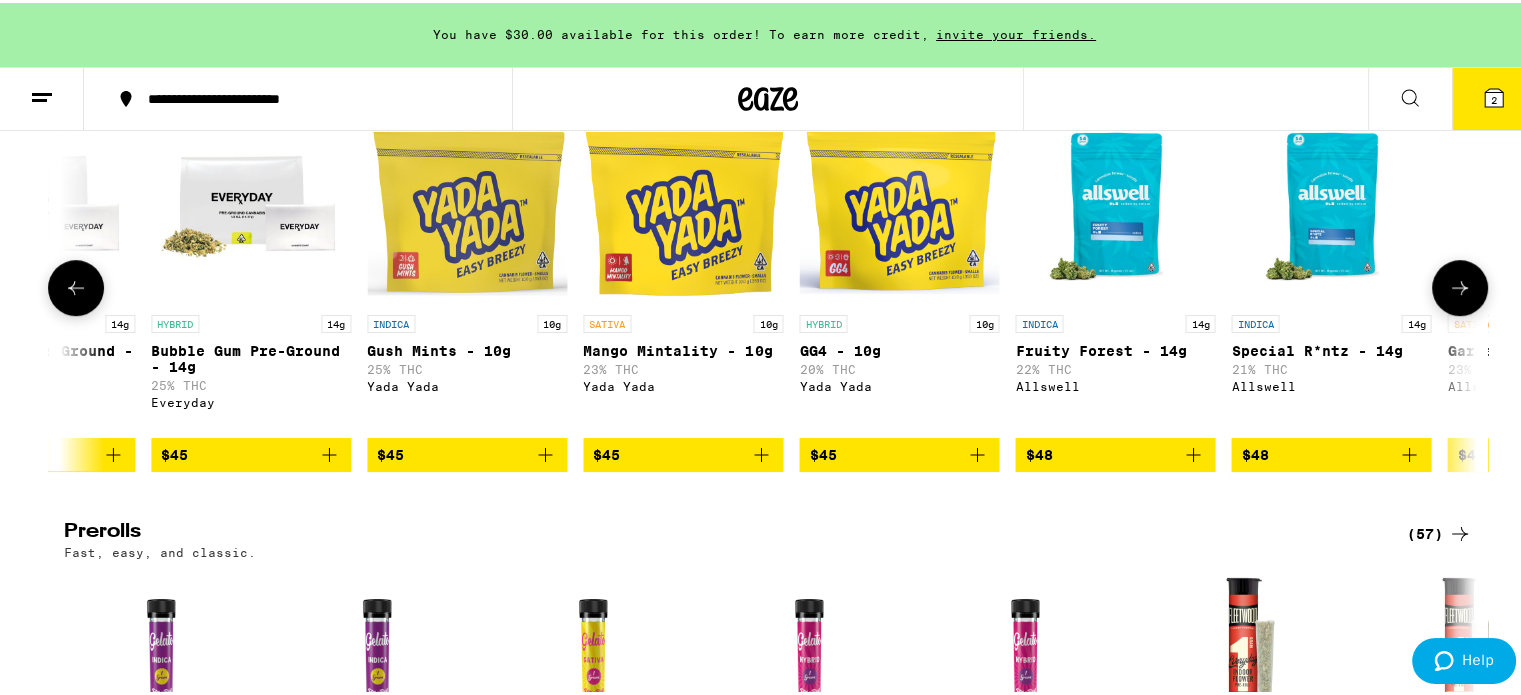 click 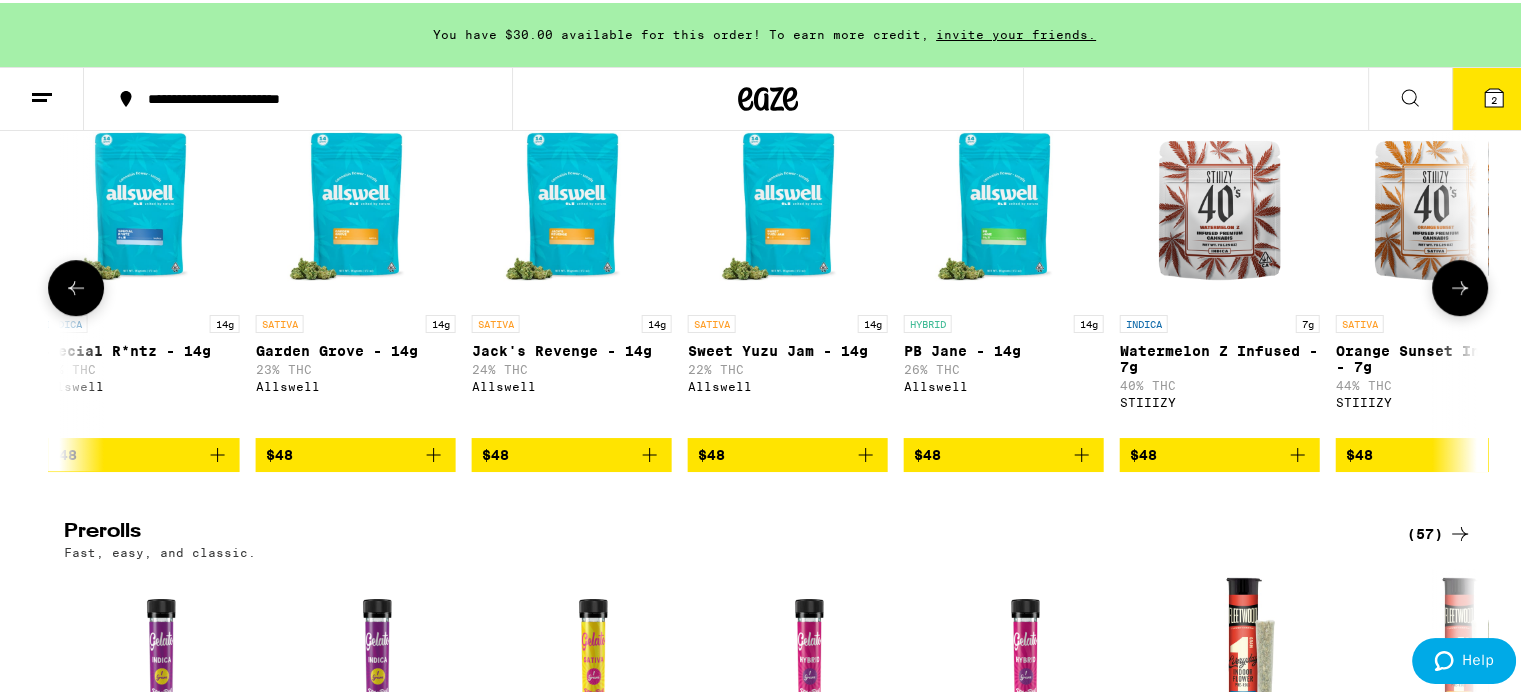 click 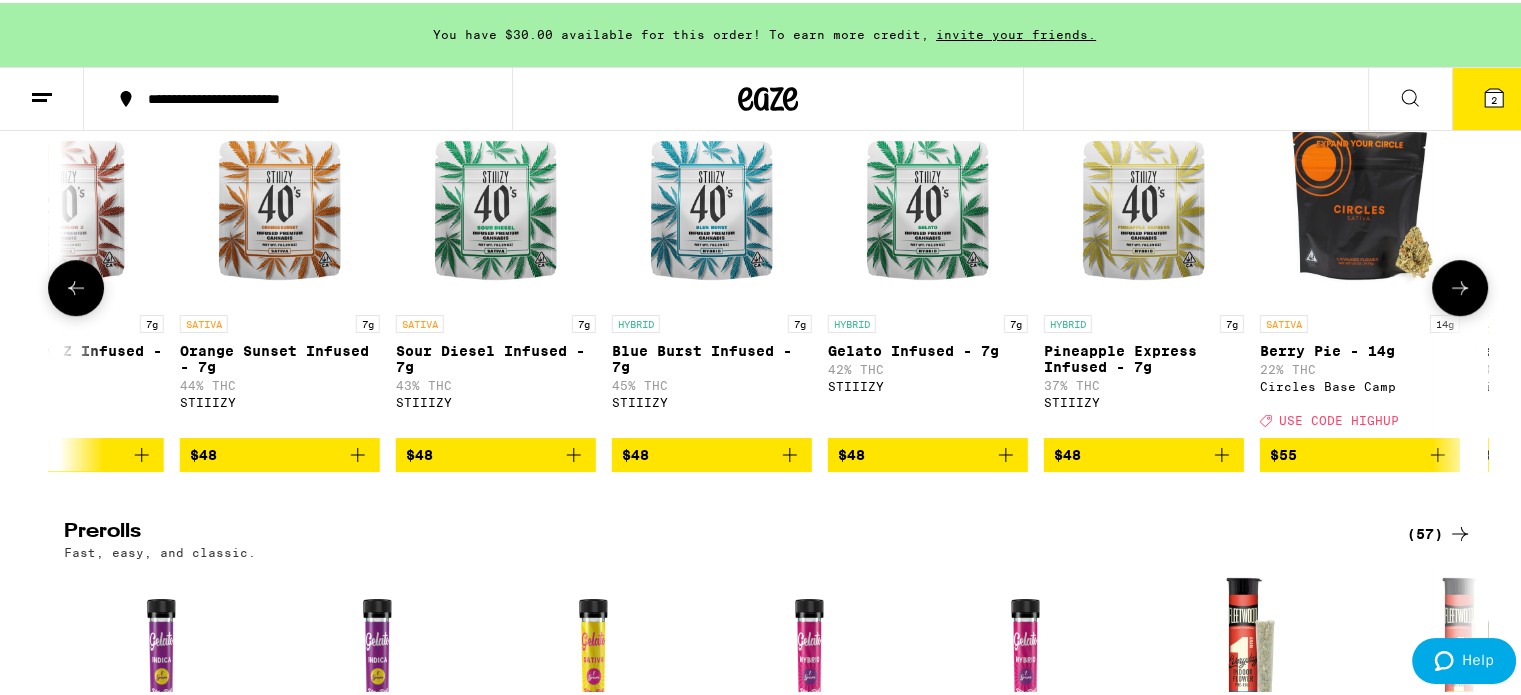 scroll, scrollTop: 0, scrollLeft: 13094, axis: horizontal 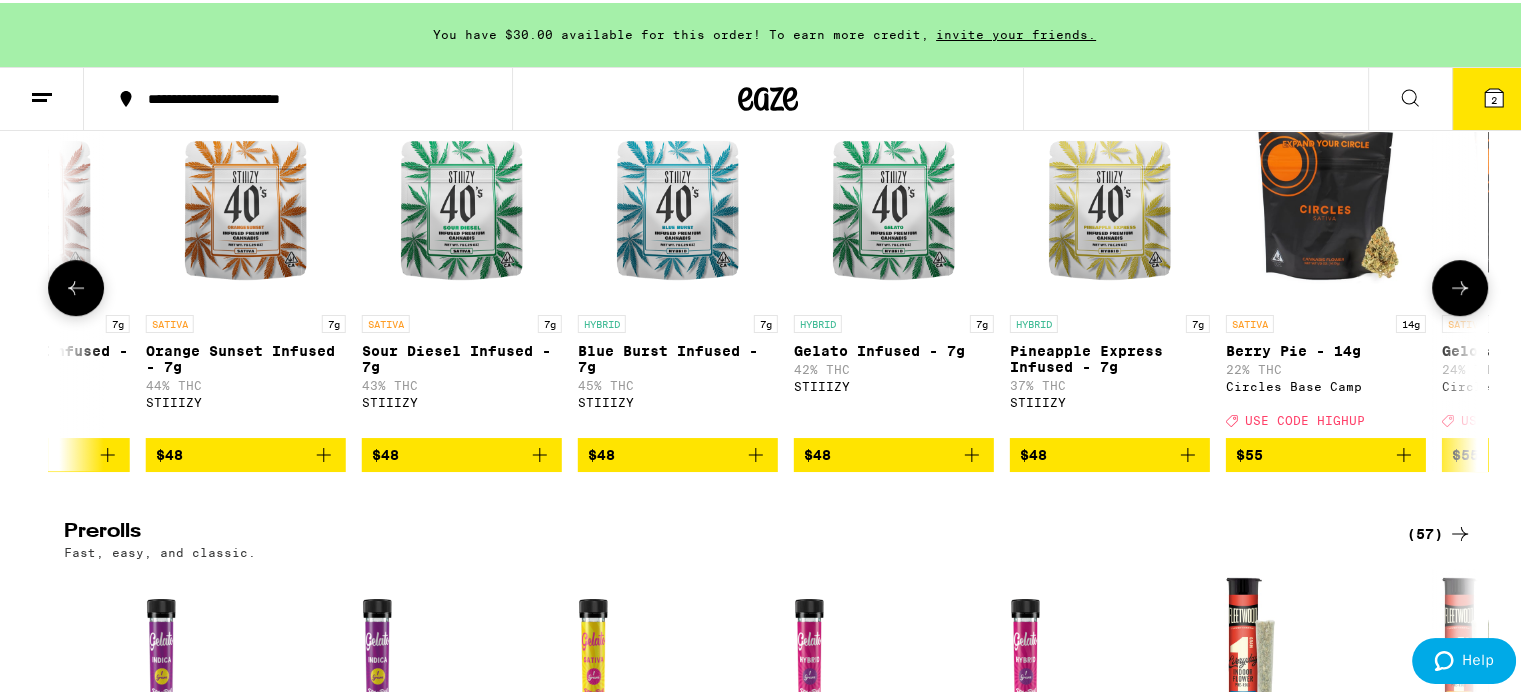 click at bounding box center (76, 285) 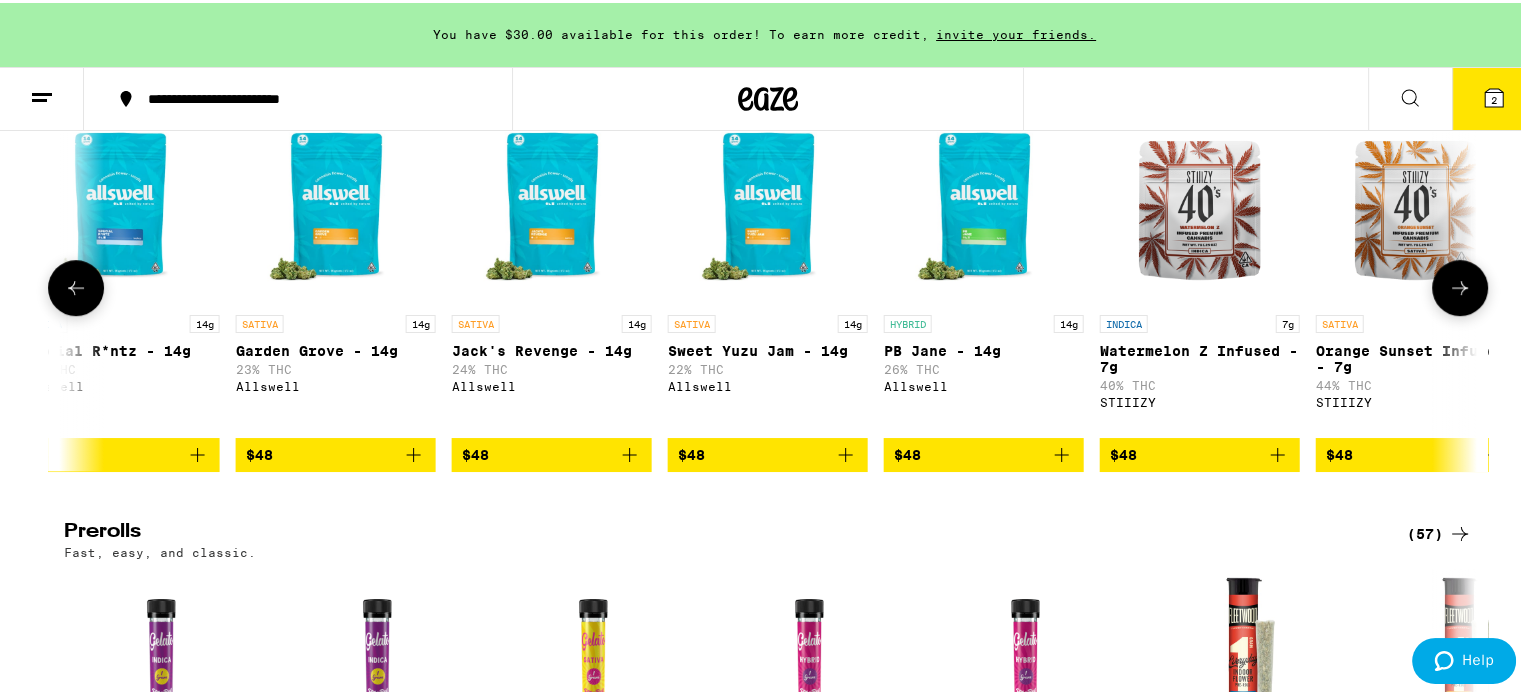 scroll, scrollTop: 0, scrollLeft: 11904, axis: horizontal 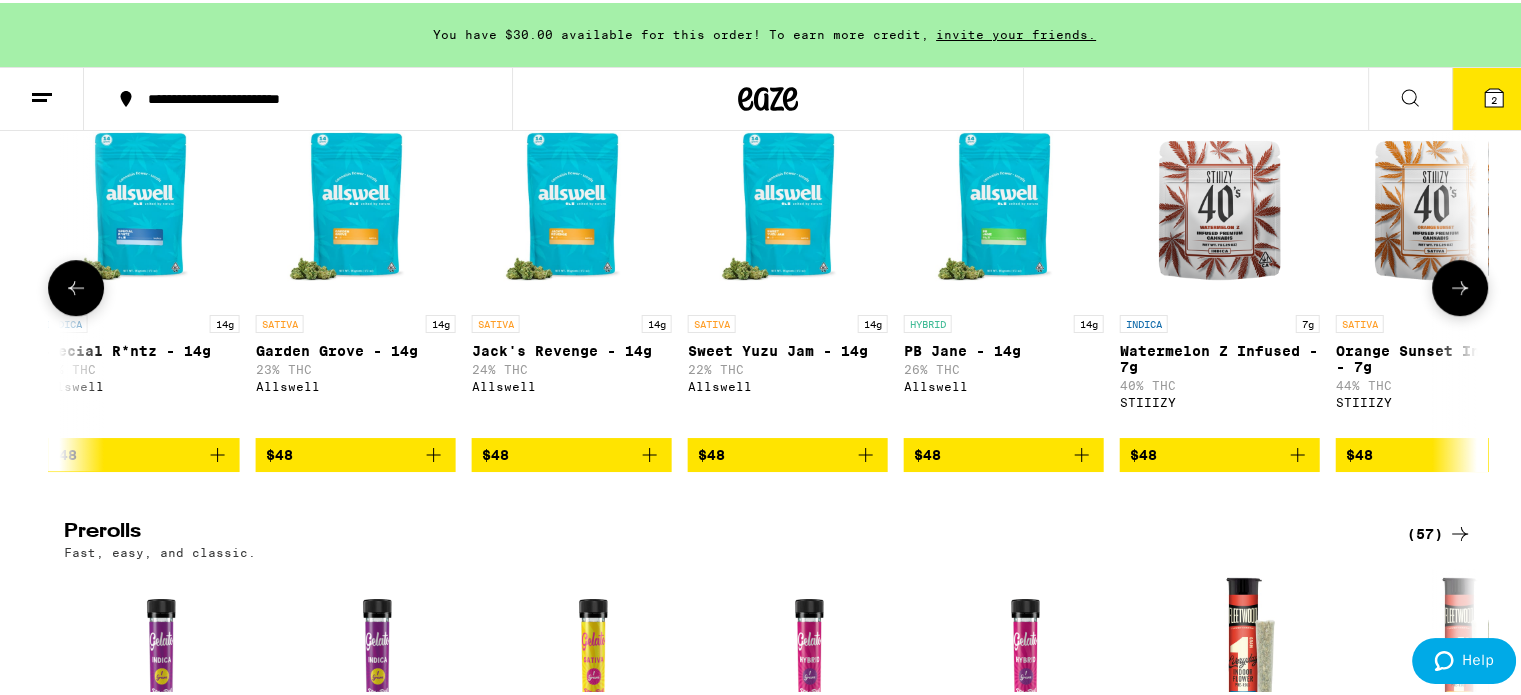 click 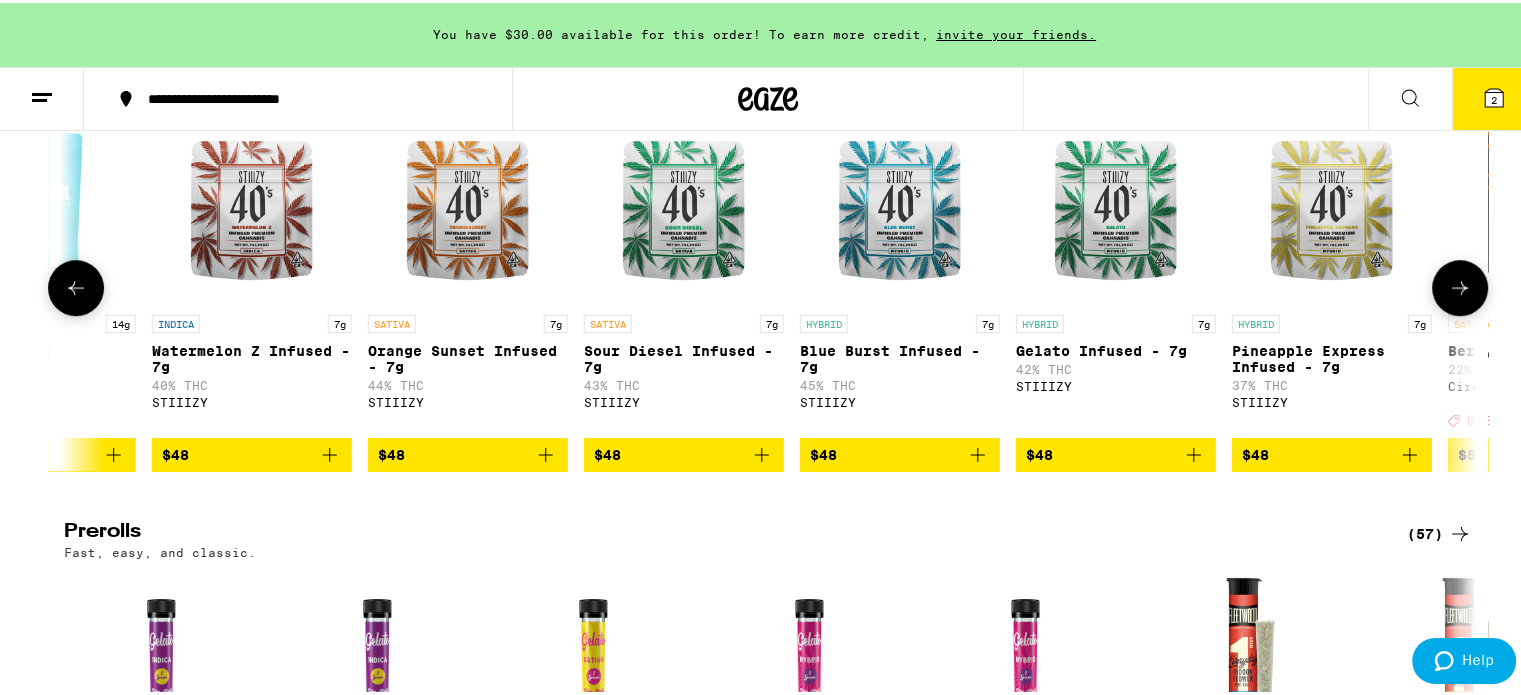 scroll, scrollTop: 0, scrollLeft: 13095, axis: horizontal 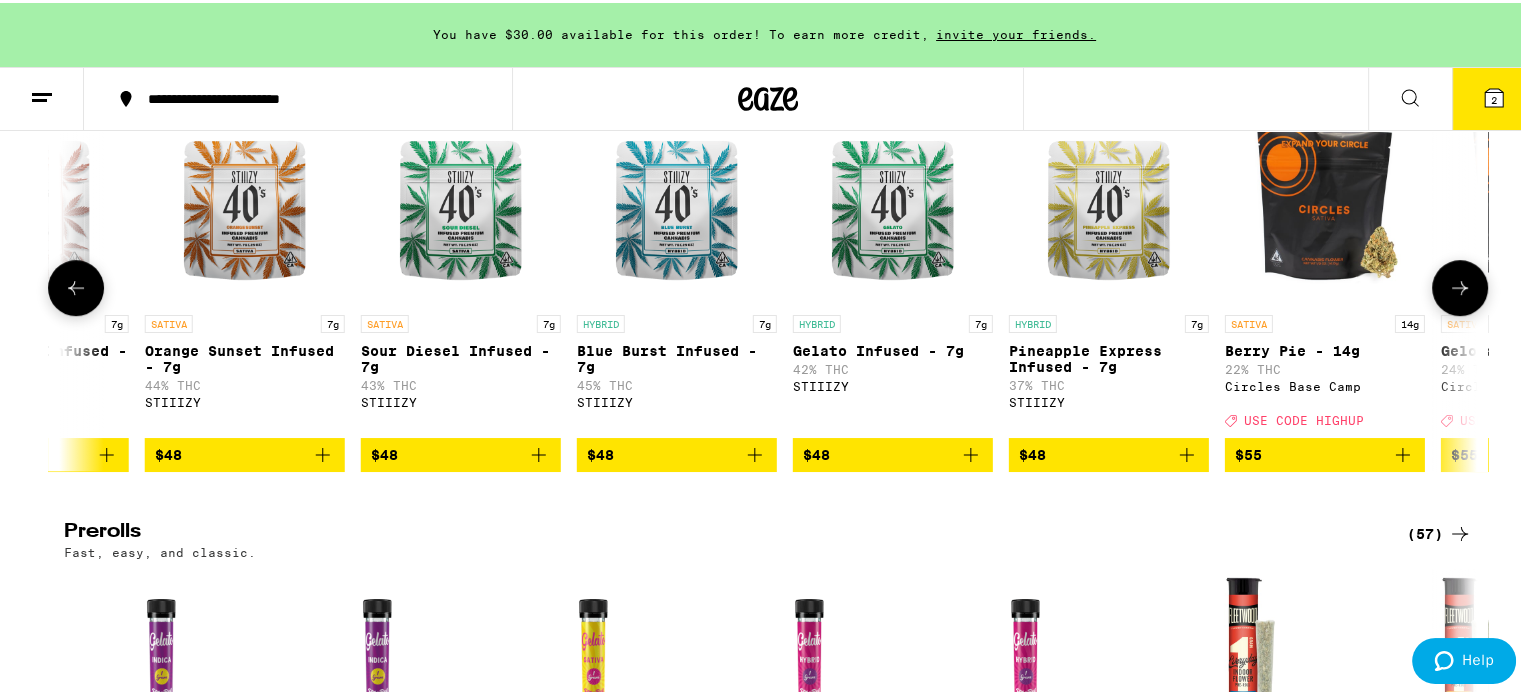 click 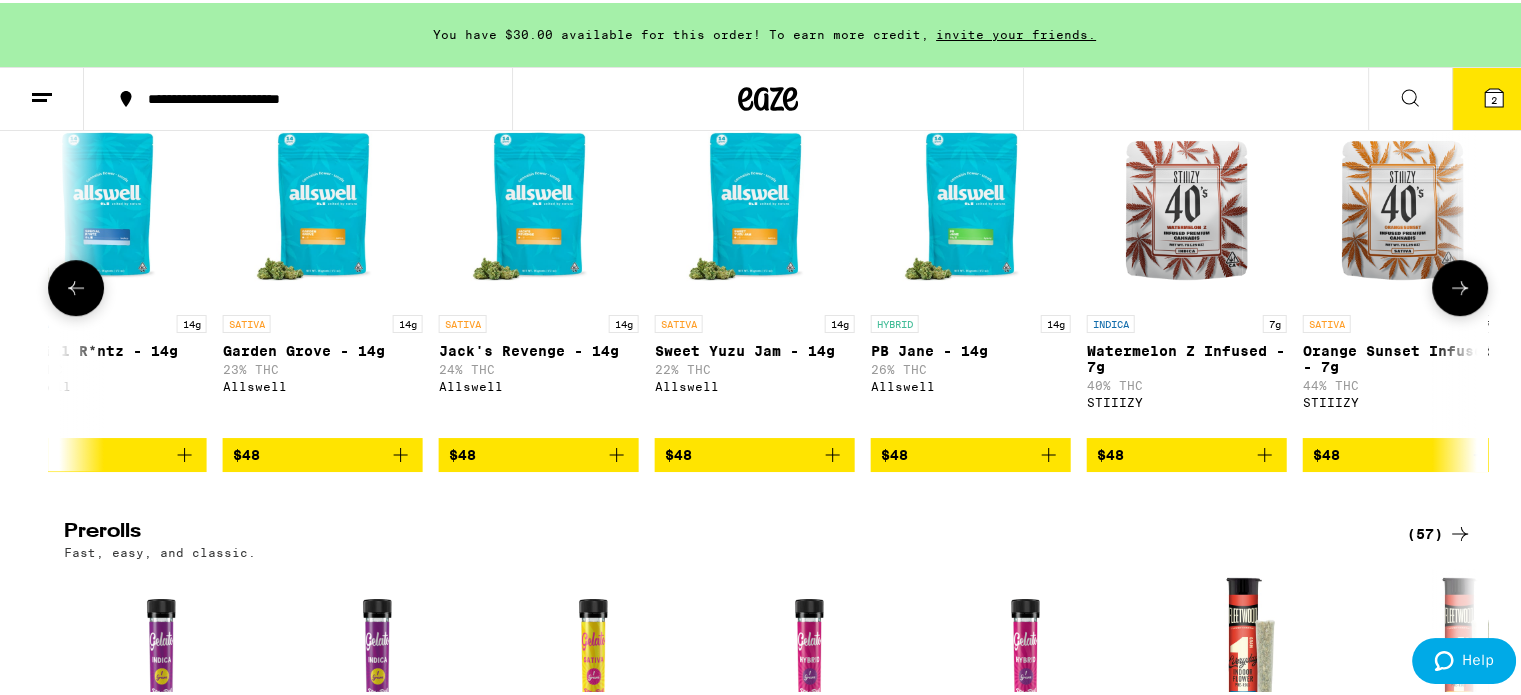 scroll, scrollTop: 0, scrollLeft: 11905, axis: horizontal 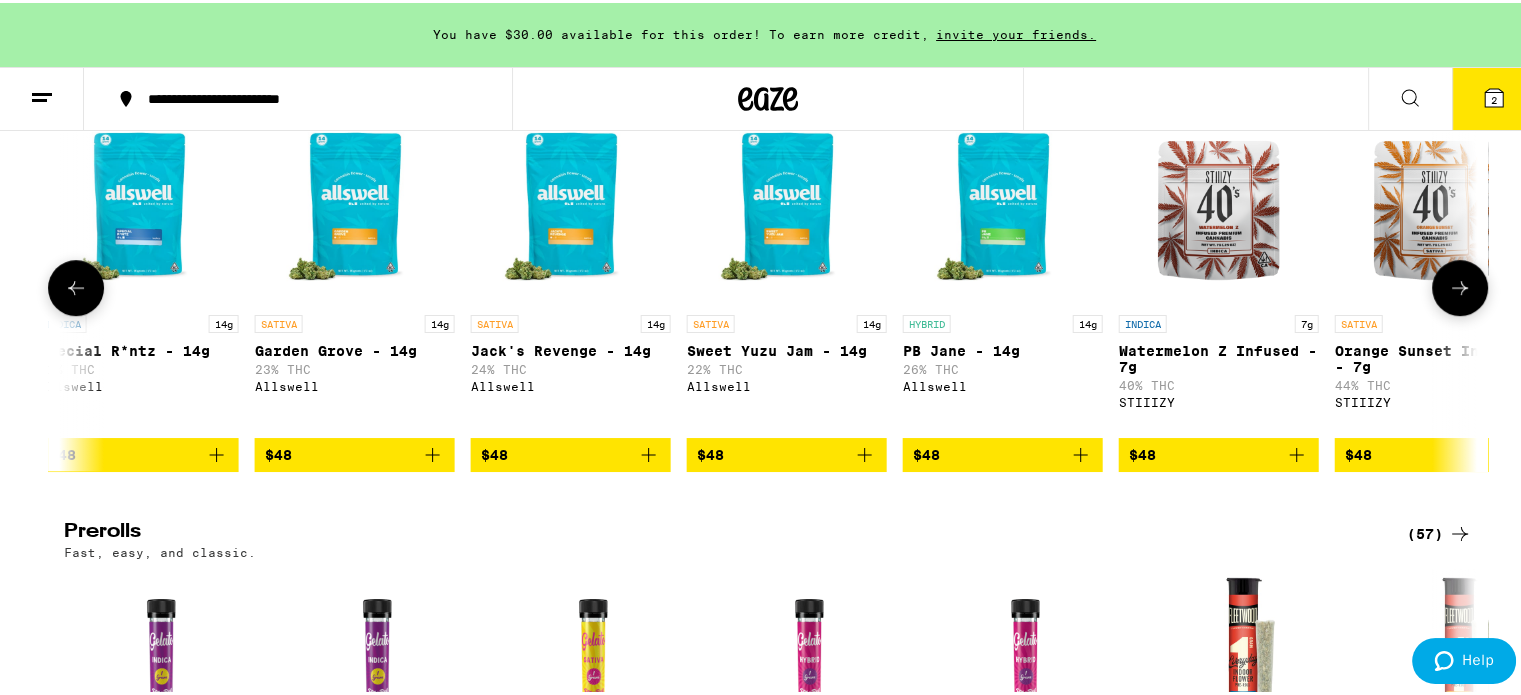 click on "$48" at bounding box center [1219, 452] 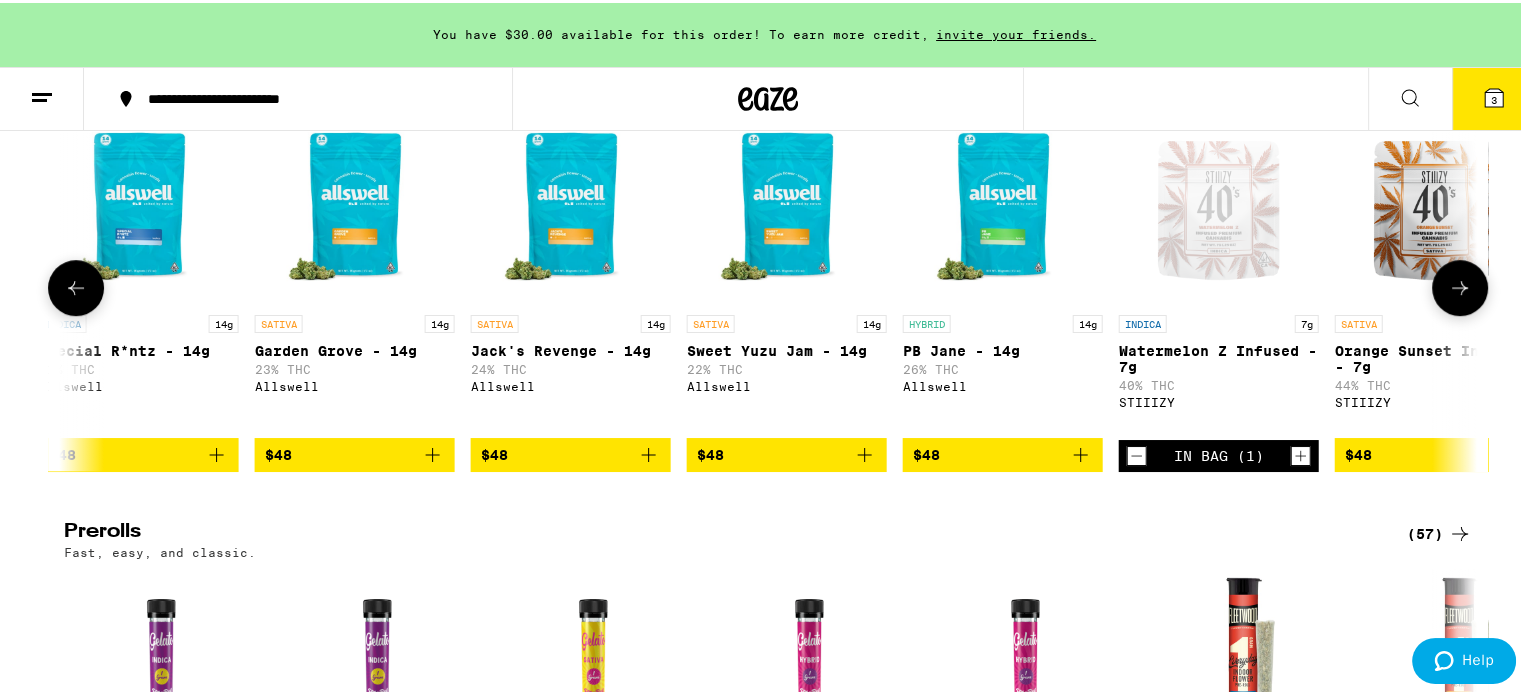 click 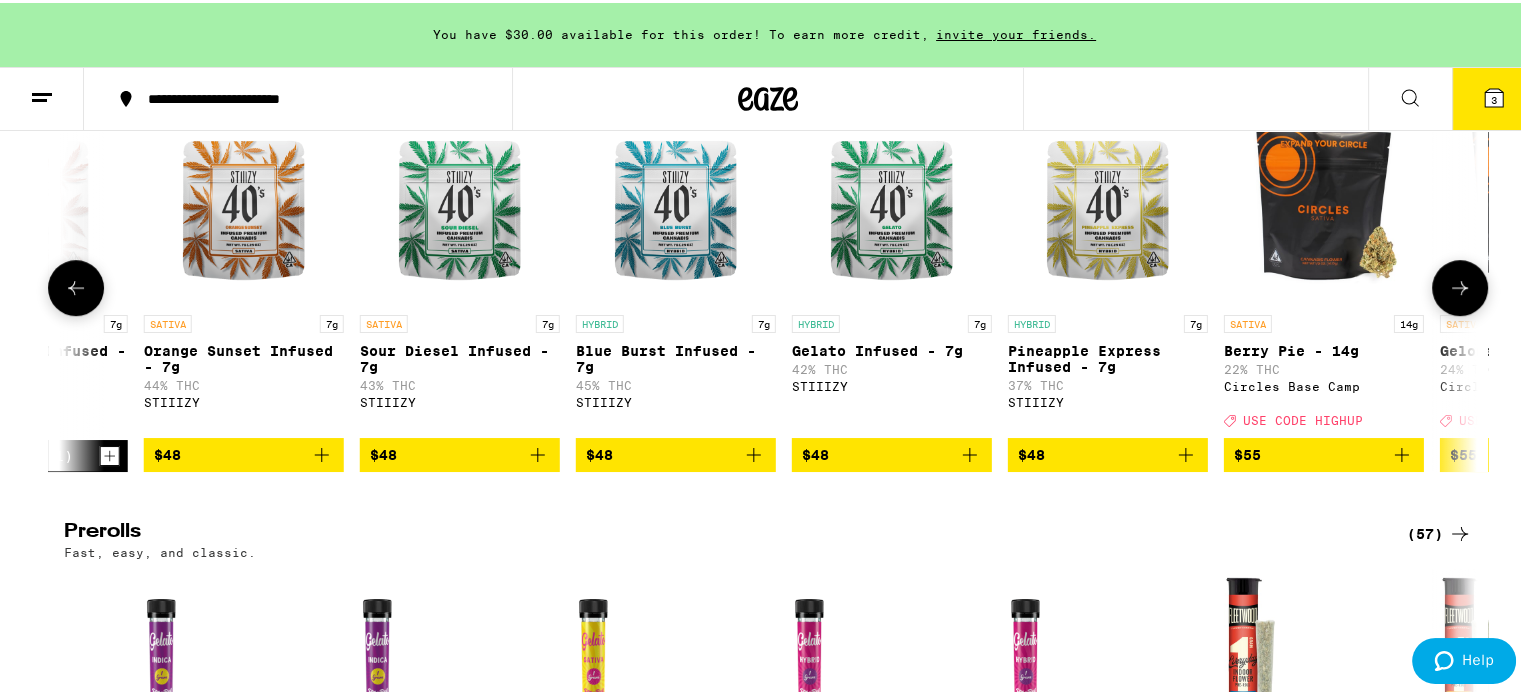 click 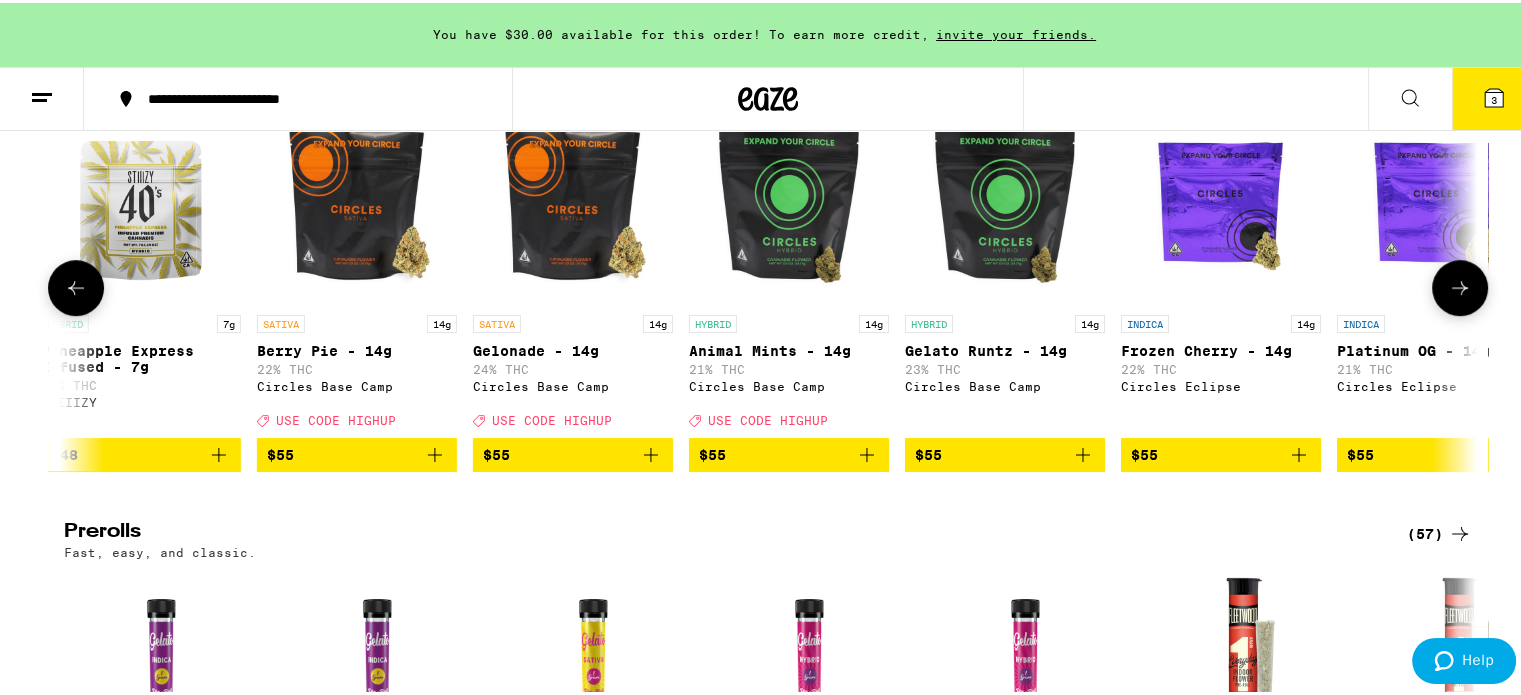 scroll, scrollTop: 0, scrollLeft: 14286, axis: horizontal 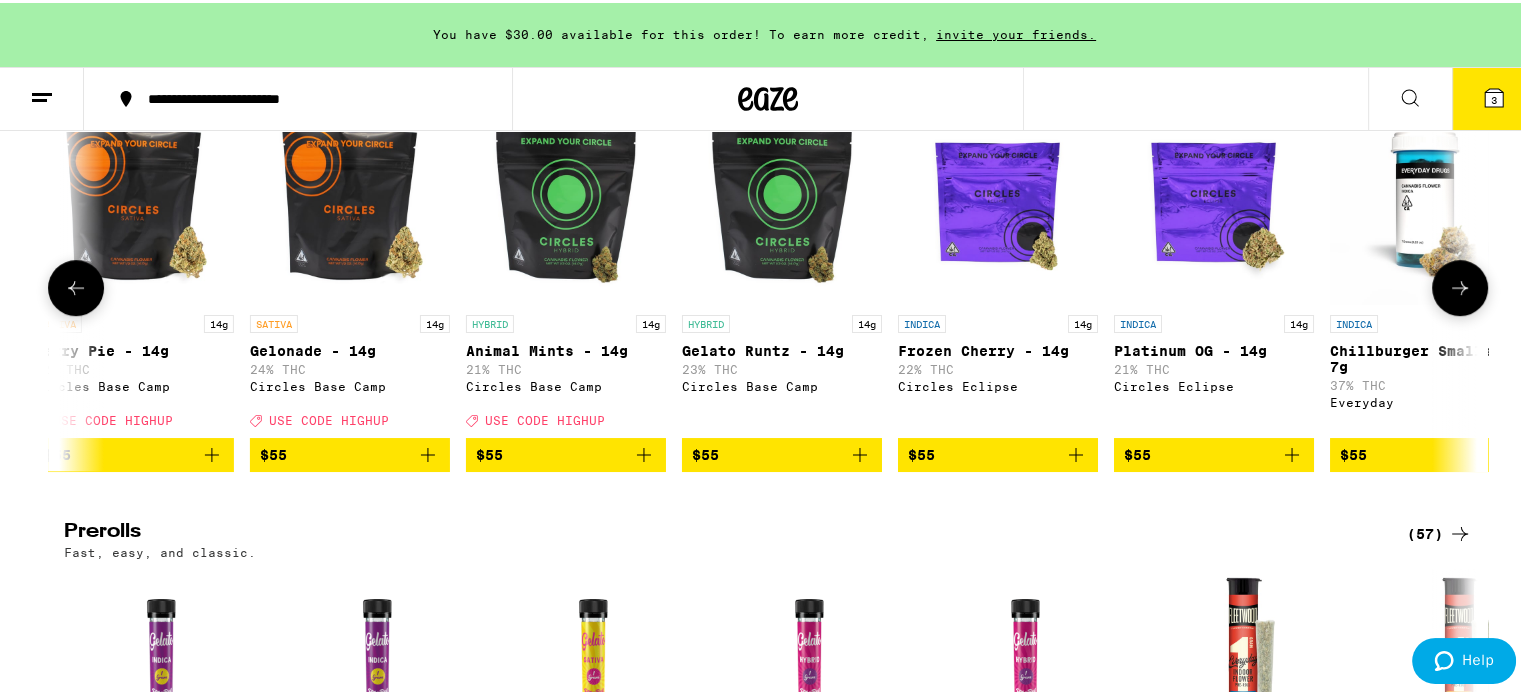 click 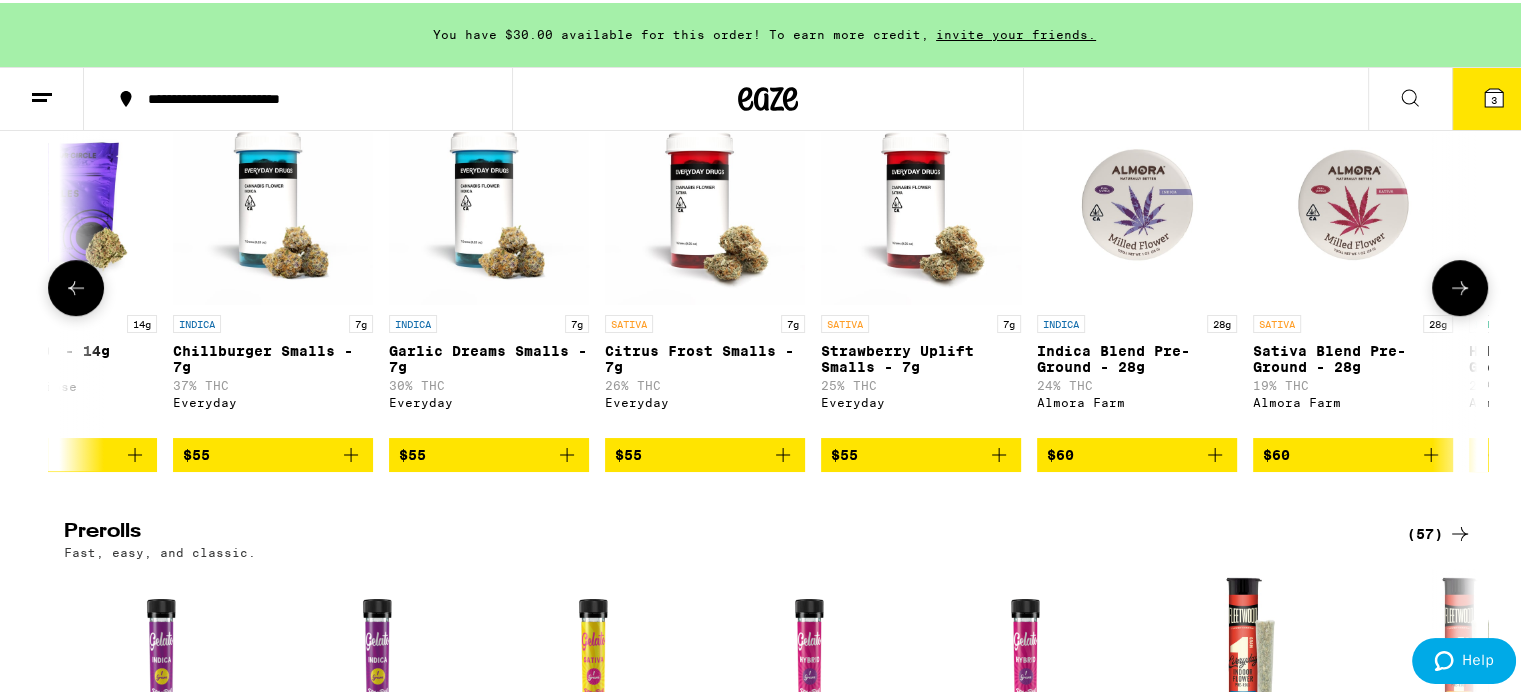 scroll, scrollTop: 0, scrollLeft: 15476, axis: horizontal 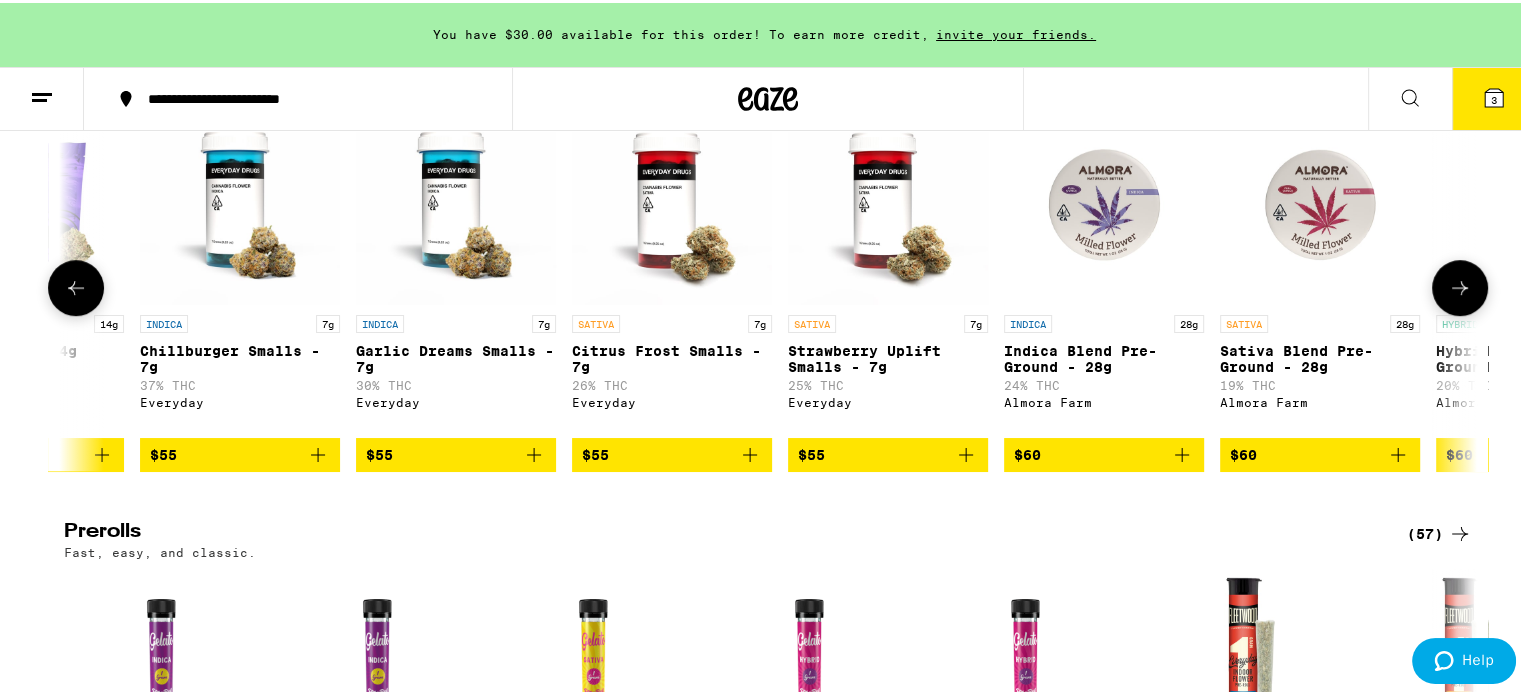 click 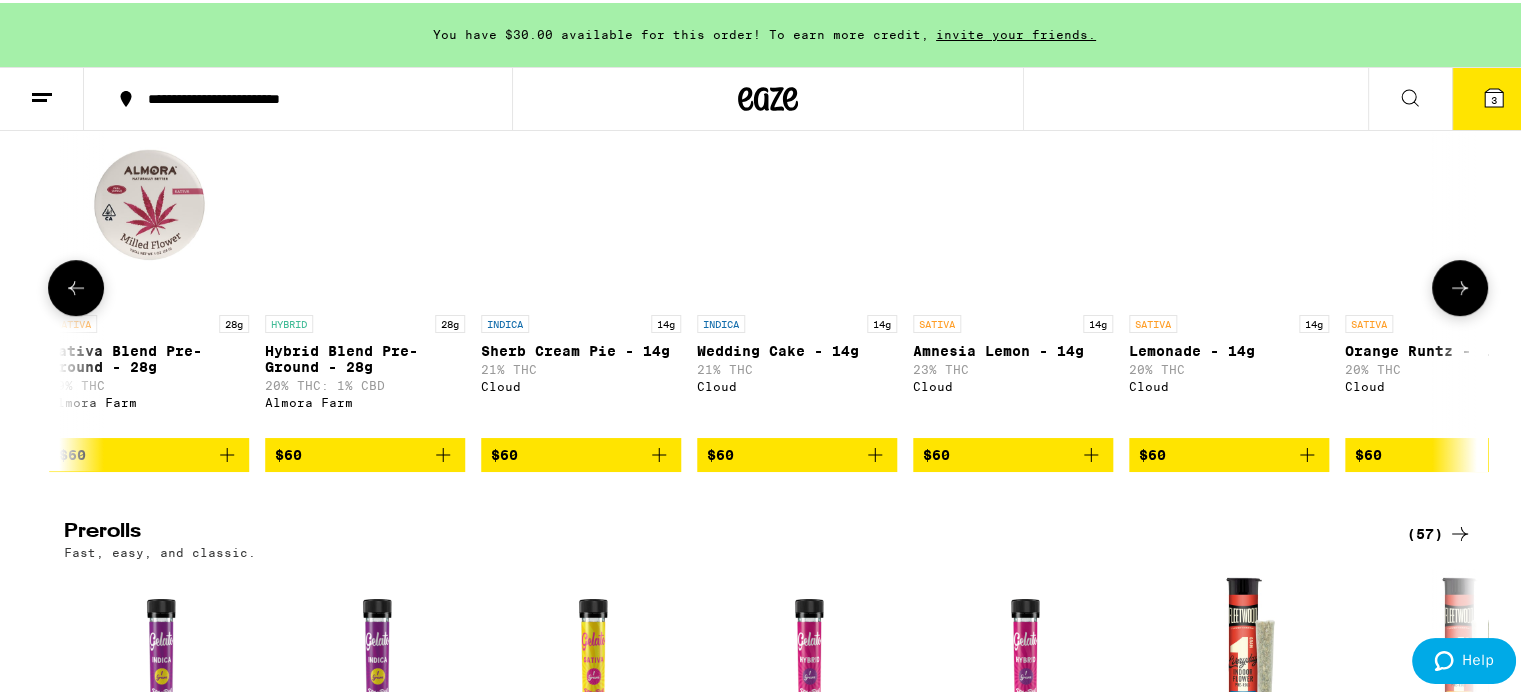 scroll, scrollTop: 0, scrollLeft: 16667, axis: horizontal 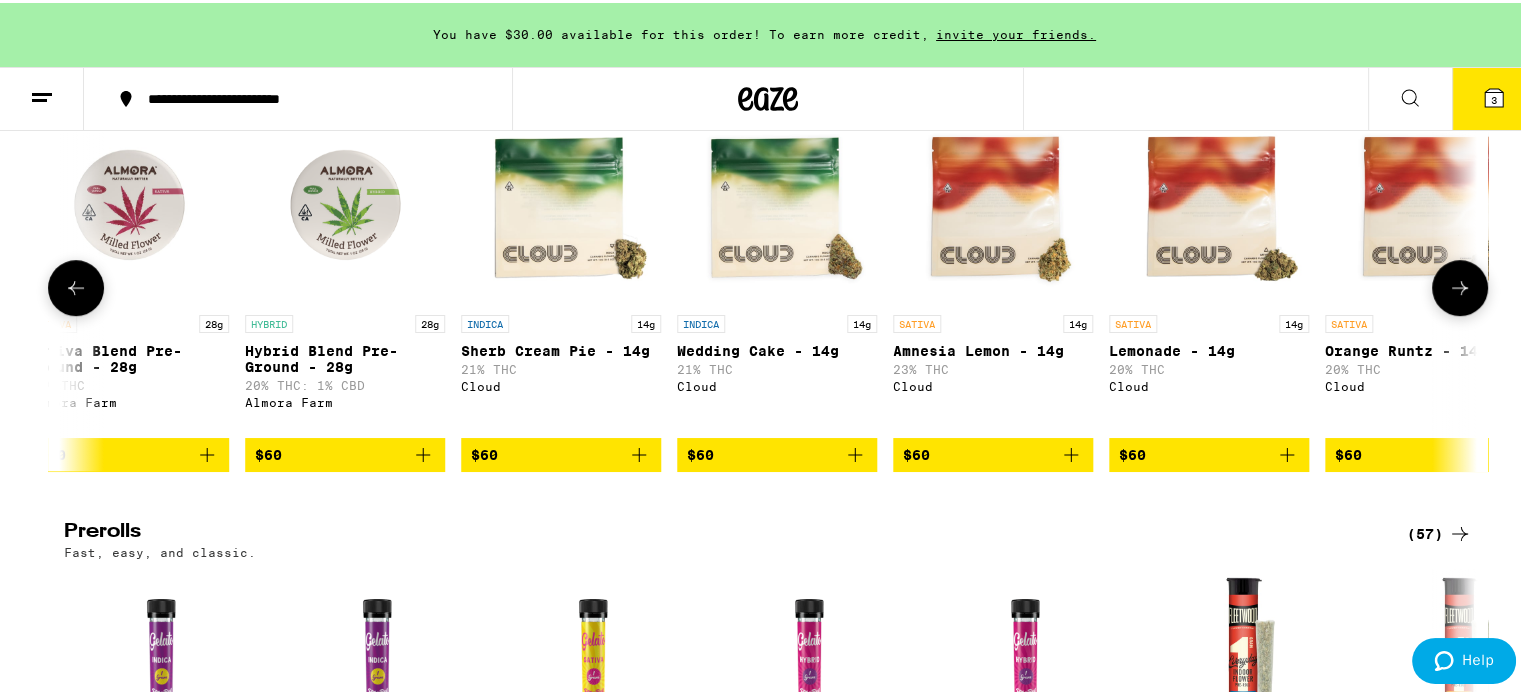 click 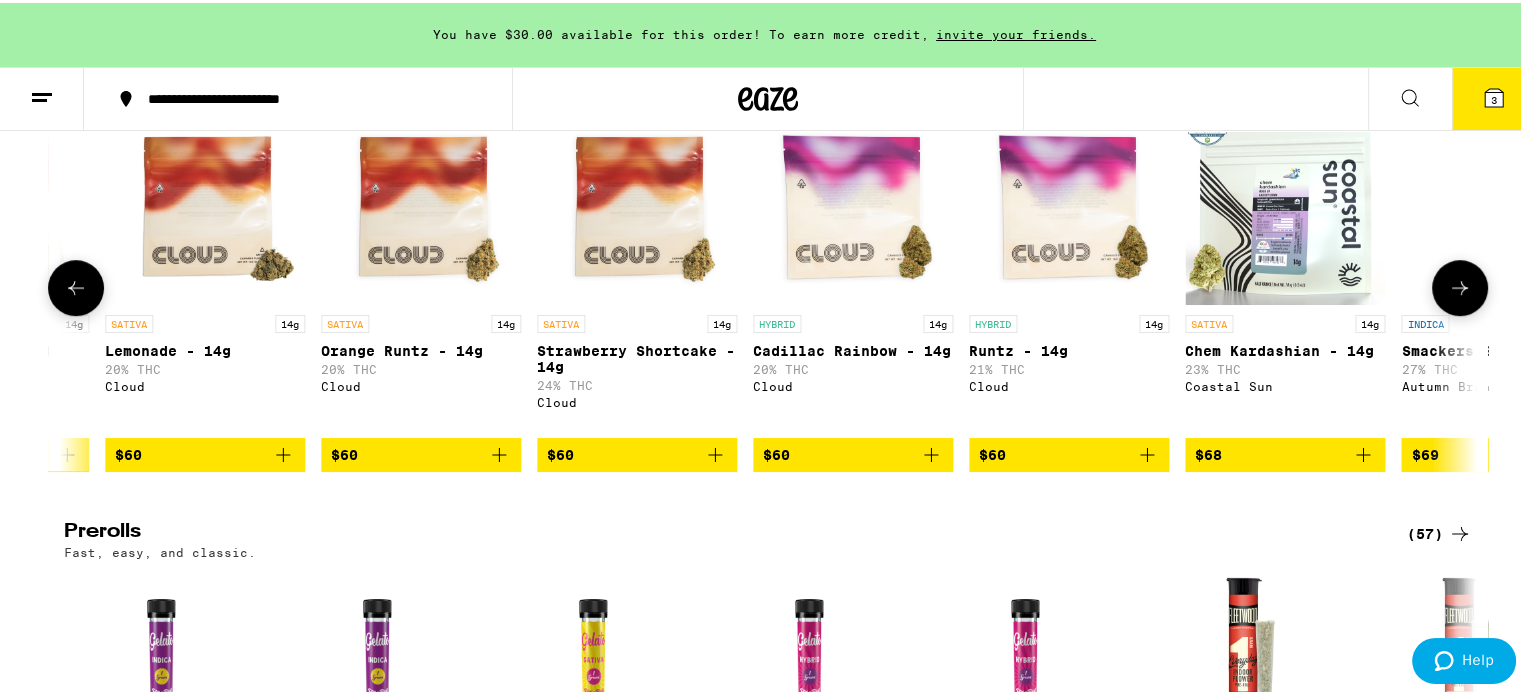 scroll, scrollTop: 0, scrollLeft: 17857, axis: horizontal 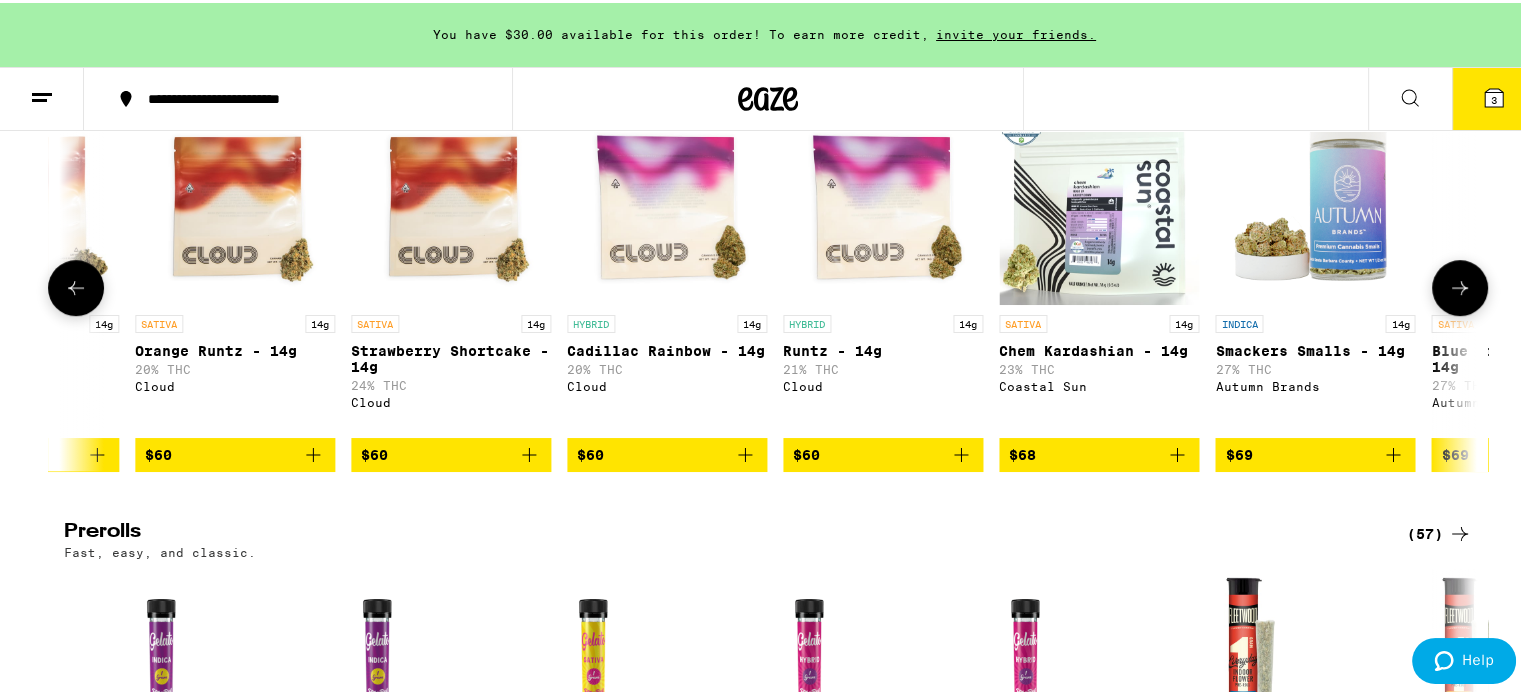 click 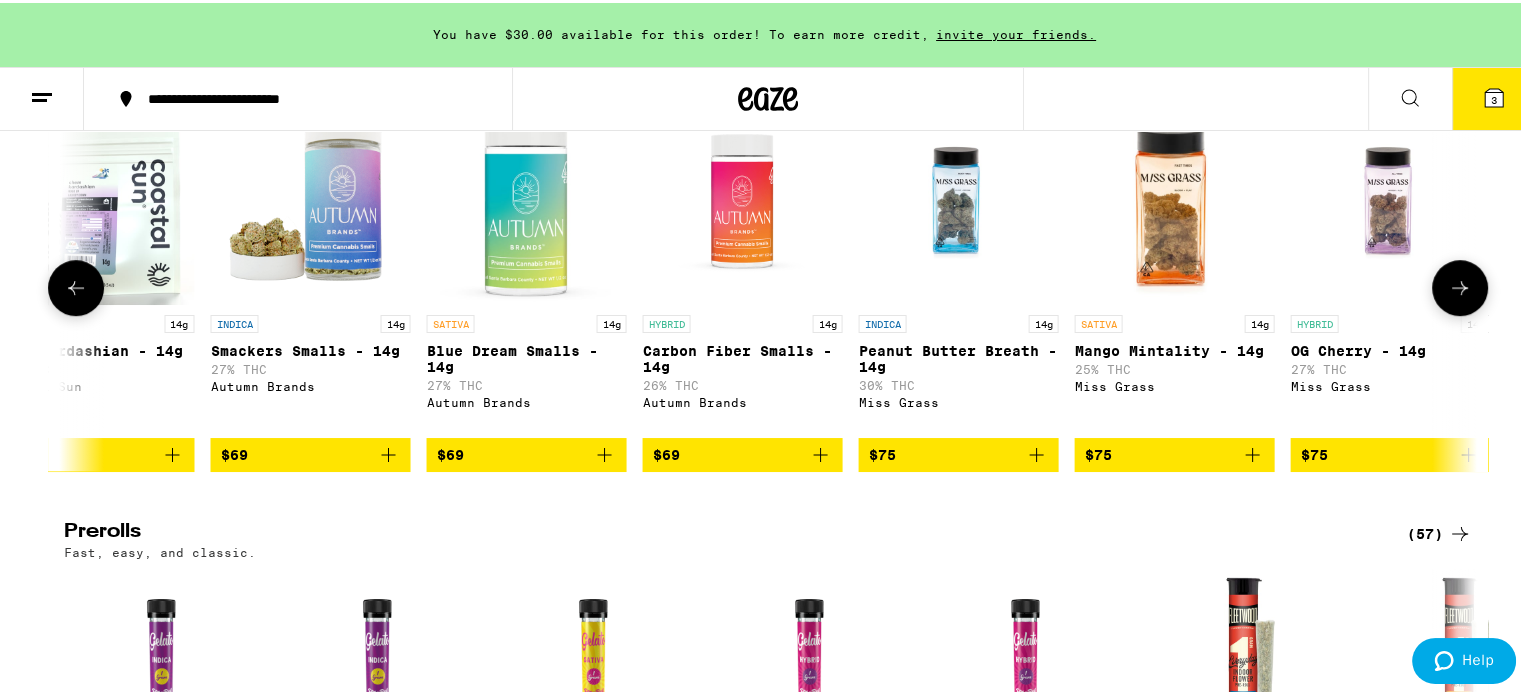 scroll, scrollTop: 0, scrollLeft: 19048, axis: horizontal 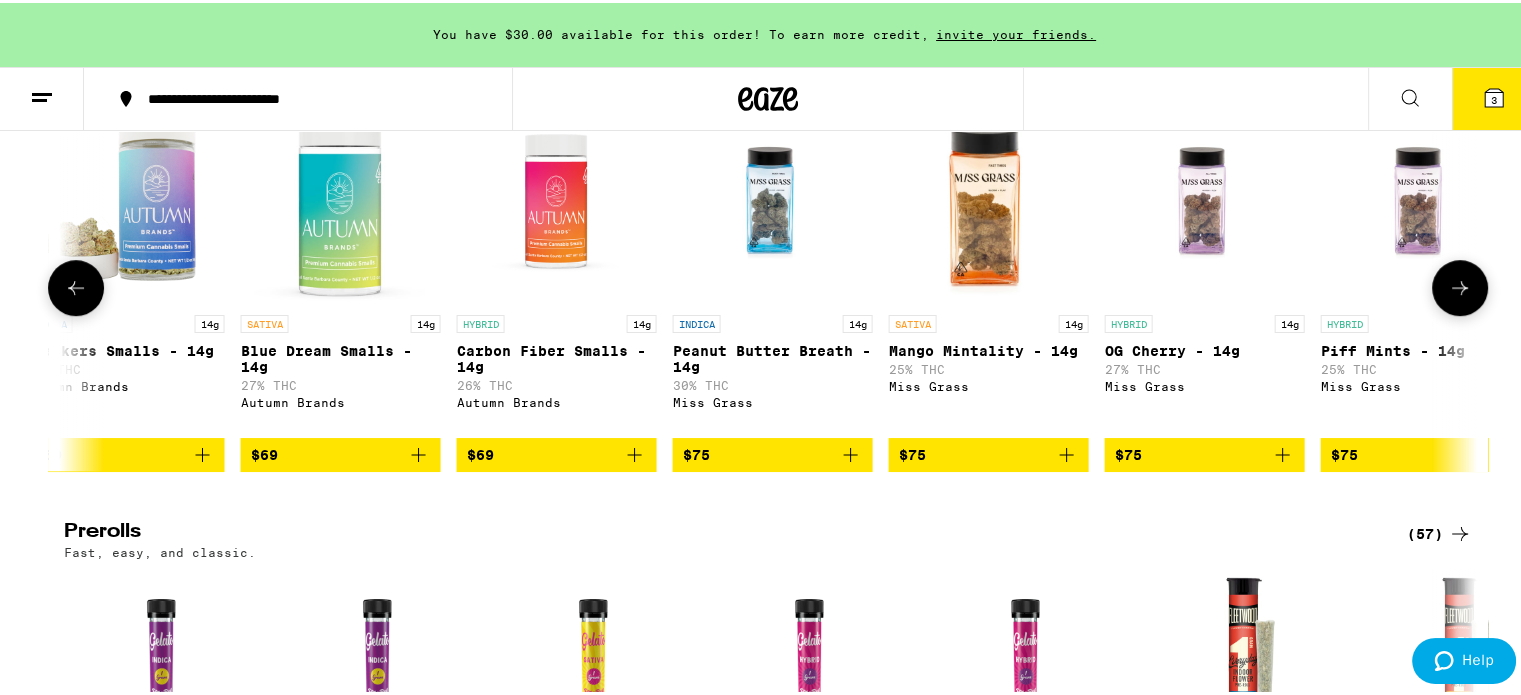 click 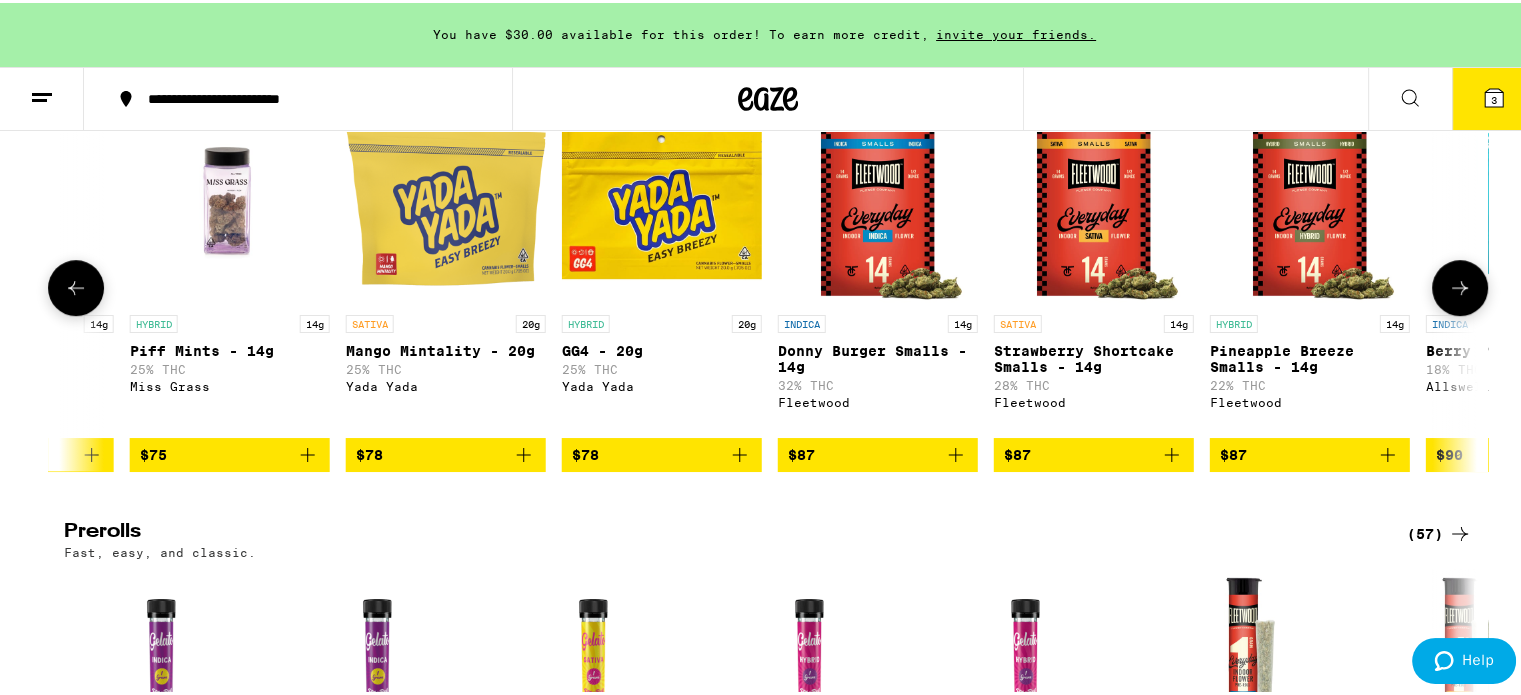 click 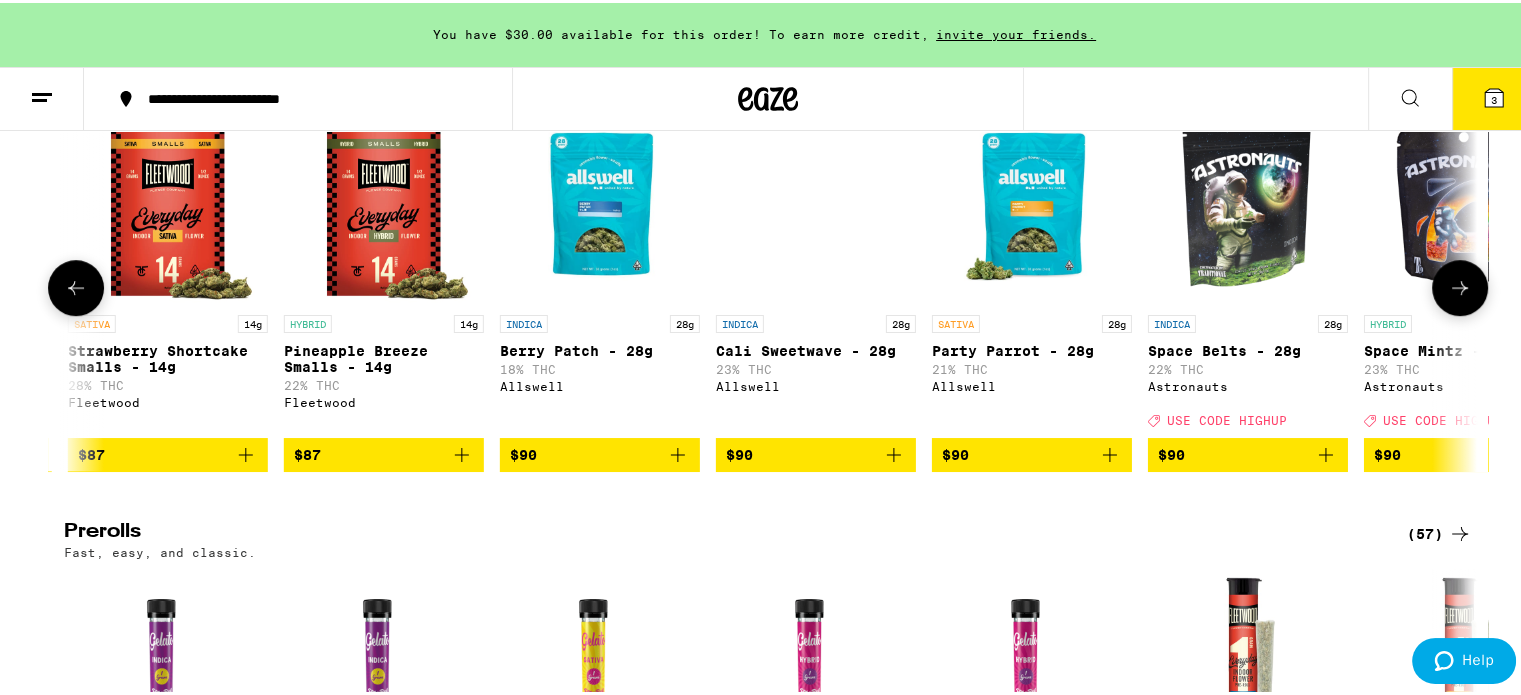 scroll, scrollTop: 0, scrollLeft: 21428, axis: horizontal 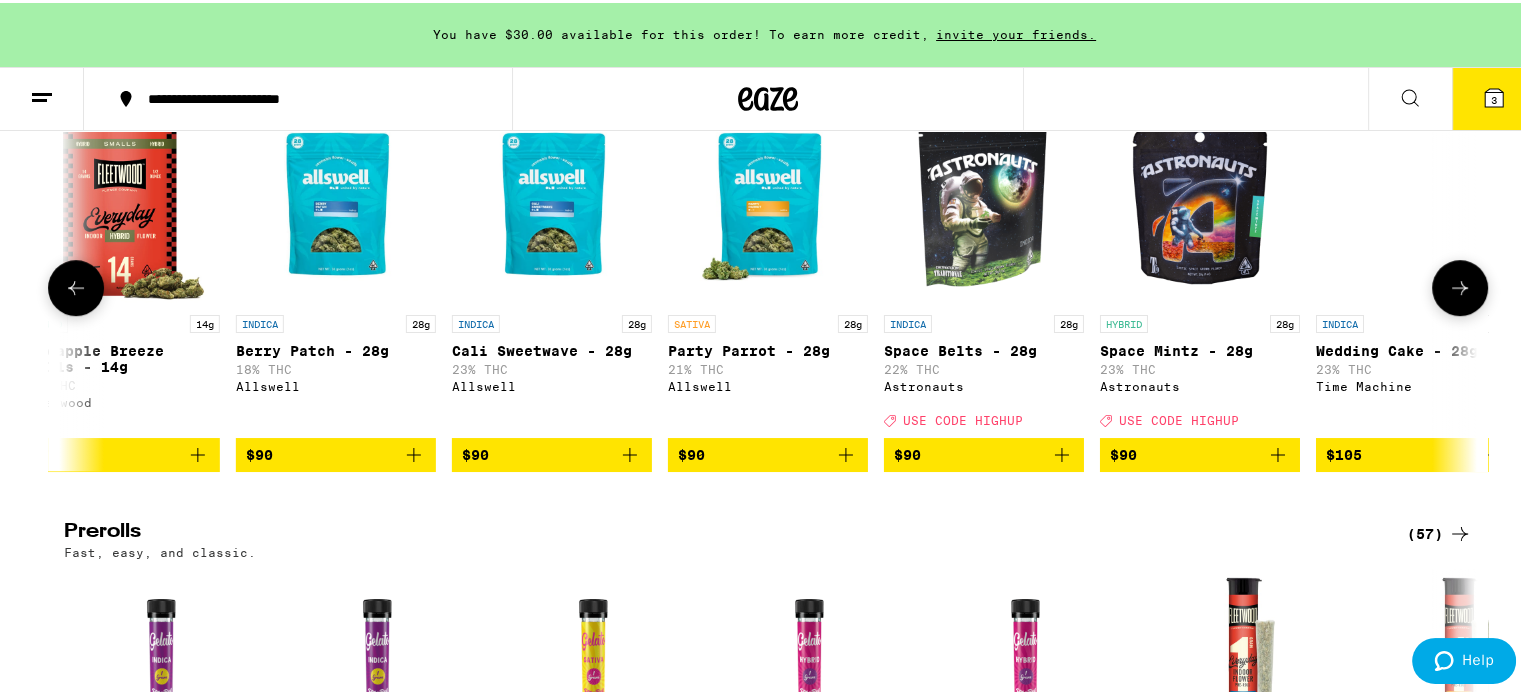 click 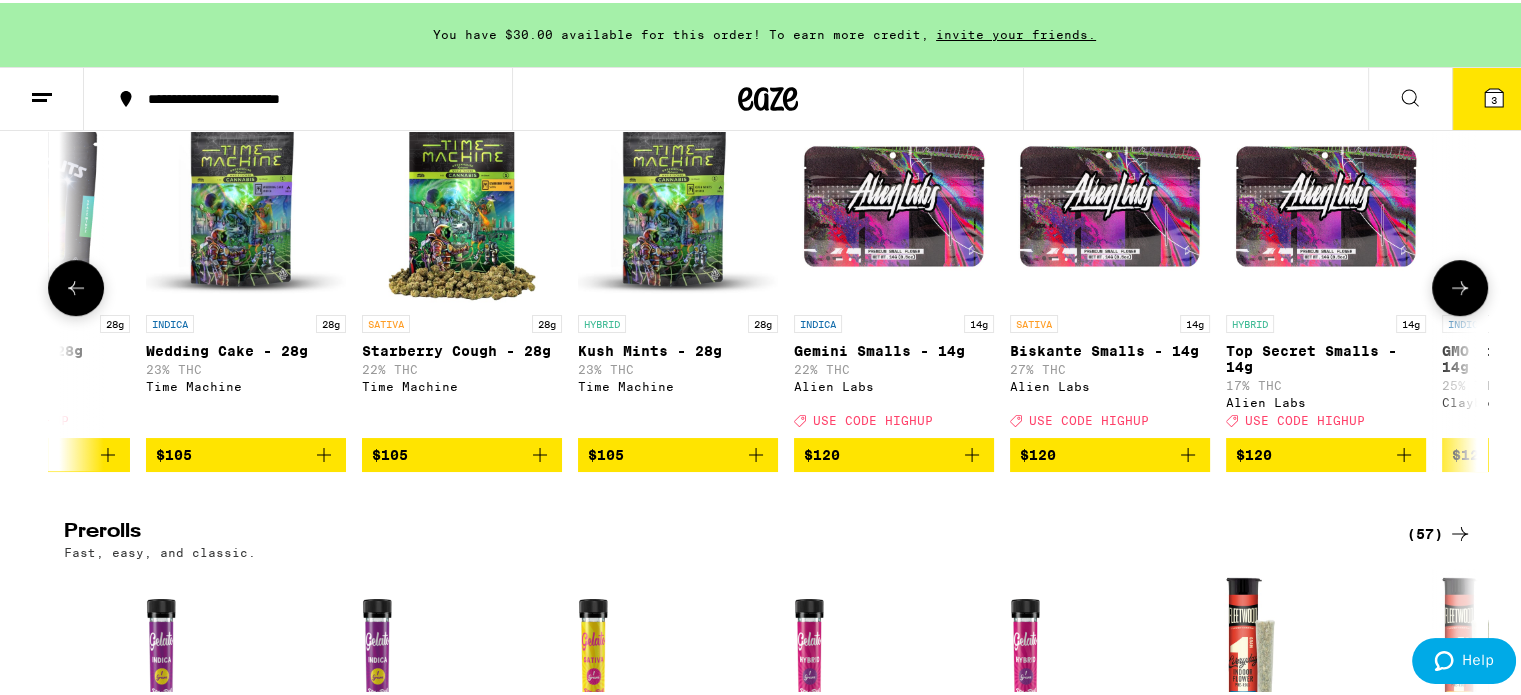 scroll, scrollTop: 0, scrollLeft: 22619, axis: horizontal 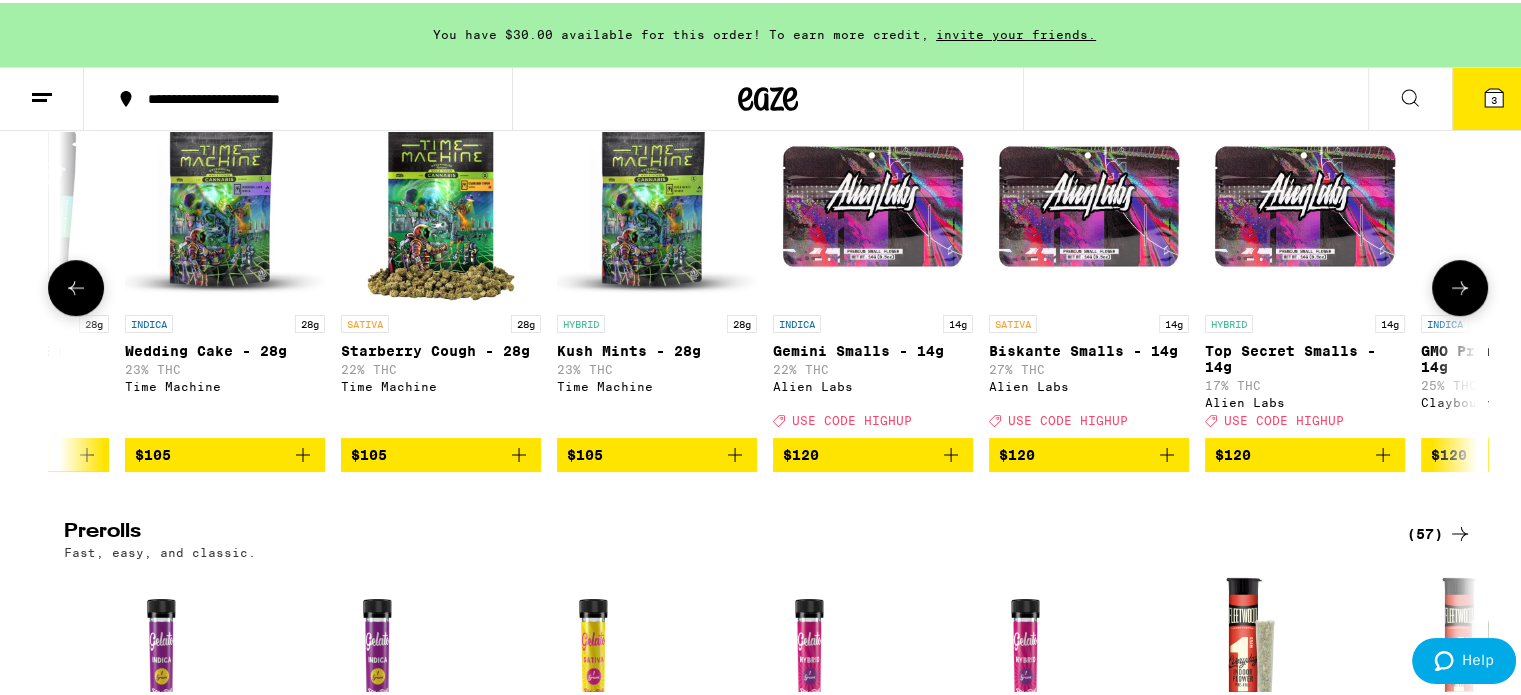 click 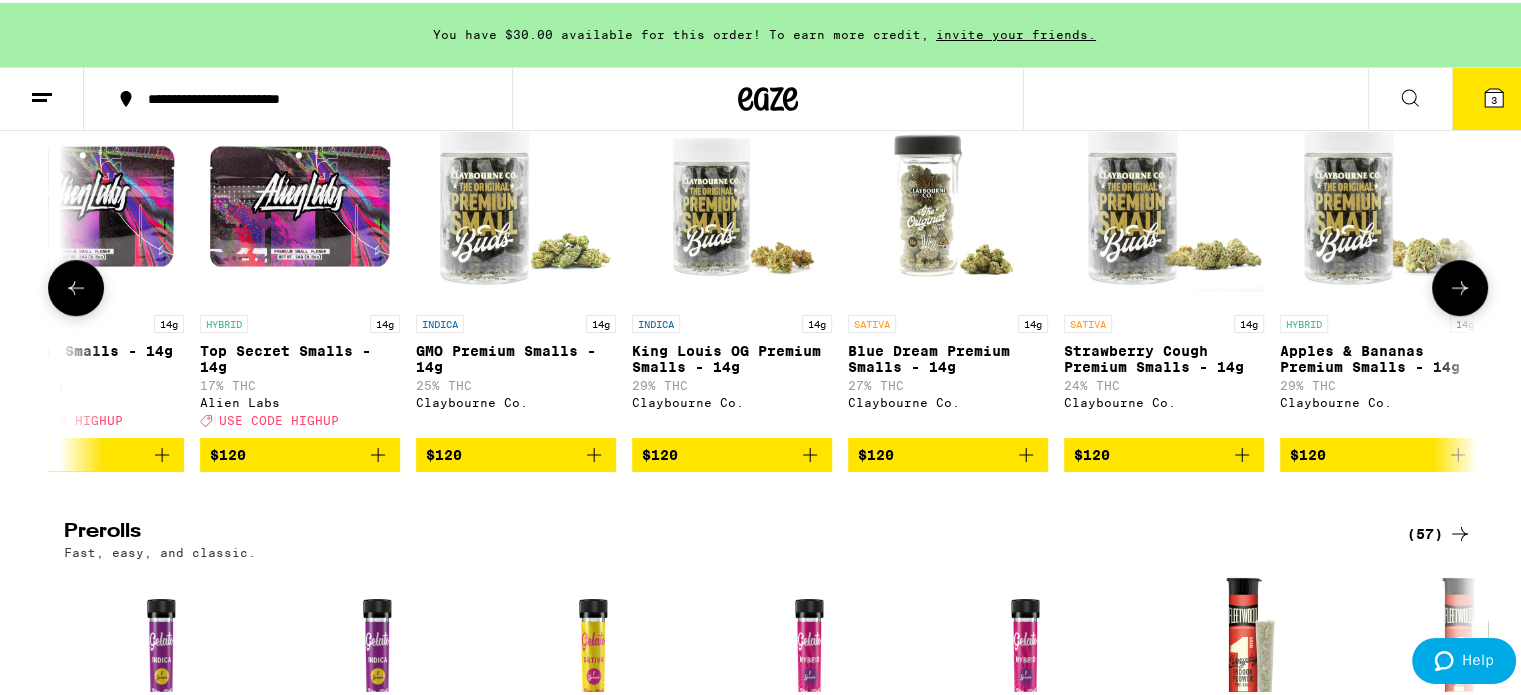 scroll, scrollTop: 0, scrollLeft: 23809, axis: horizontal 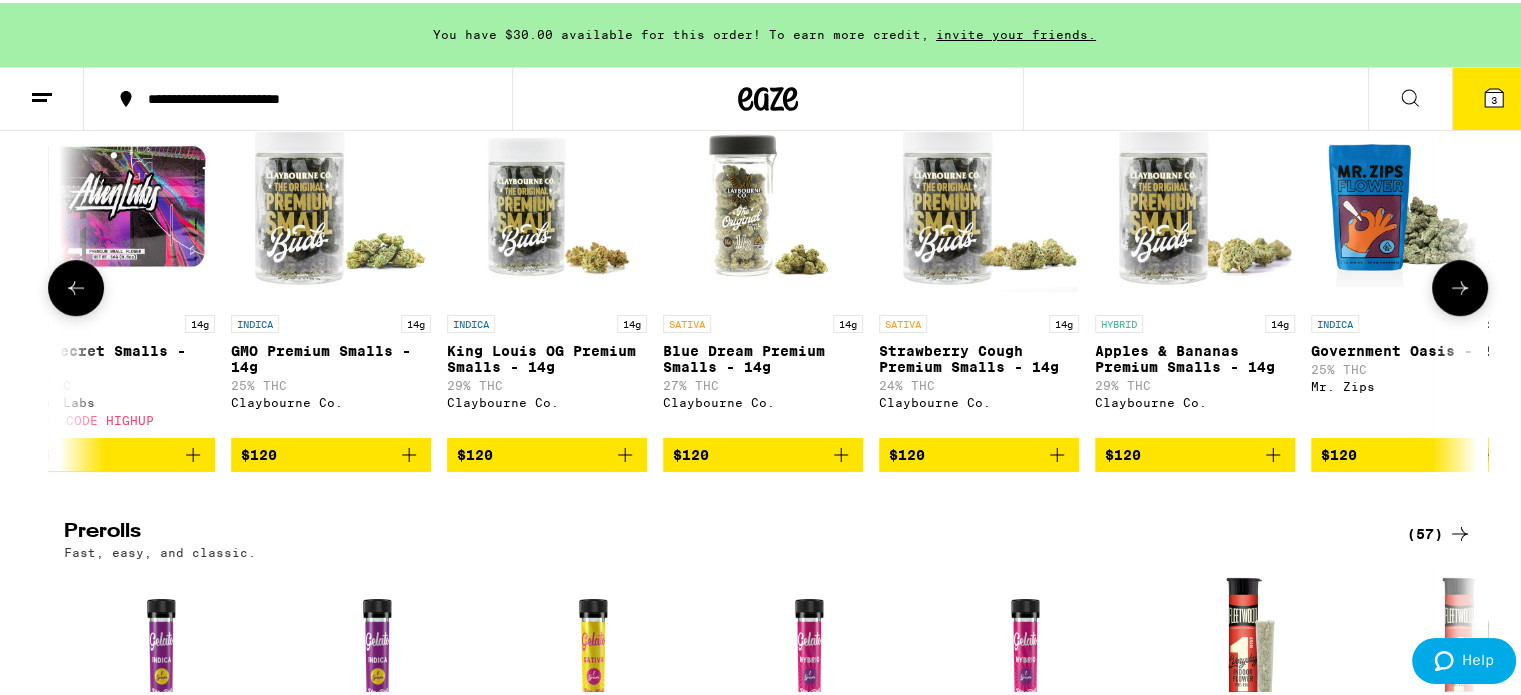 click 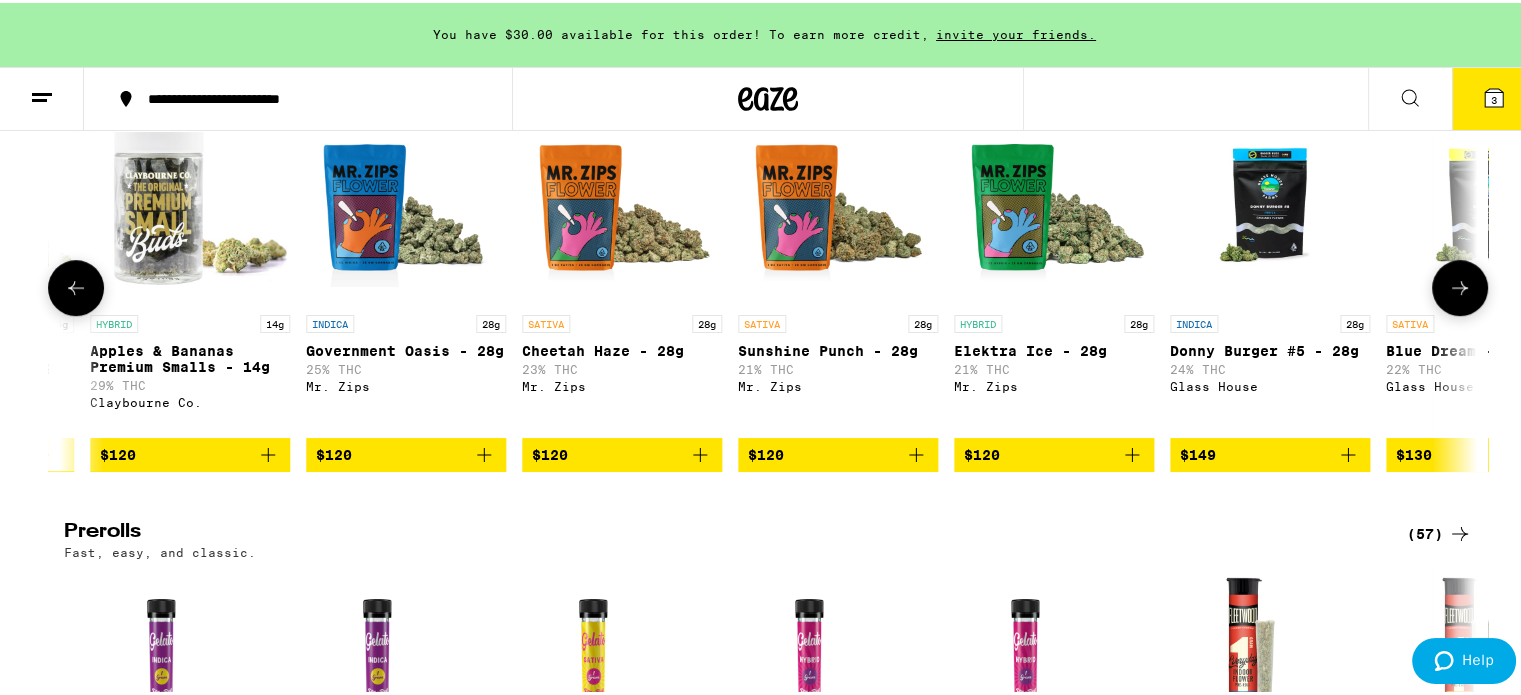scroll, scrollTop: 0, scrollLeft: 25000, axis: horizontal 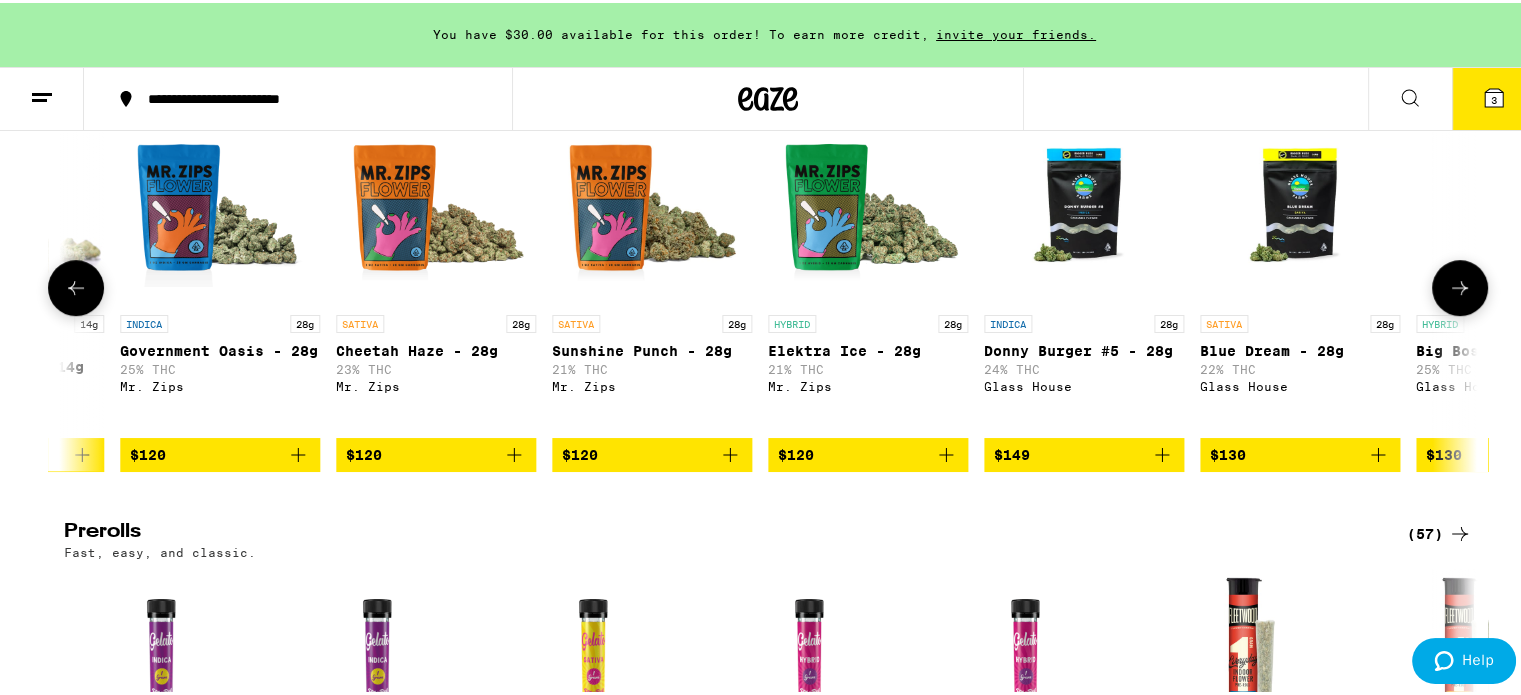 click 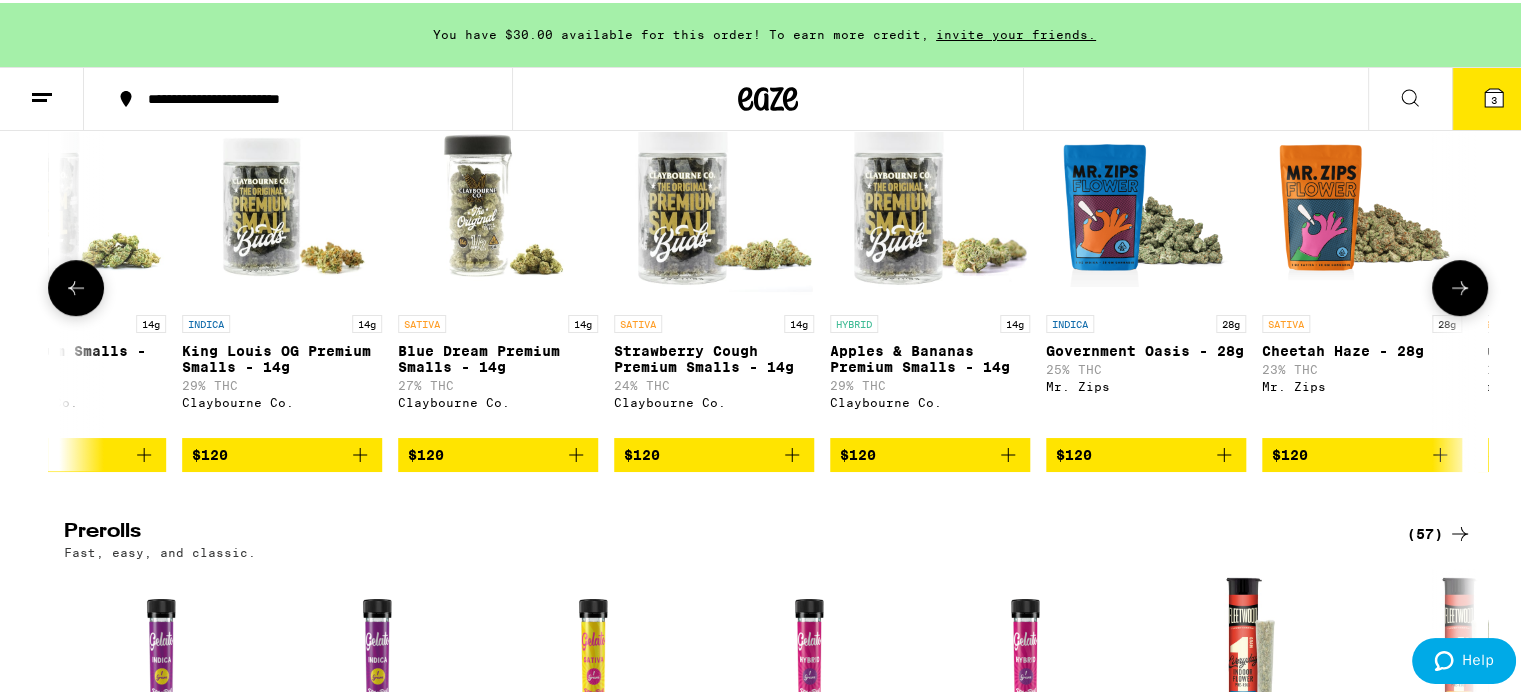 scroll, scrollTop: 0, scrollLeft: 23810, axis: horizontal 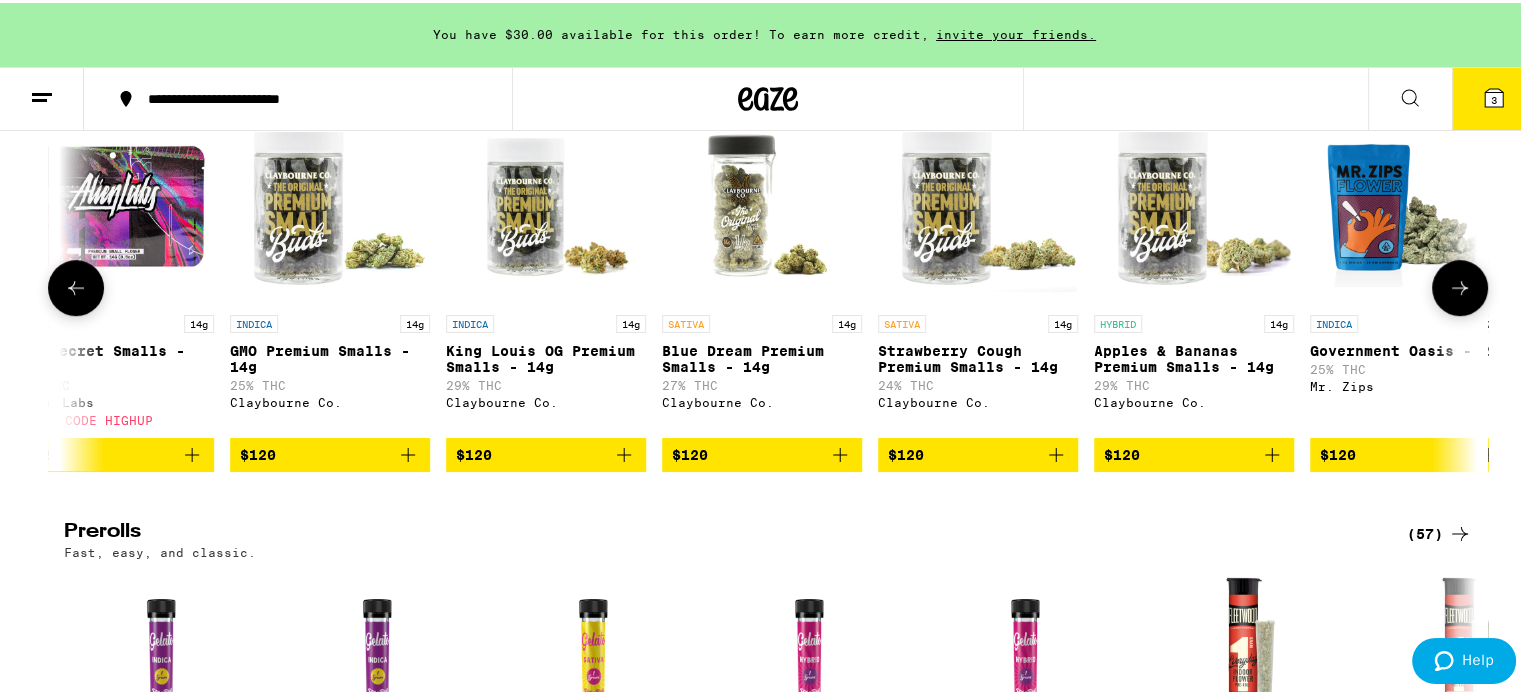 click 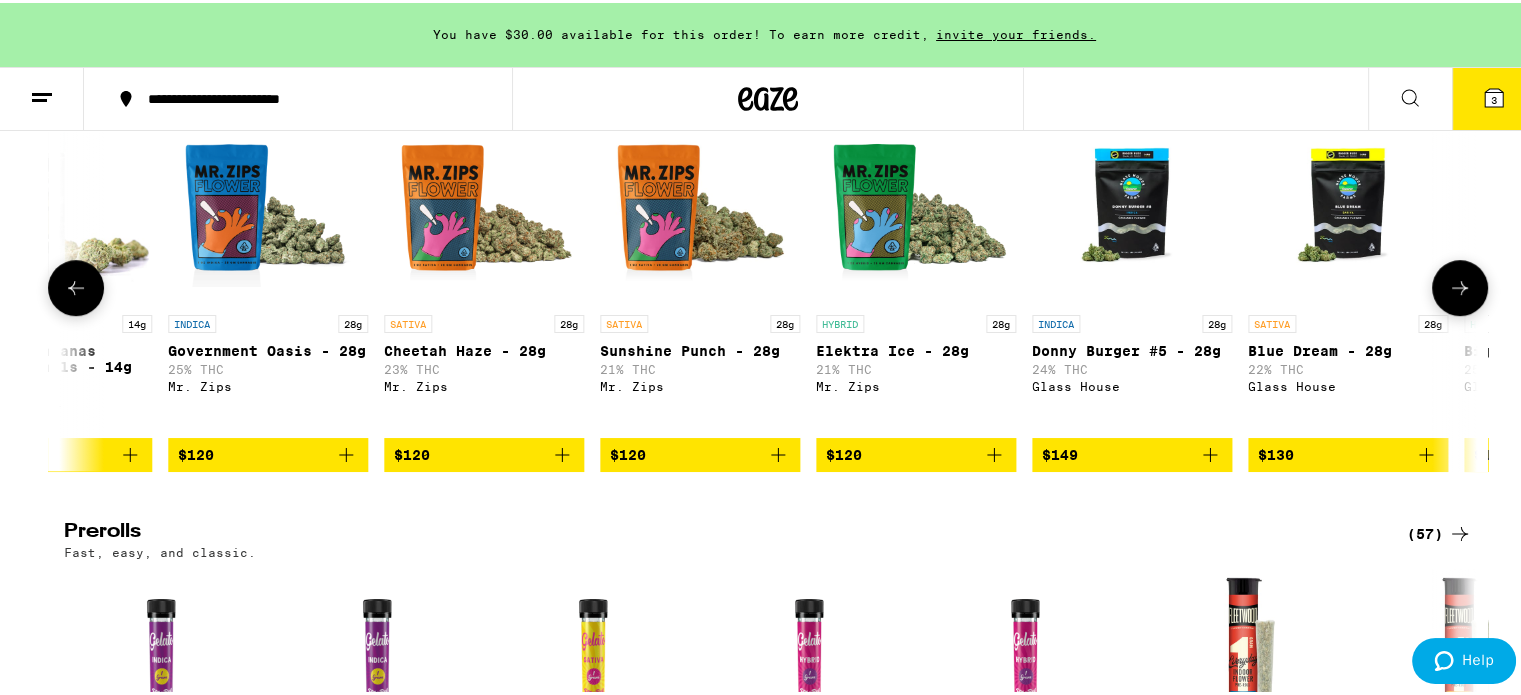 scroll, scrollTop: 0, scrollLeft: 25000, axis: horizontal 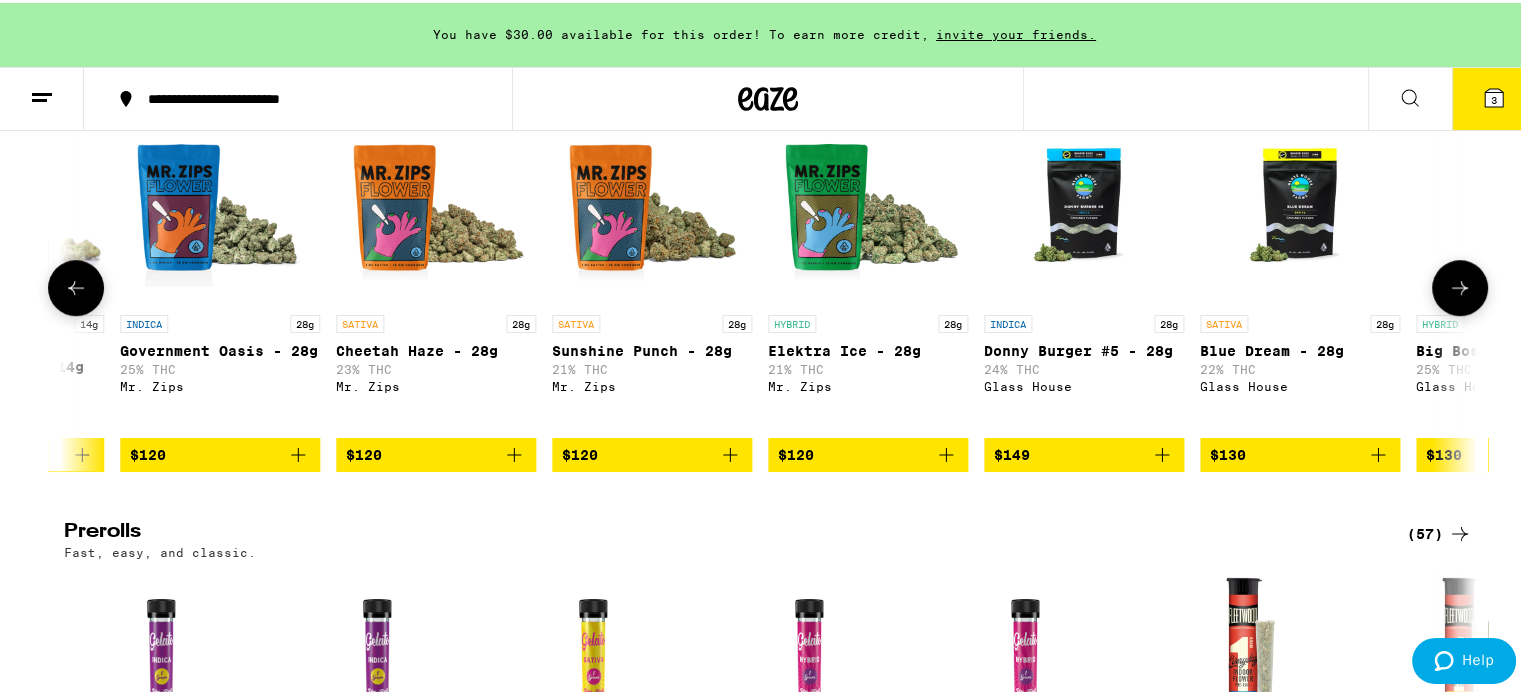 click 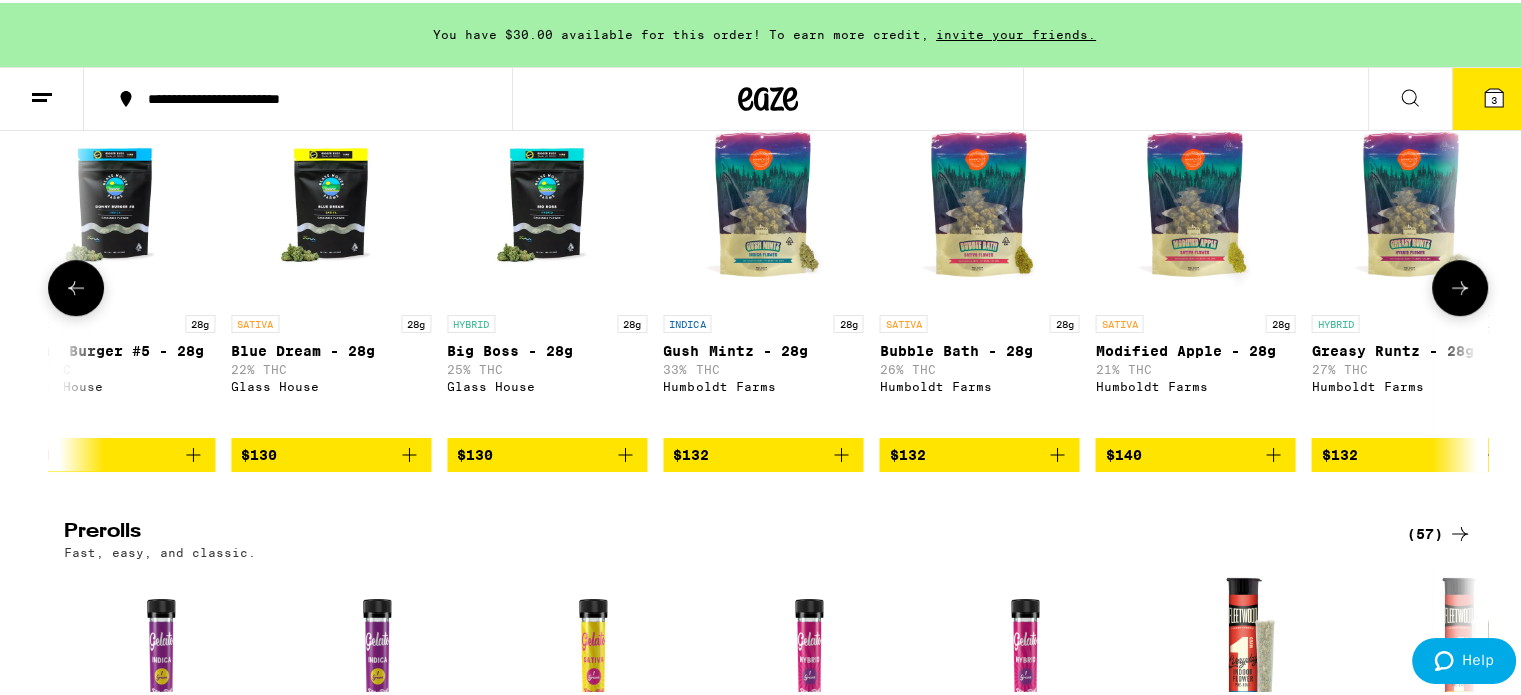 scroll, scrollTop: 0, scrollLeft: 26191, axis: horizontal 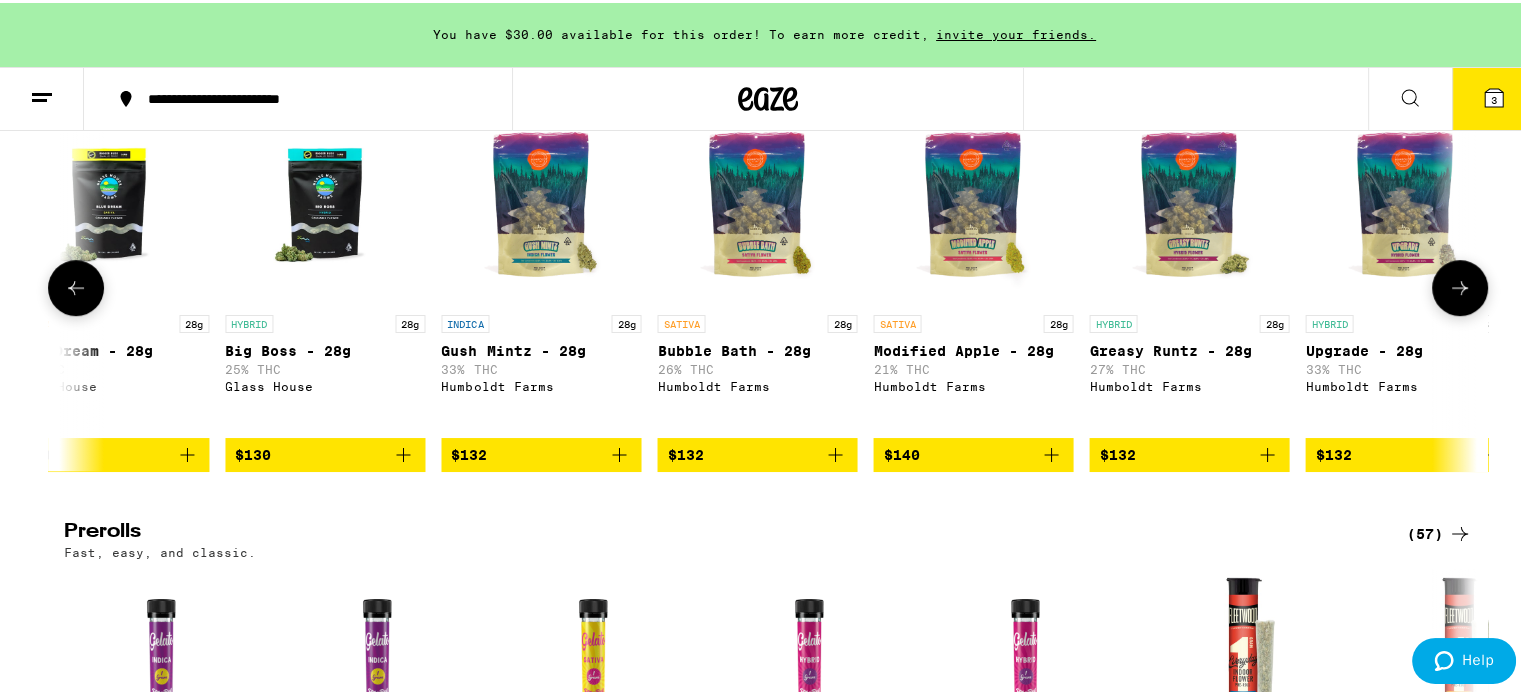 click 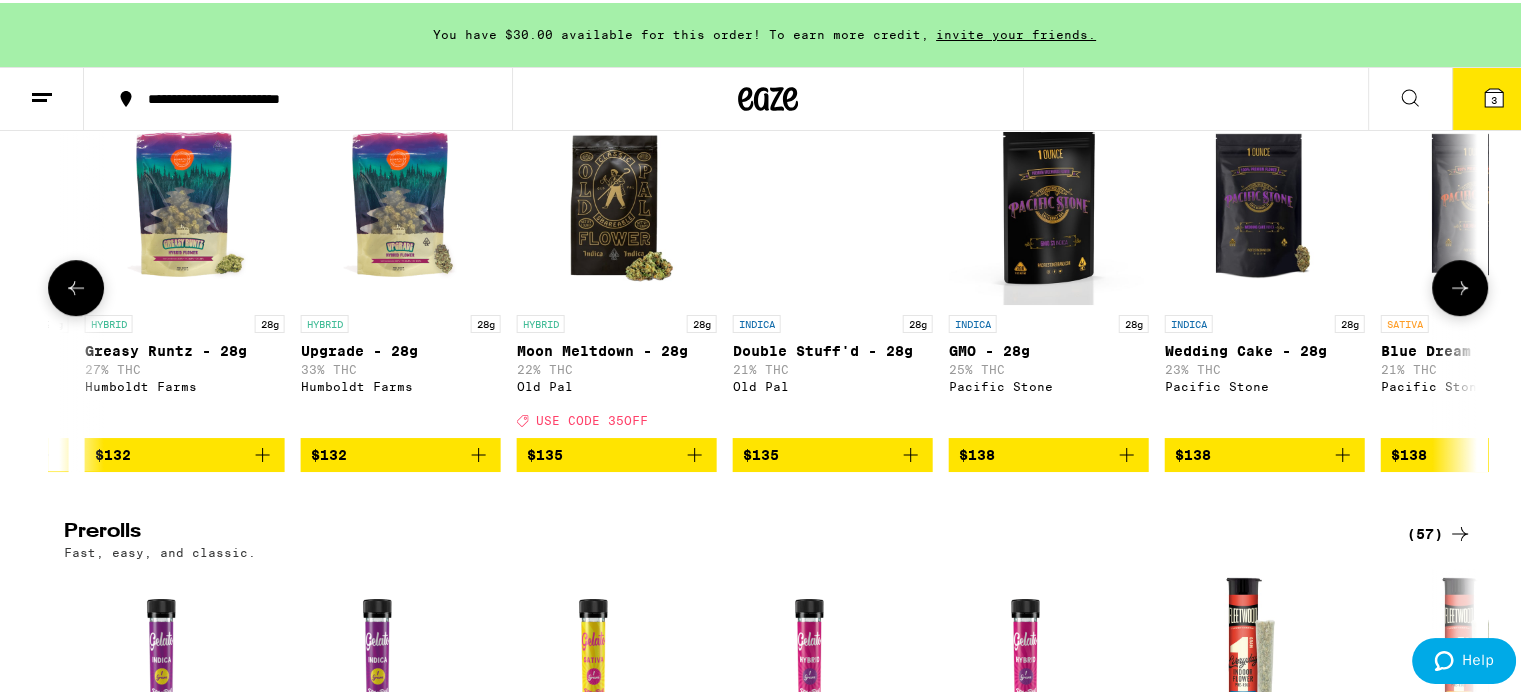 scroll, scrollTop: 0, scrollLeft: 27381, axis: horizontal 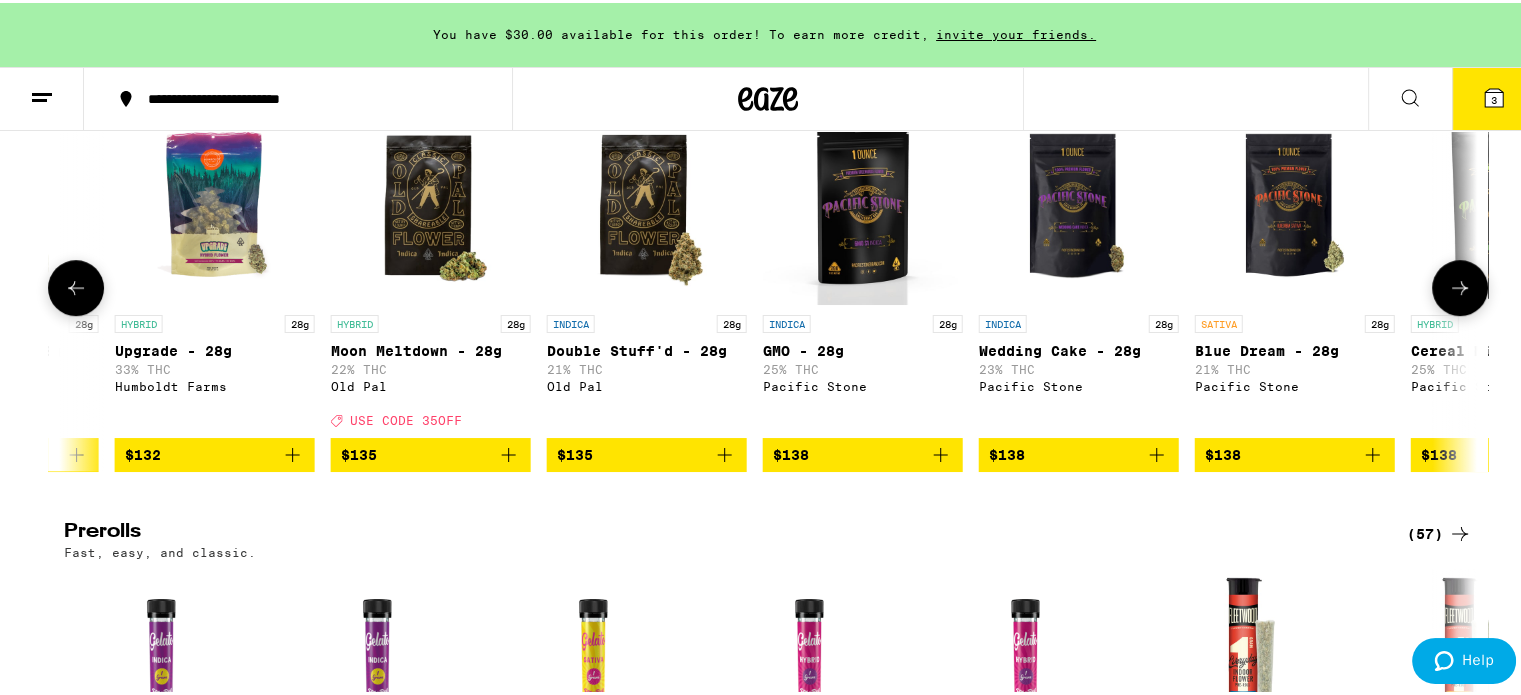 click 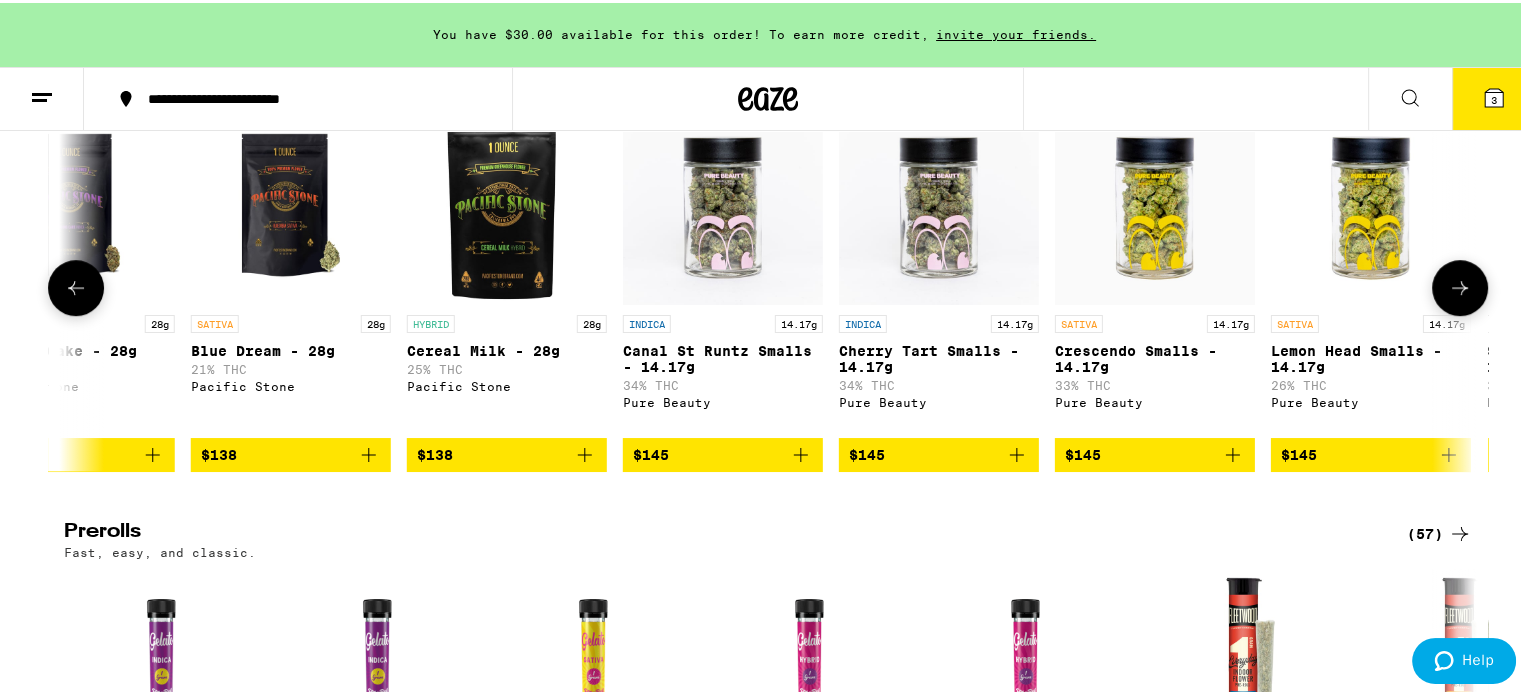 scroll, scrollTop: 0, scrollLeft: 28572, axis: horizontal 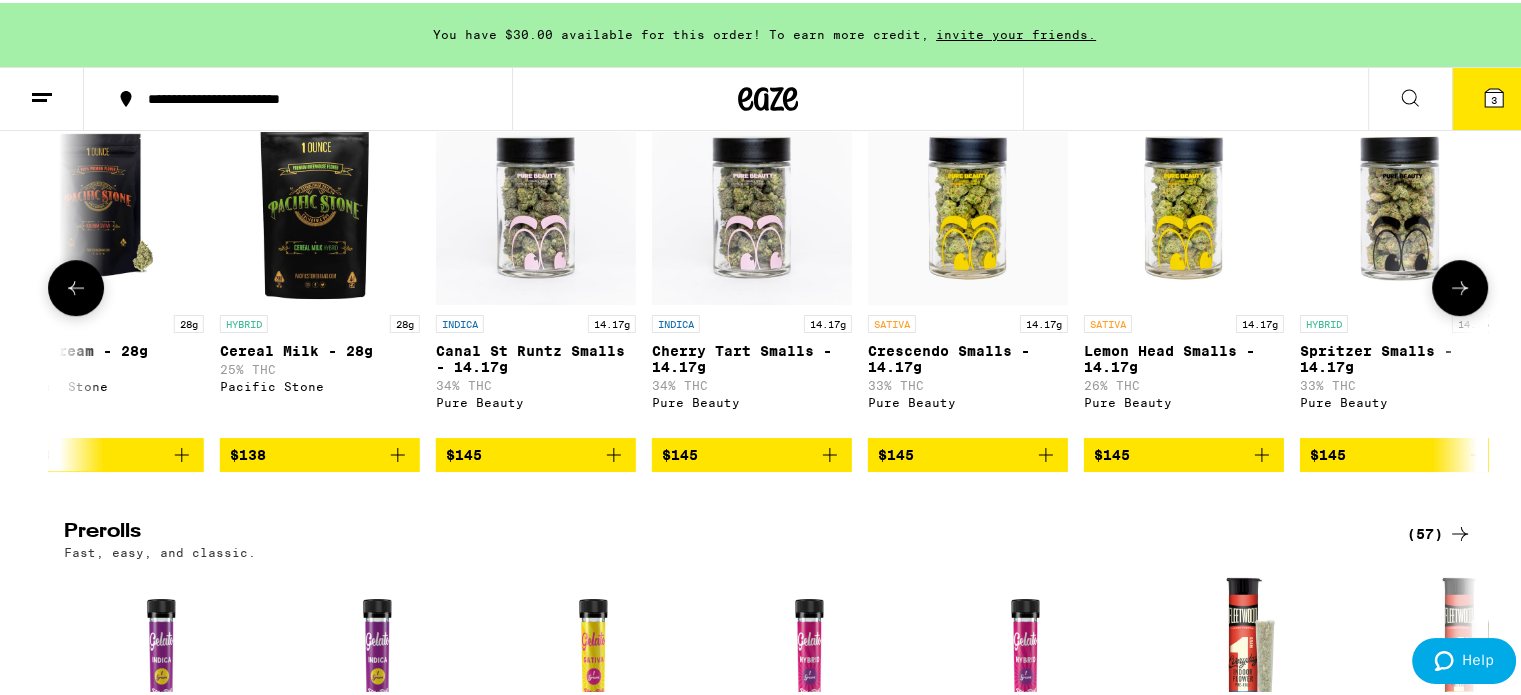 click 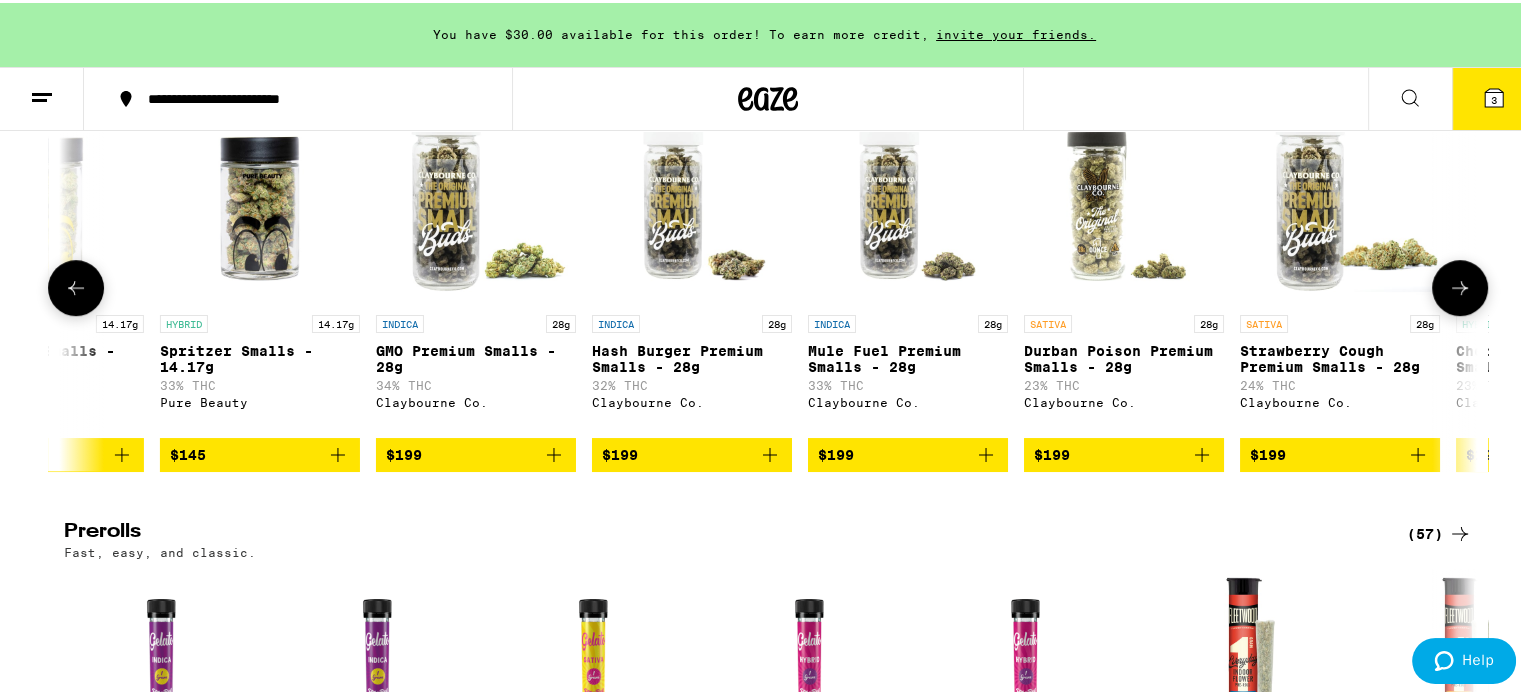 scroll, scrollTop: 0, scrollLeft: 29762, axis: horizontal 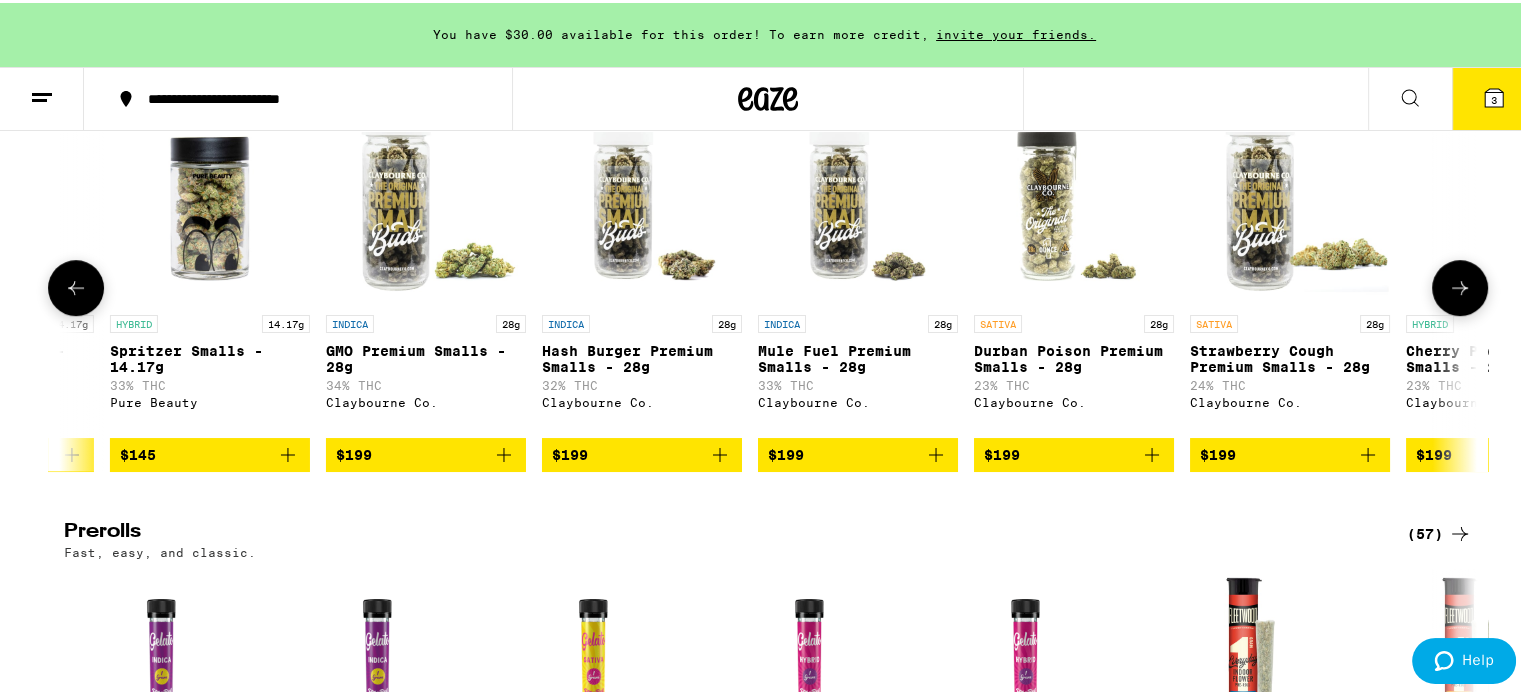 click 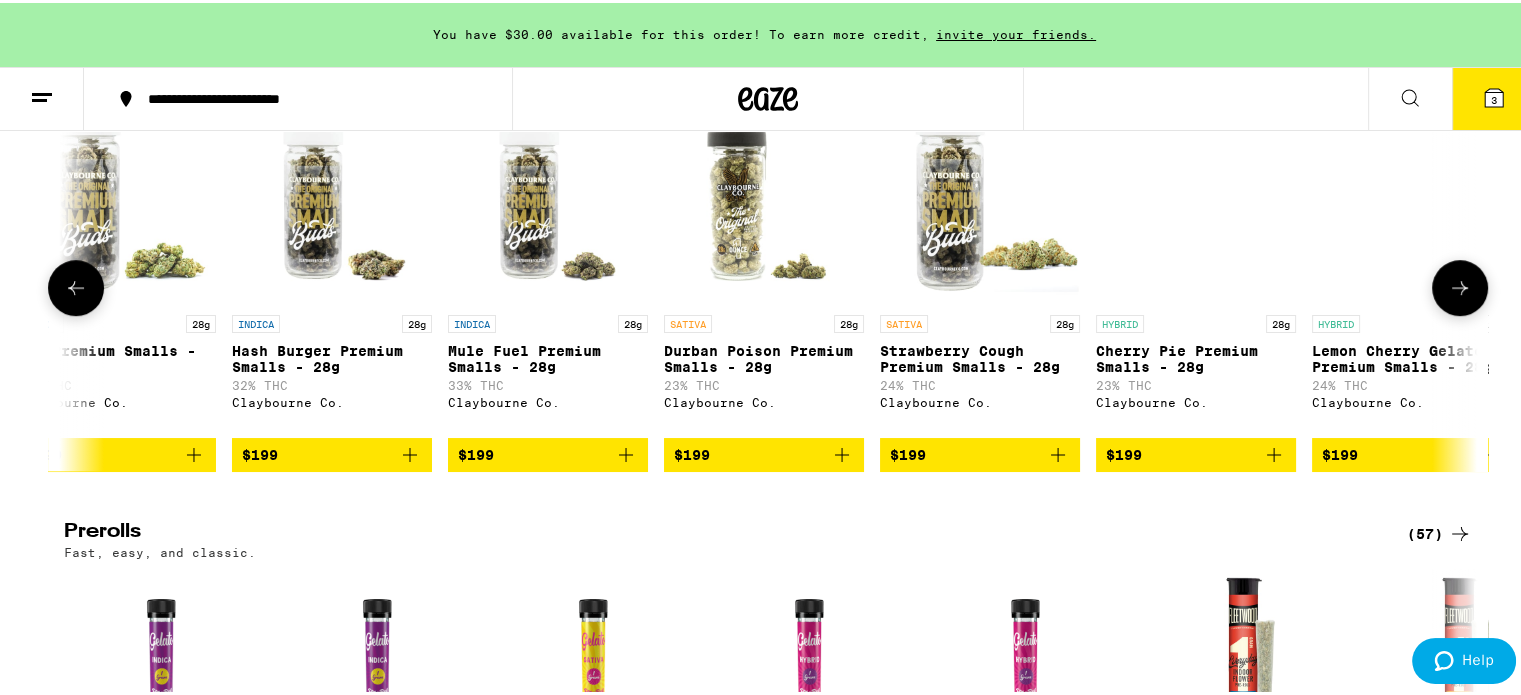 scroll, scrollTop: 0, scrollLeft: 30344, axis: horizontal 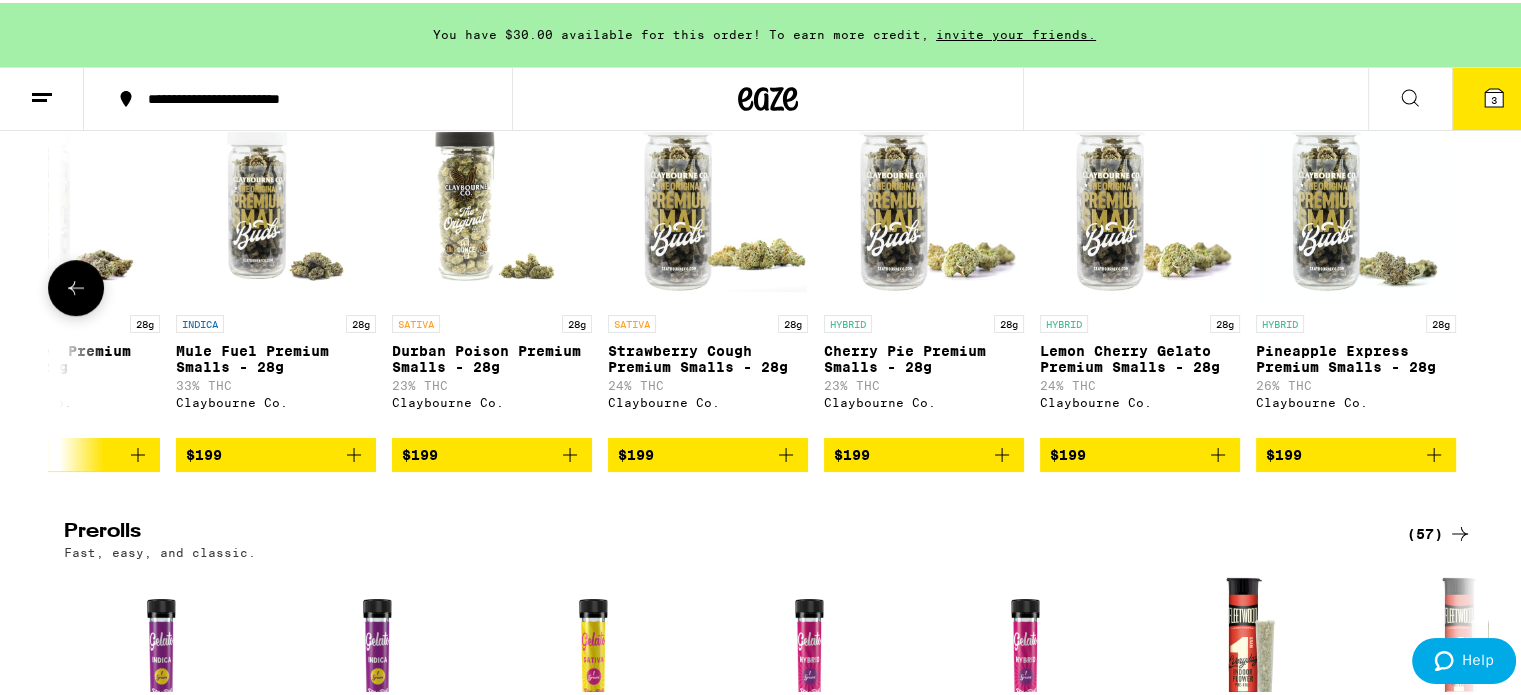 click at bounding box center (1460, 285) 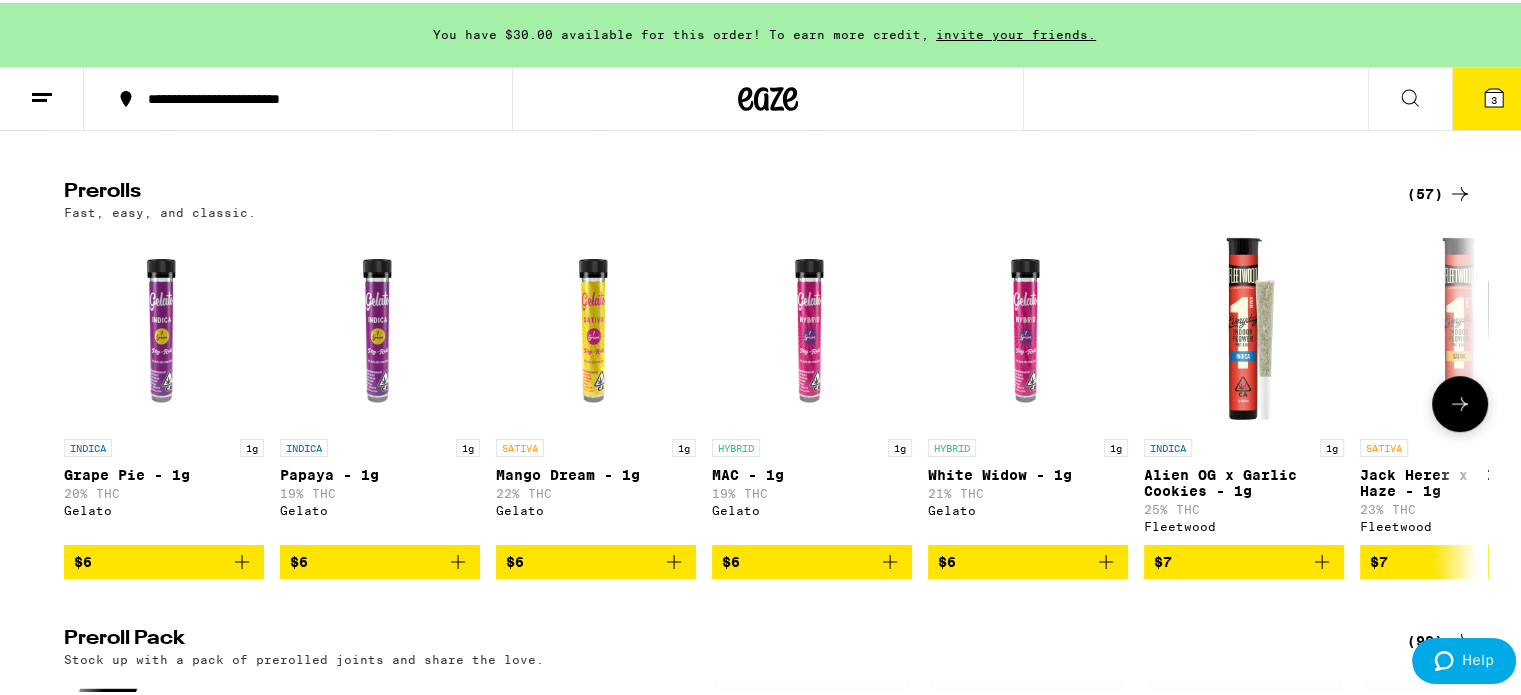scroll, scrollTop: 1075, scrollLeft: 0, axis: vertical 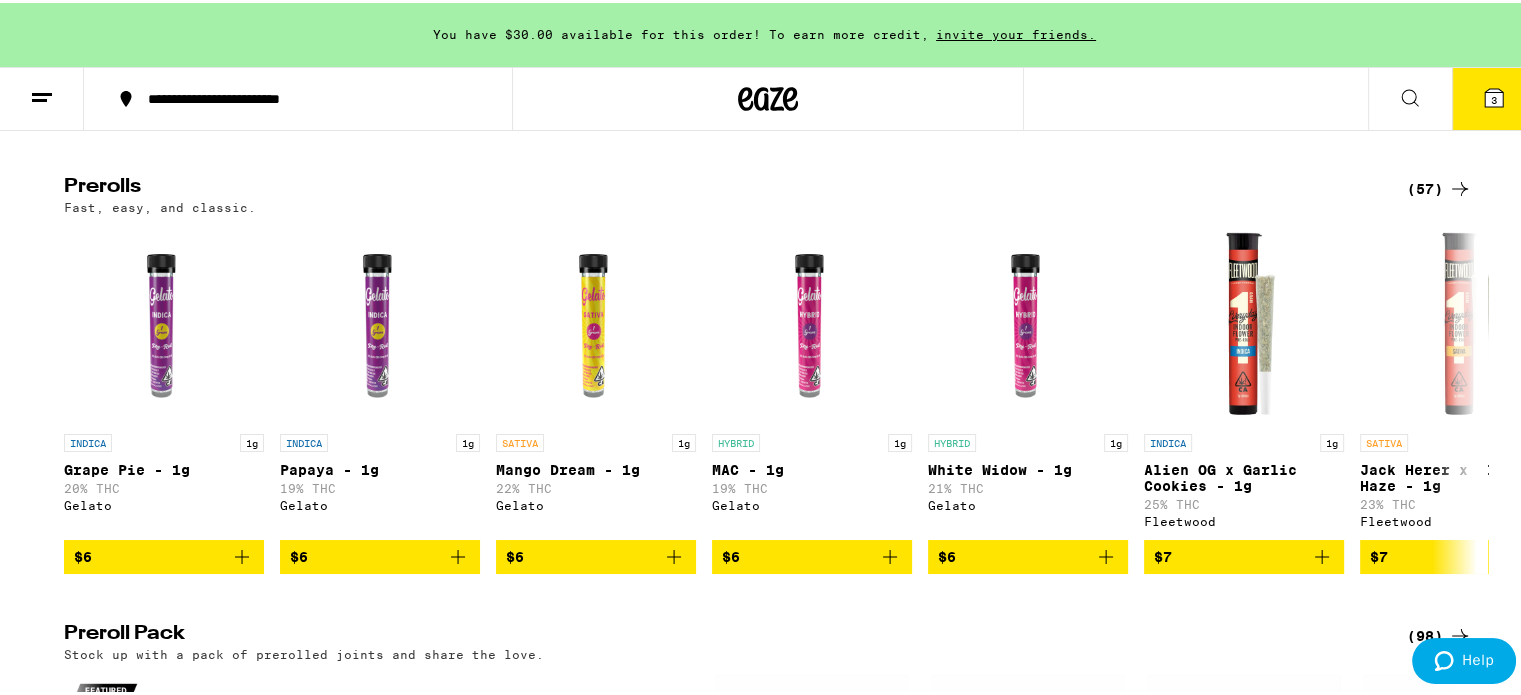 click 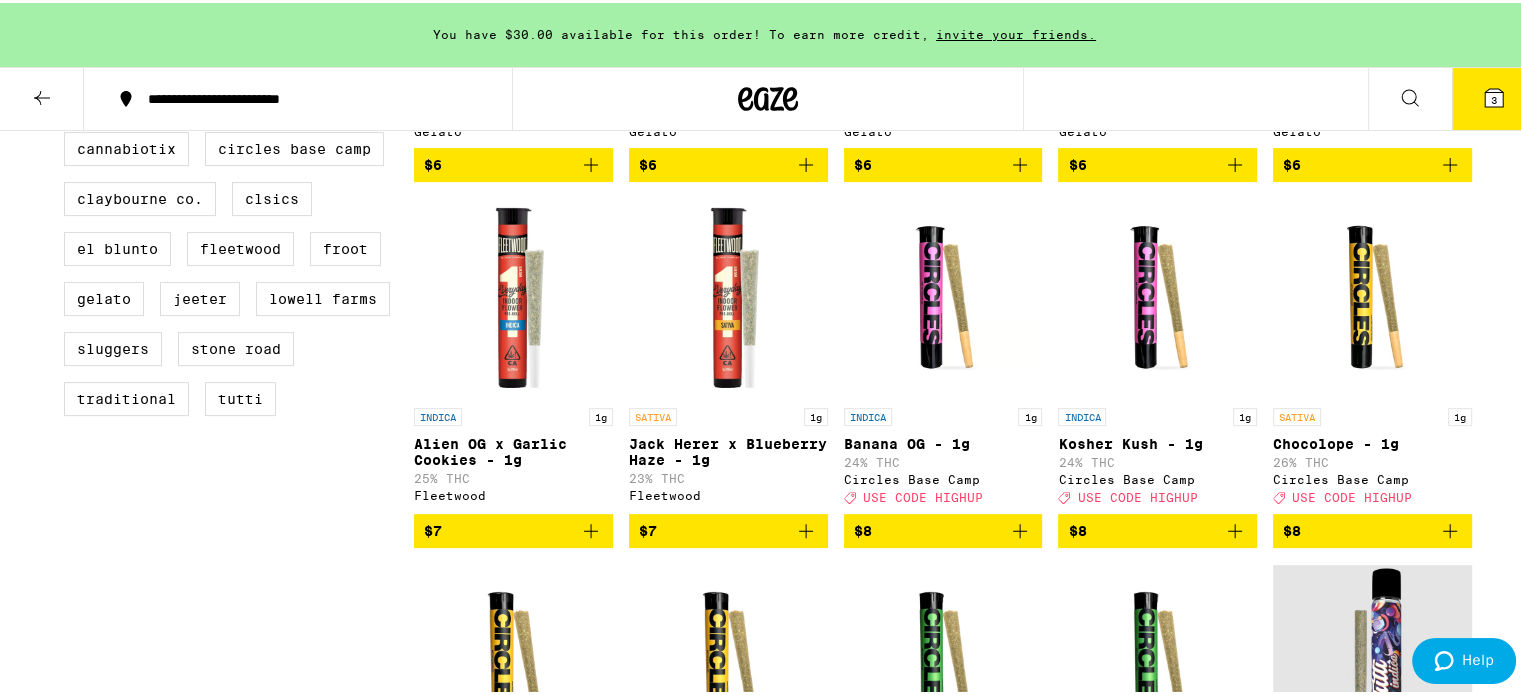 scroll, scrollTop: 495, scrollLeft: 0, axis: vertical 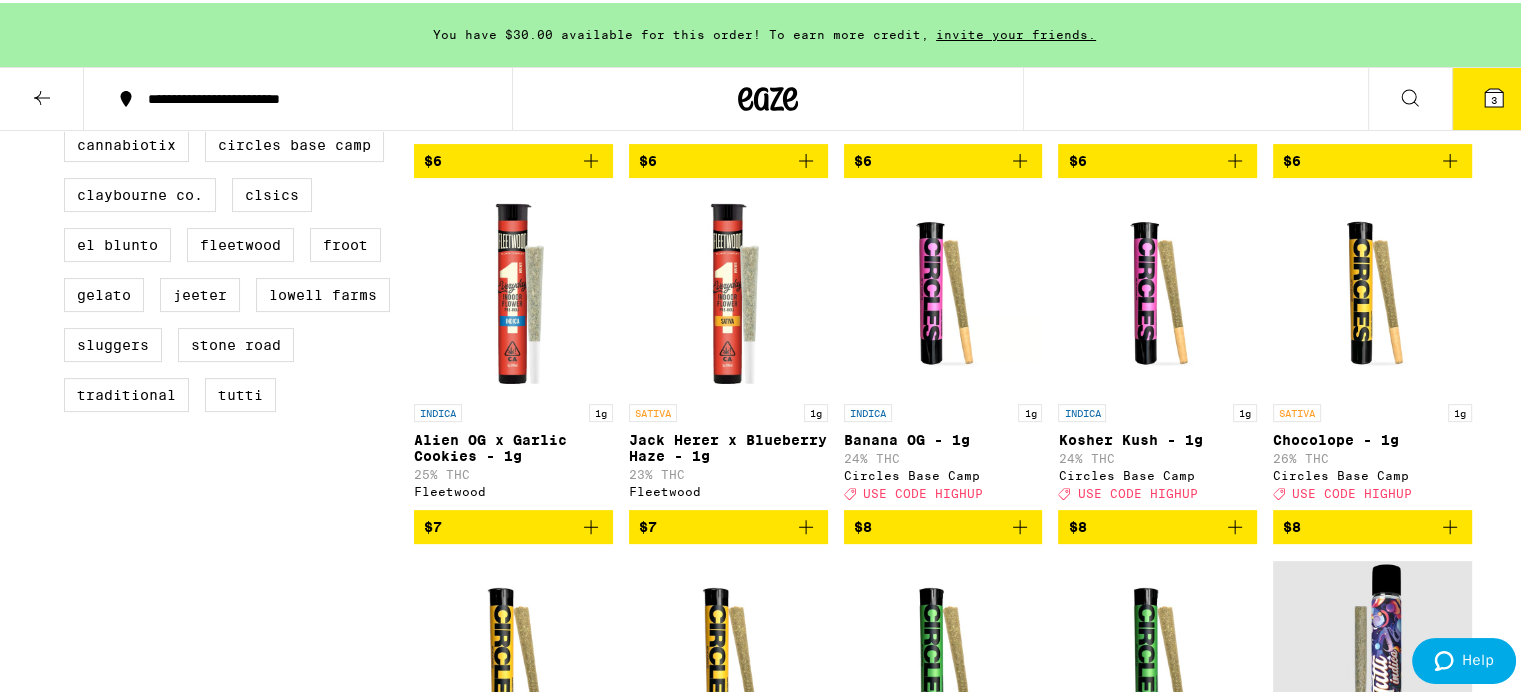 click 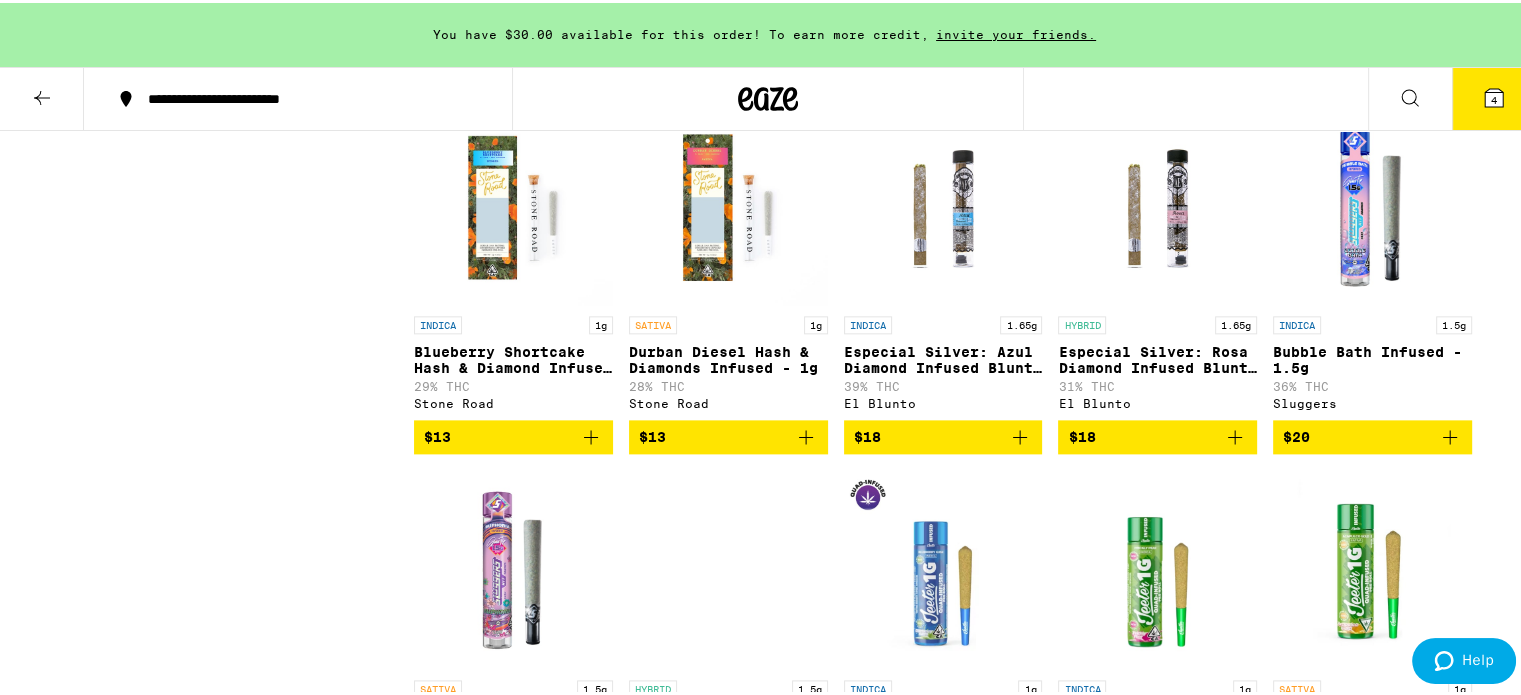 scroll, scrollTop: 2444, scrollLeft: 0, axis: vertical 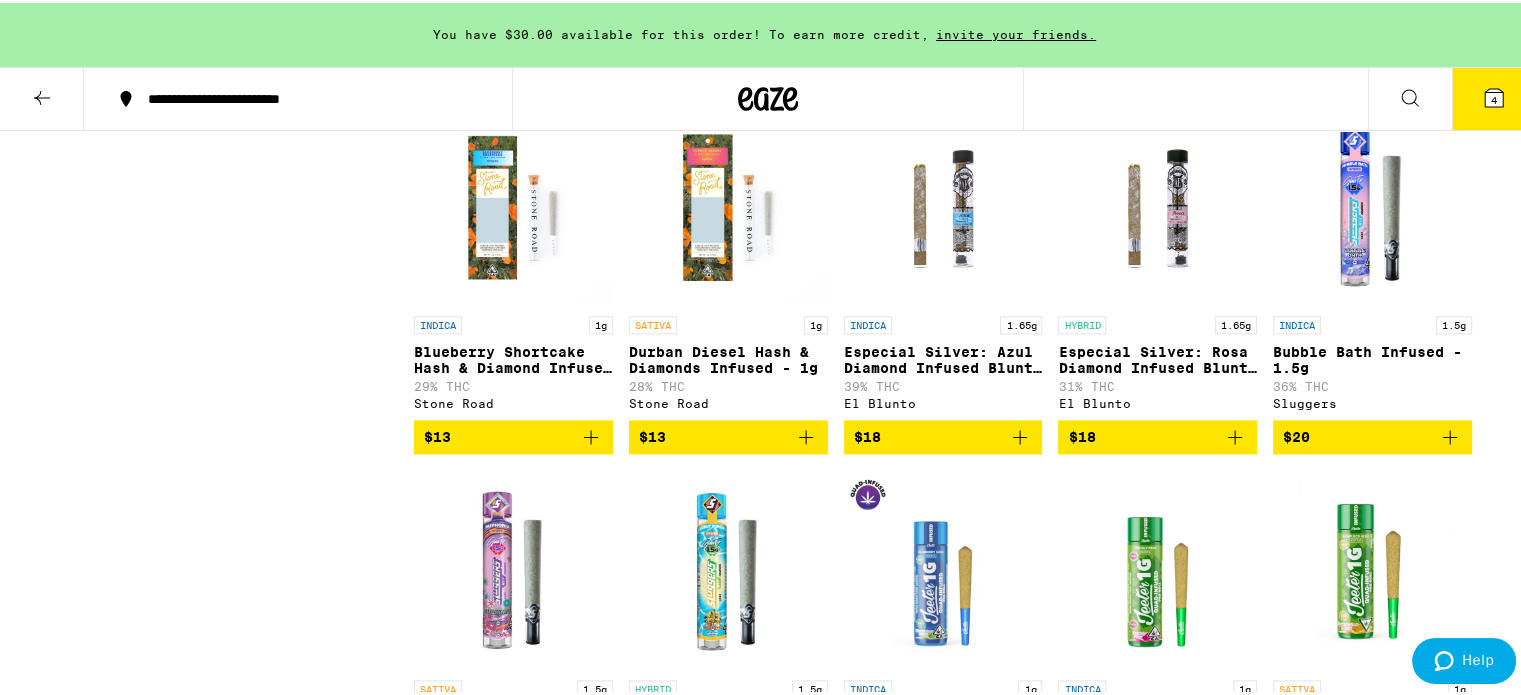 click 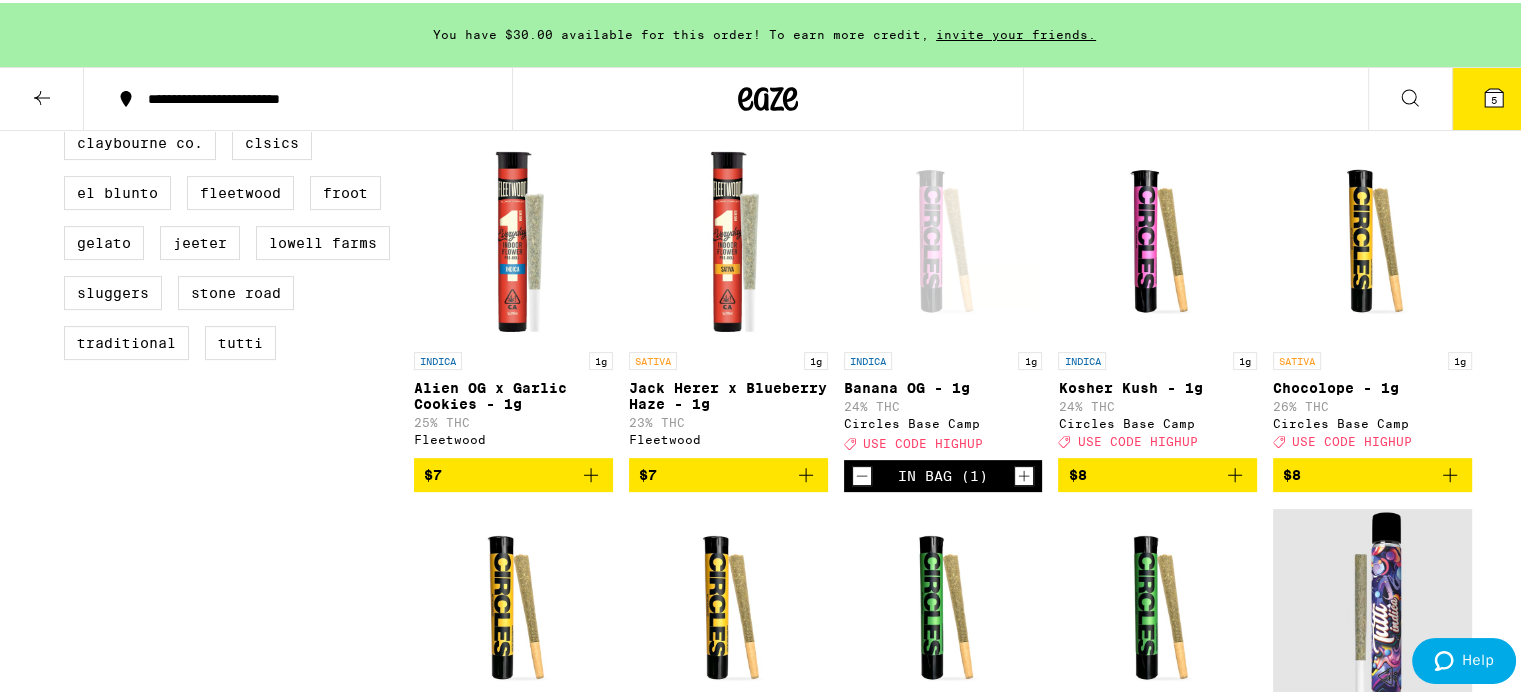 scroll, scrollTop: 540, scrollLeft: 0, axis: vertical 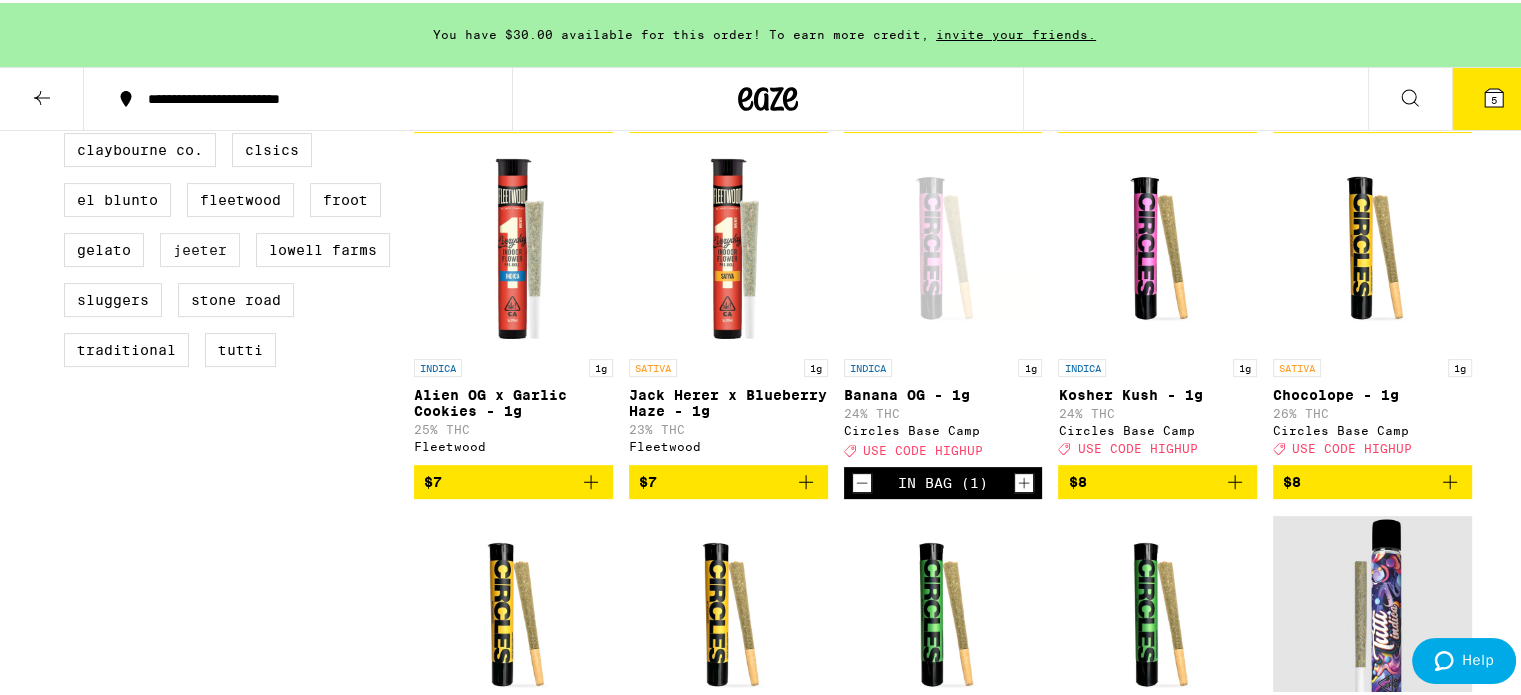 click on "Jeeter" at bounding box center (200, 247) 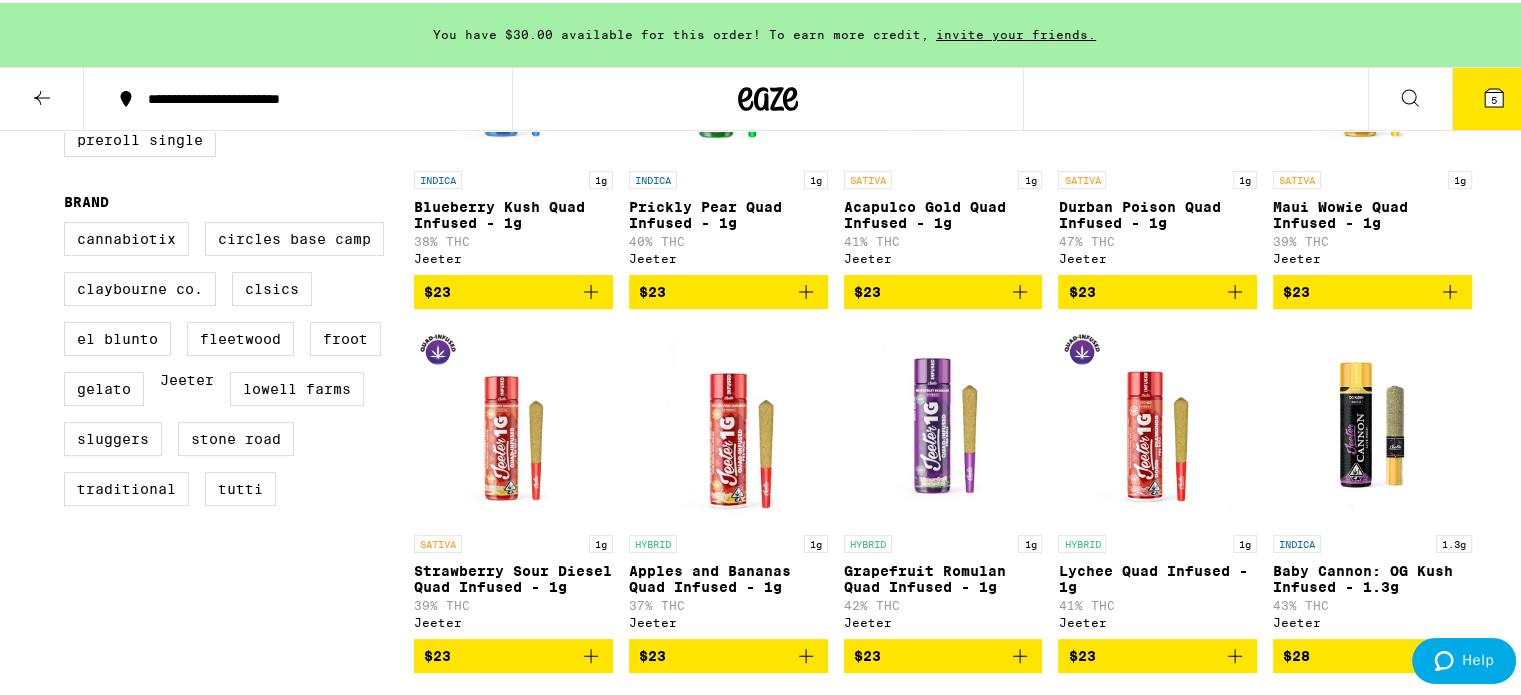 scroll, scrollTop: 383, scrollLeft: 0, axis: vertical 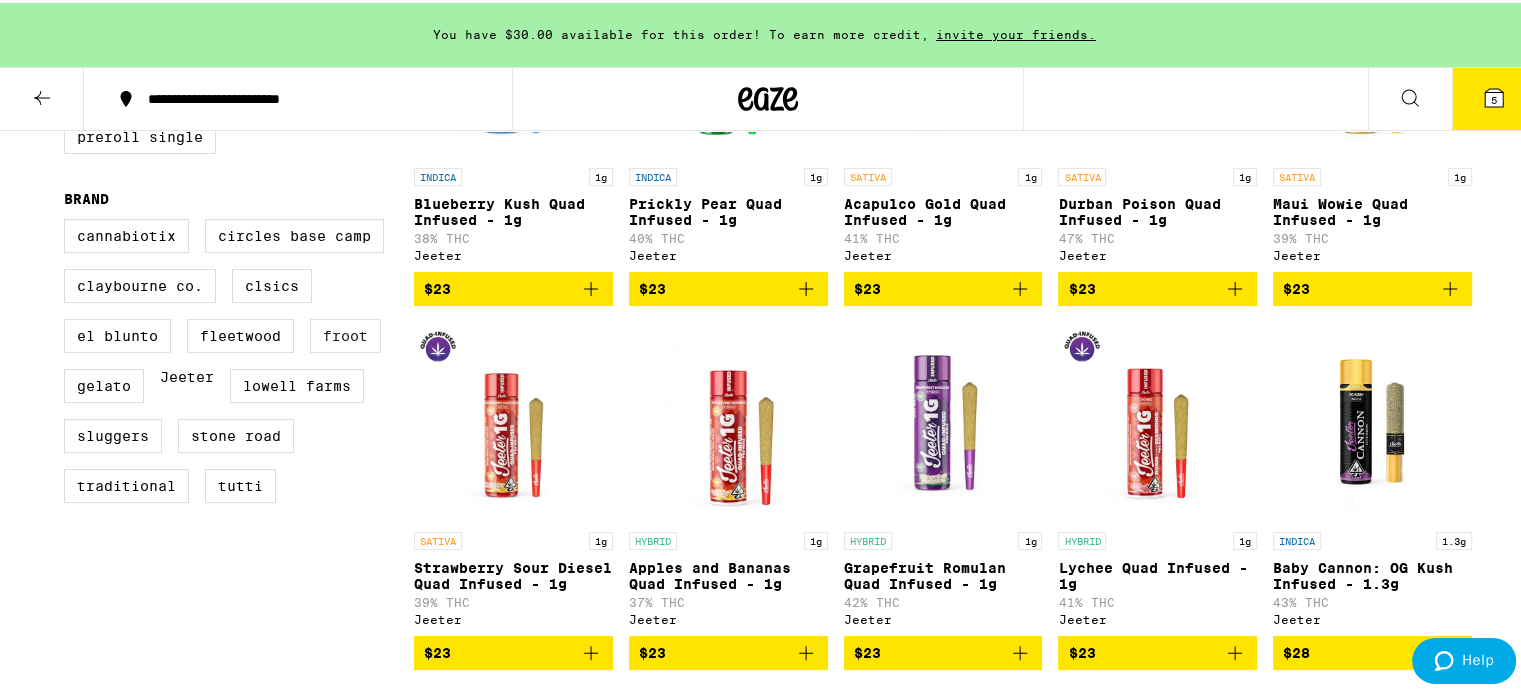 click on "Froot" at bounding box center (345, 333) 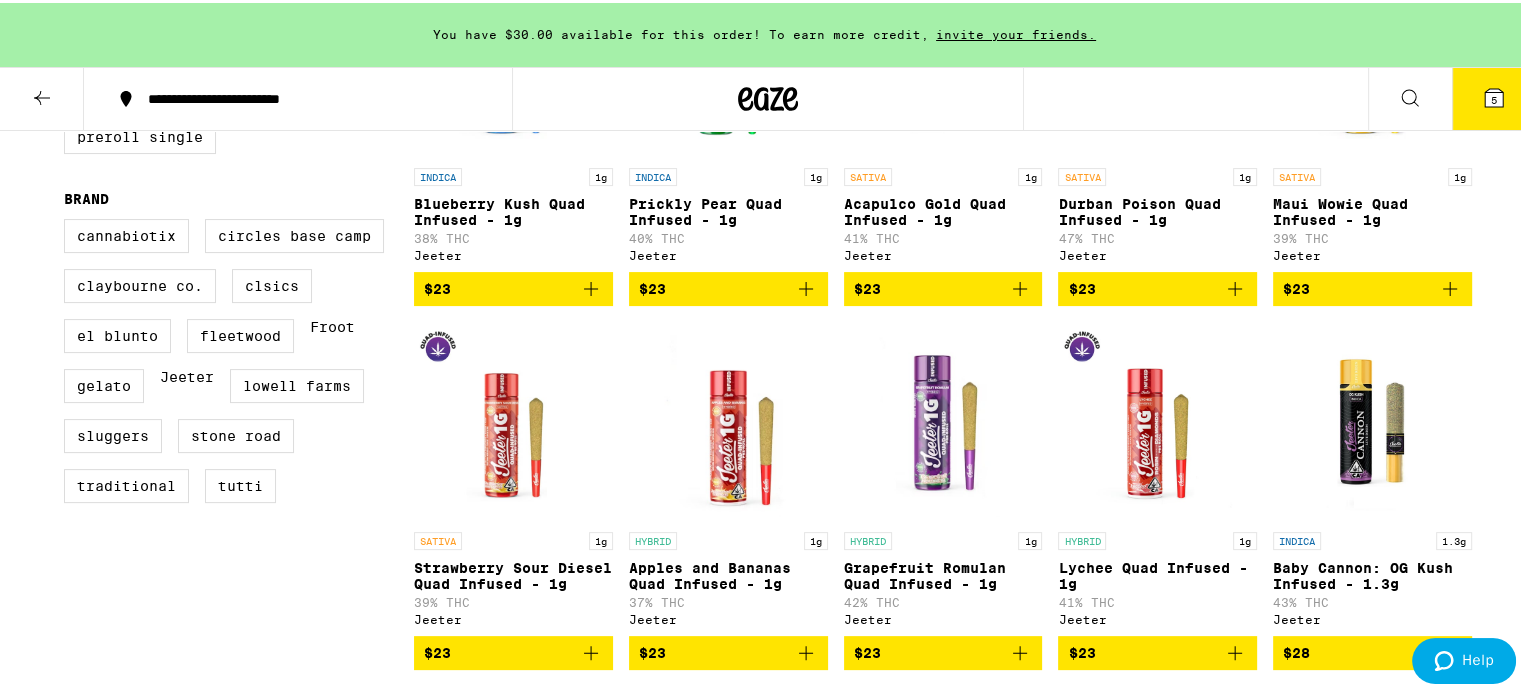 click on "Froot" at bounding box center [332, 333] 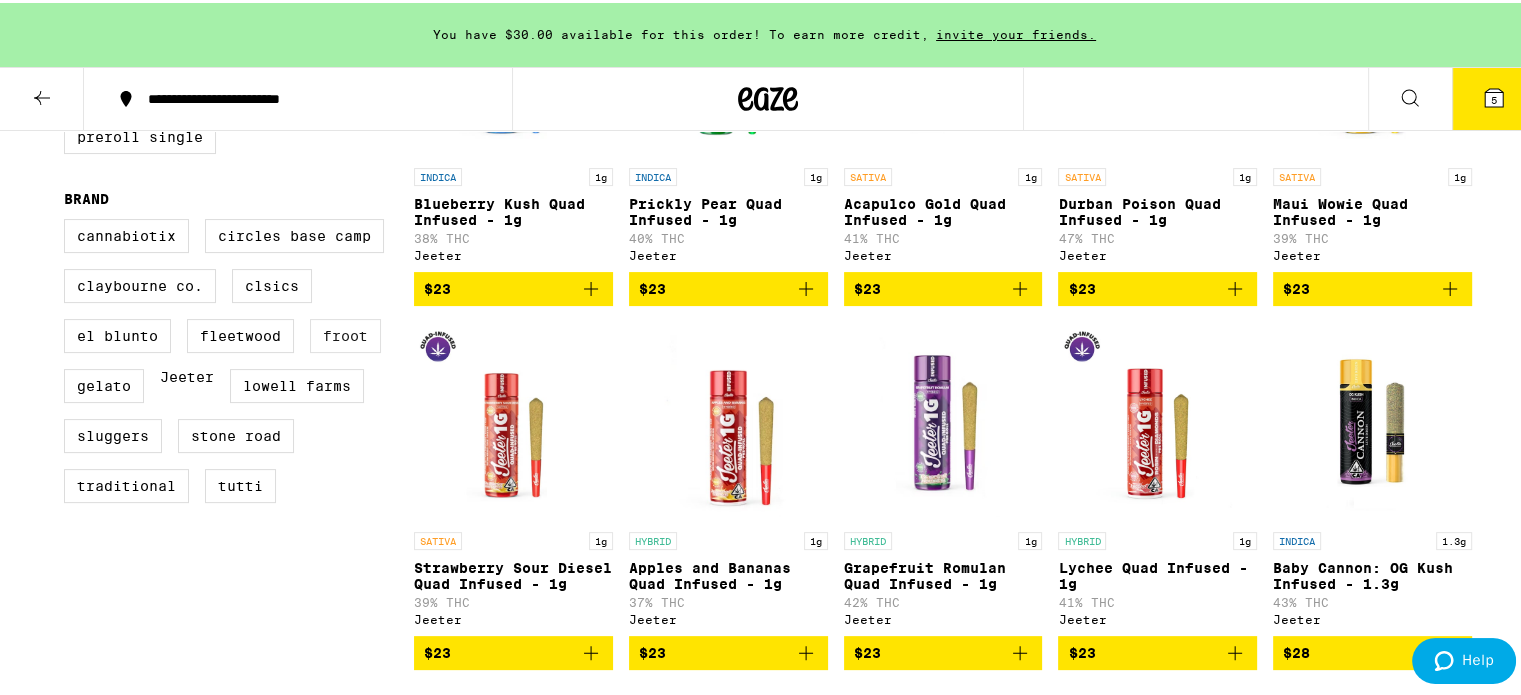 click on "Froot" at bounding box center [345, 333] 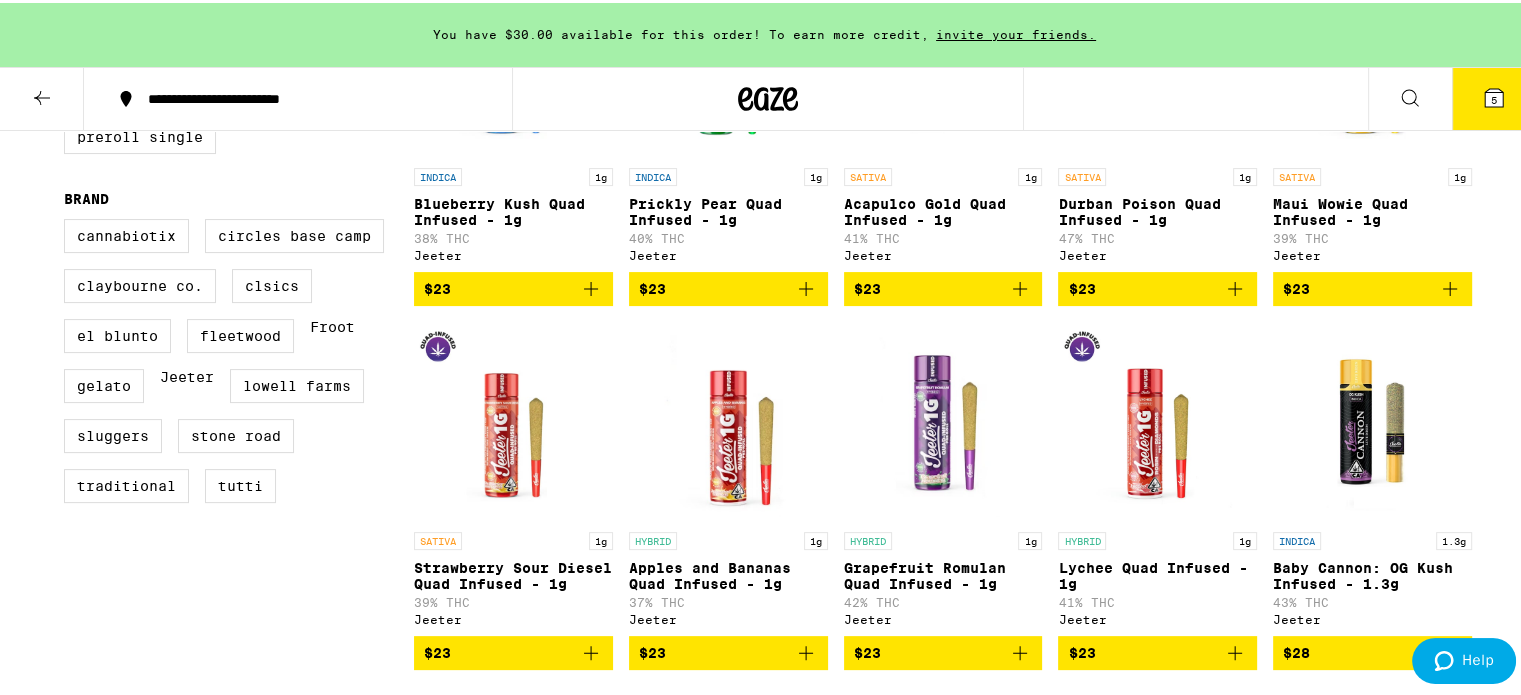 click on "Jeeter" at bounding box center [187, 383] 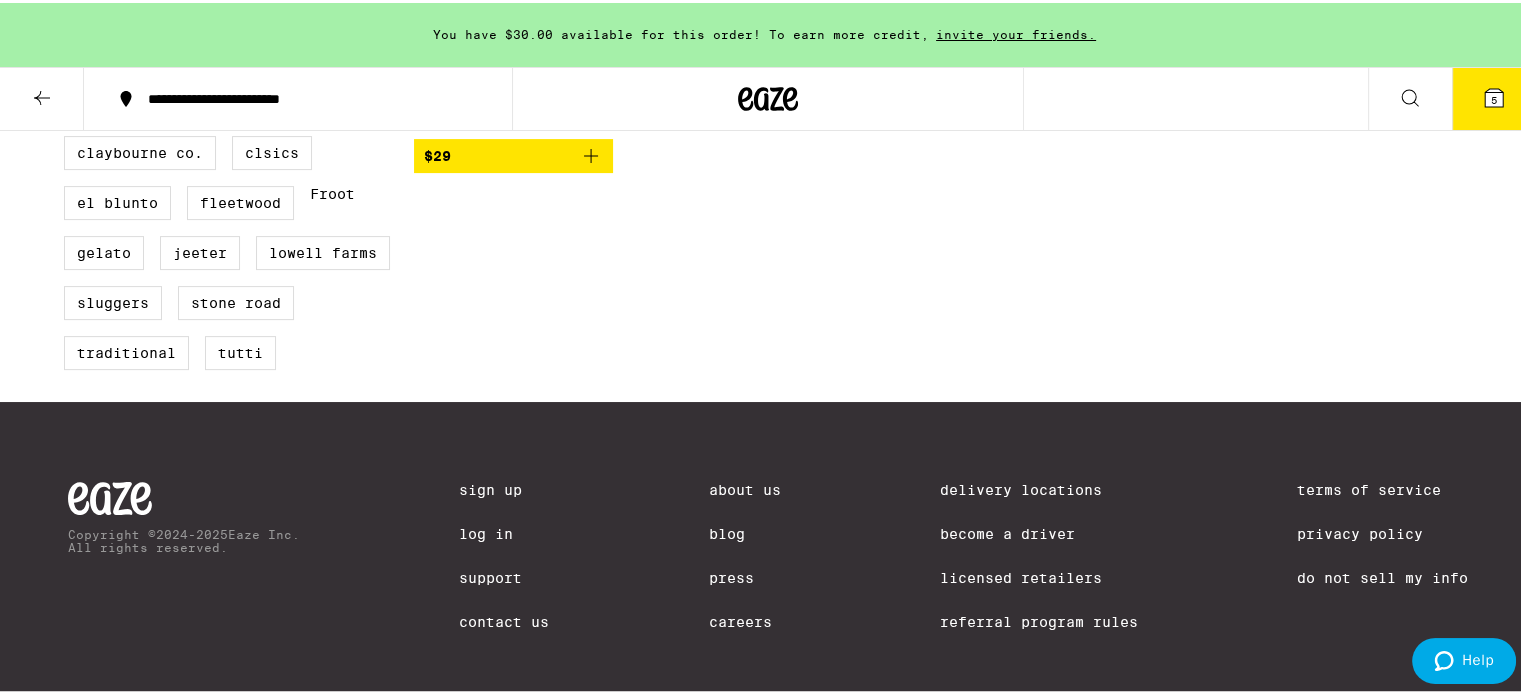 scroll, scrollTop: 0, scrollLeft: 0, axis: both 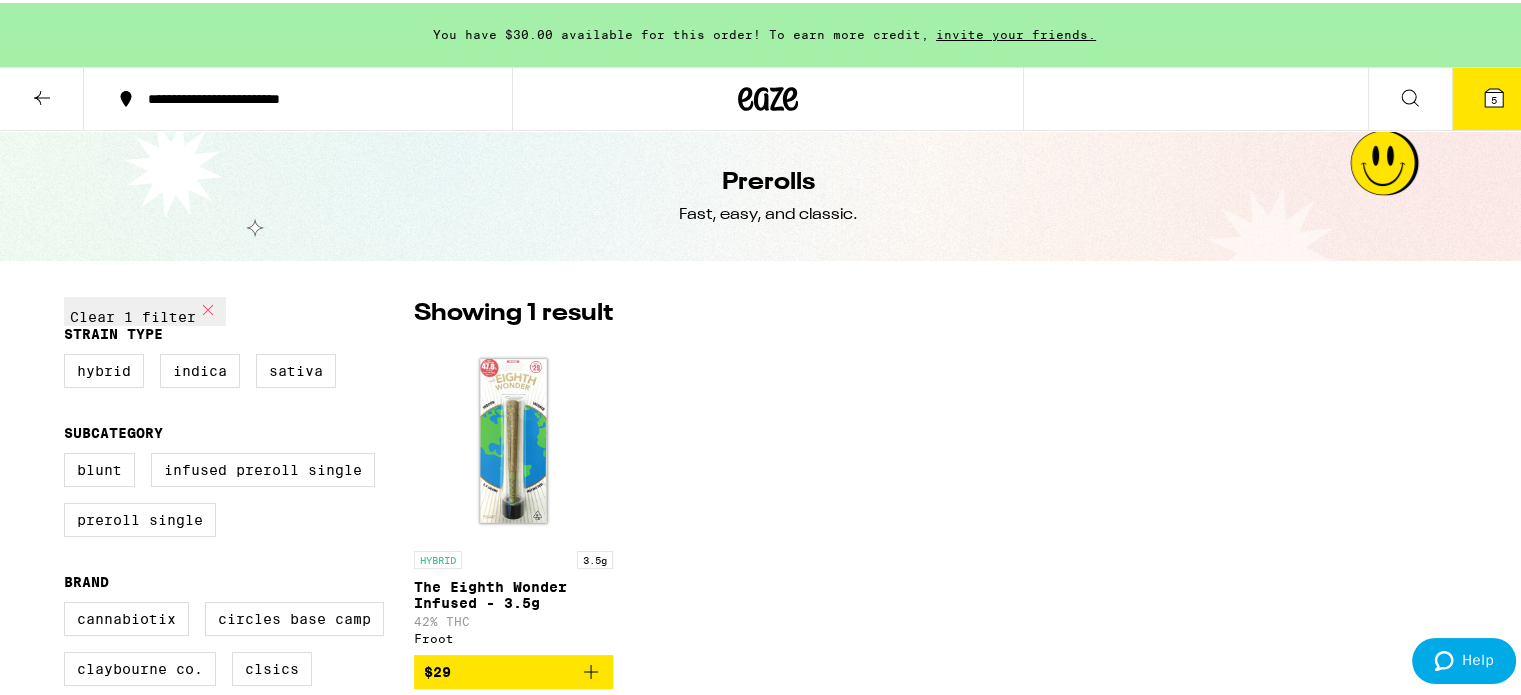 click 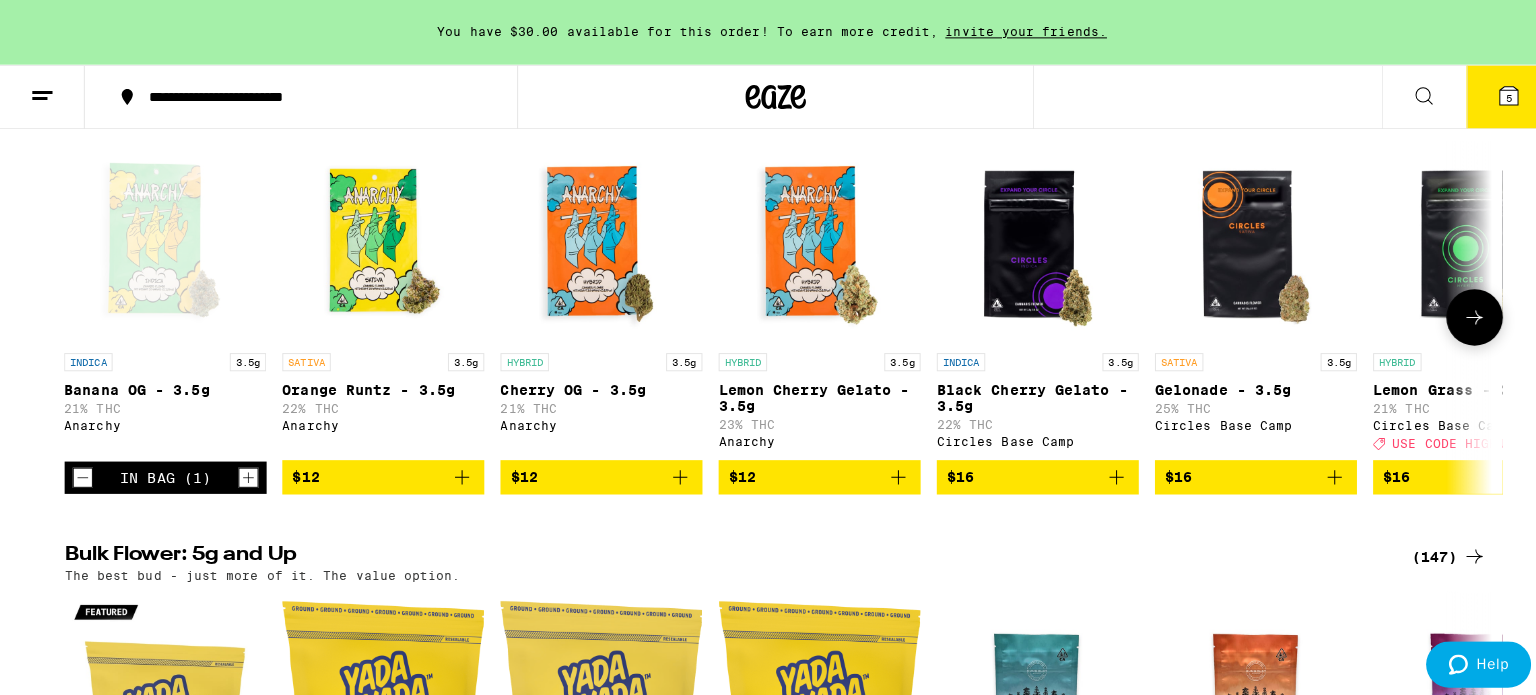 scroll, scrollTop: 180, scrollLeft: 0, axis: vertical 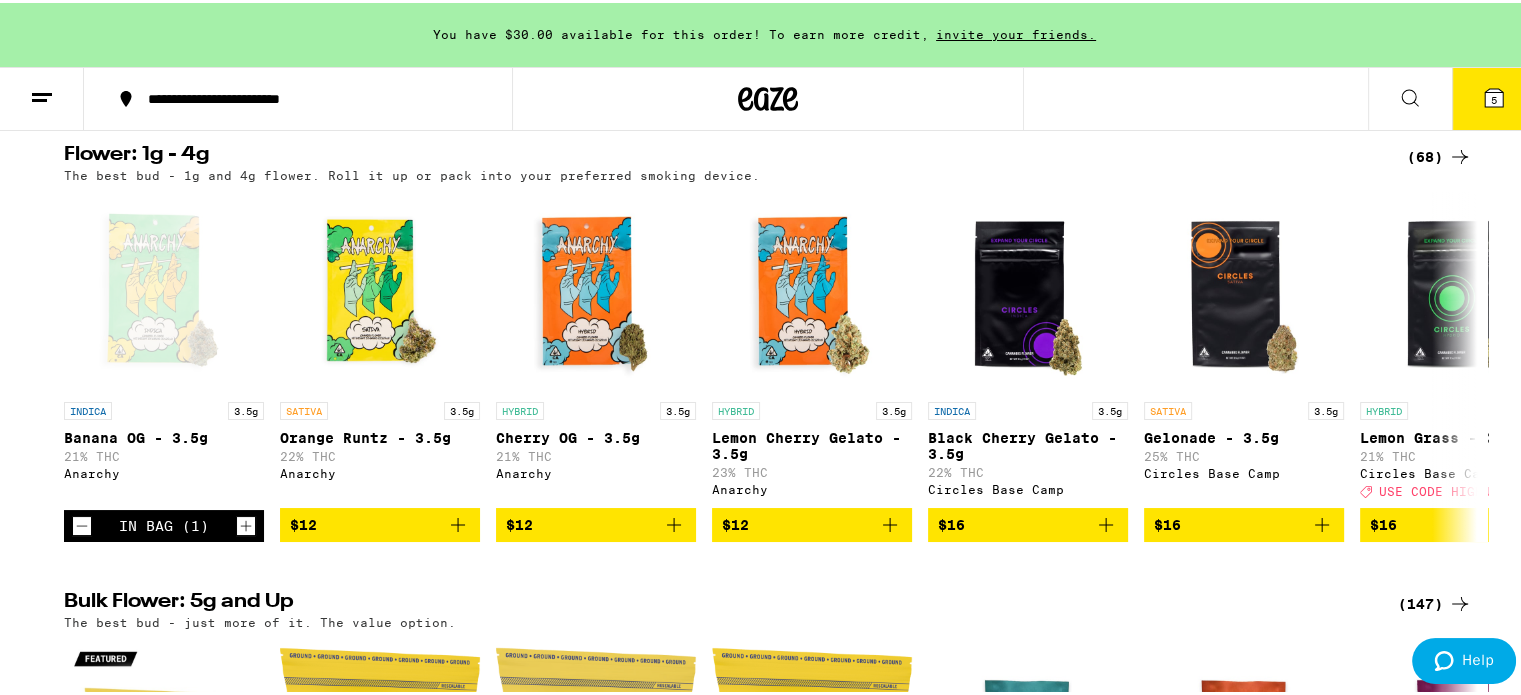 click on "5" at bounding box center [1494, 97] 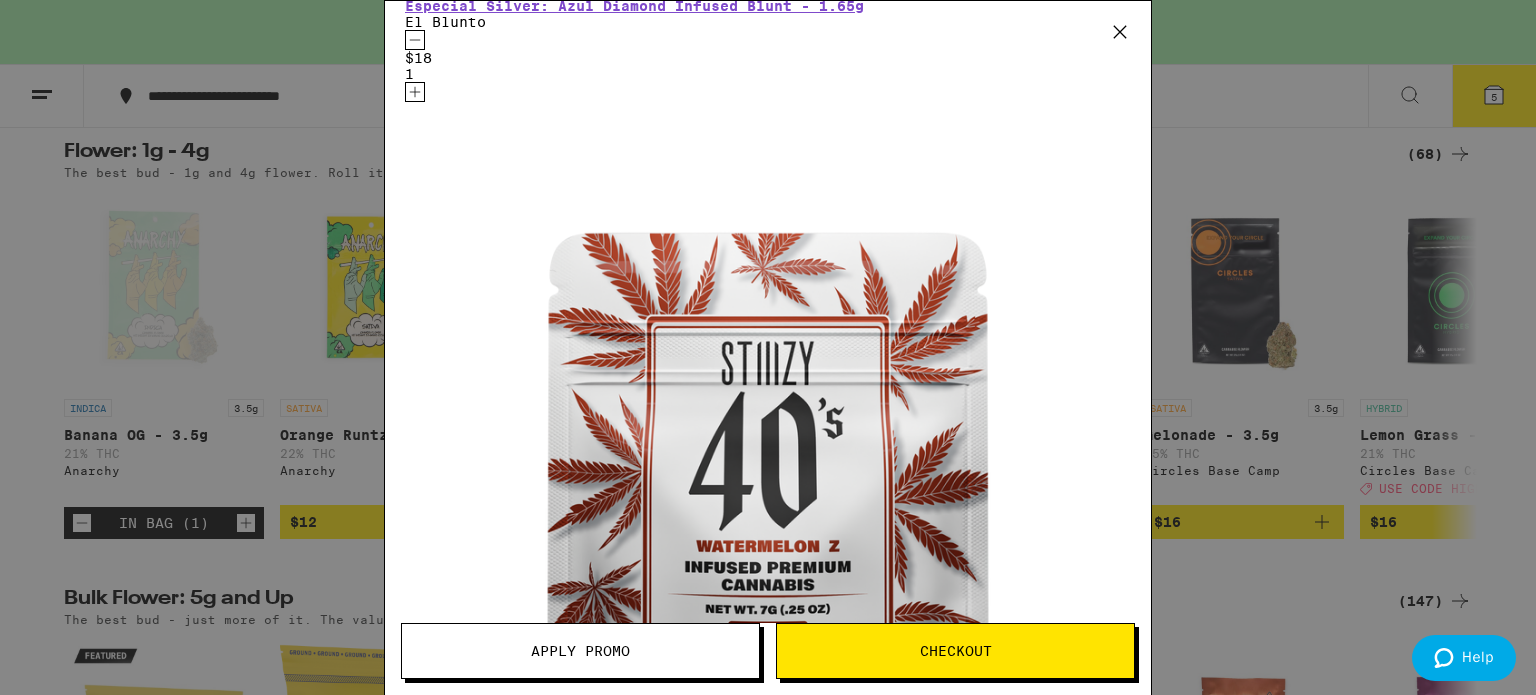 scroll, scrollTop: 0, scrollLeft: 0, axis: both 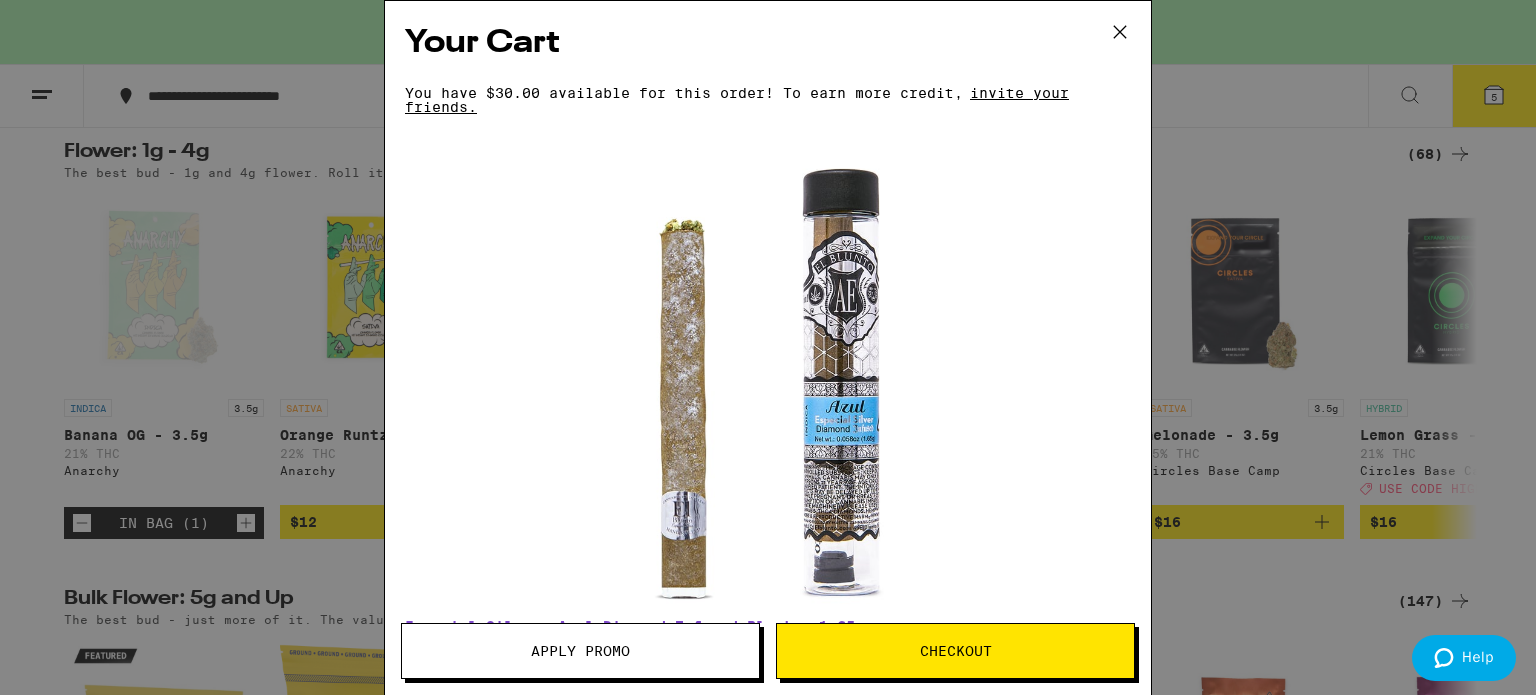 click 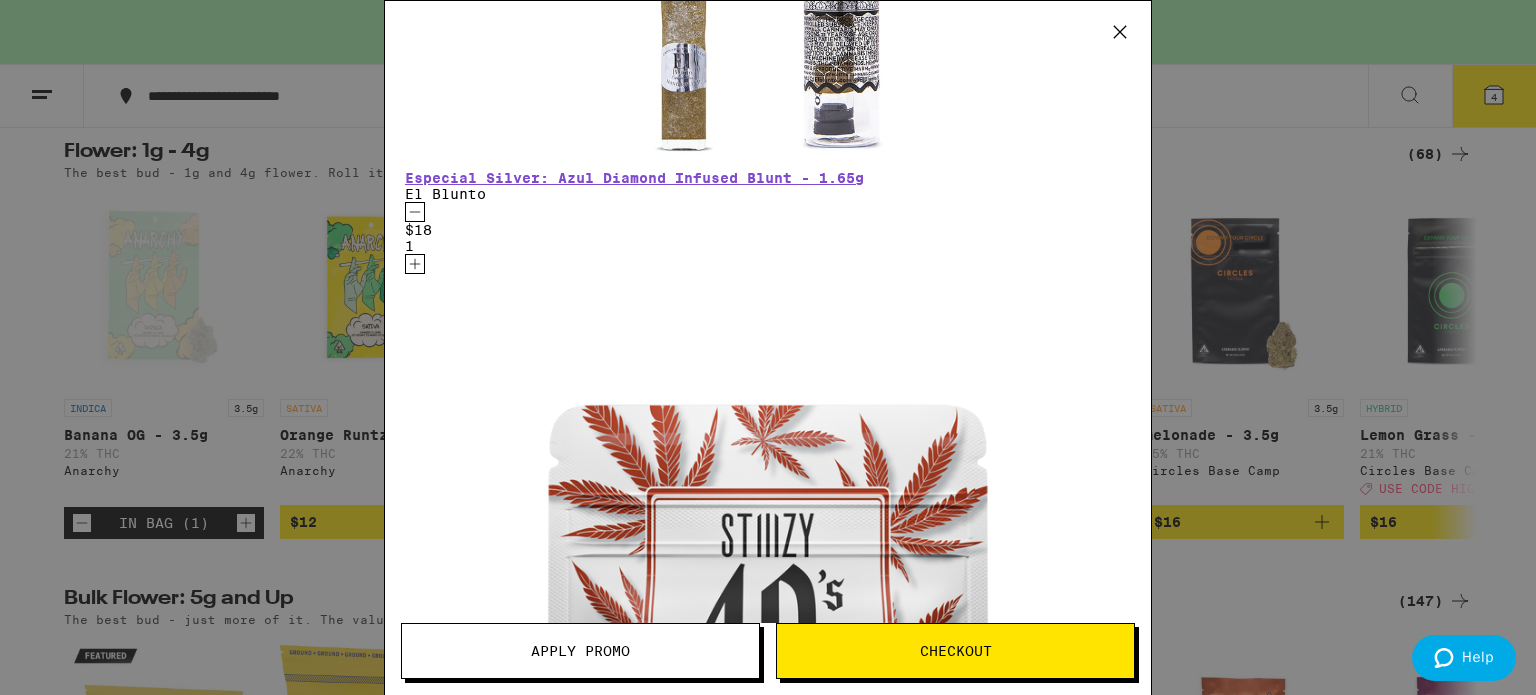 scroll, scrollTop: 448, scrollLeft: 0, axis: vertical 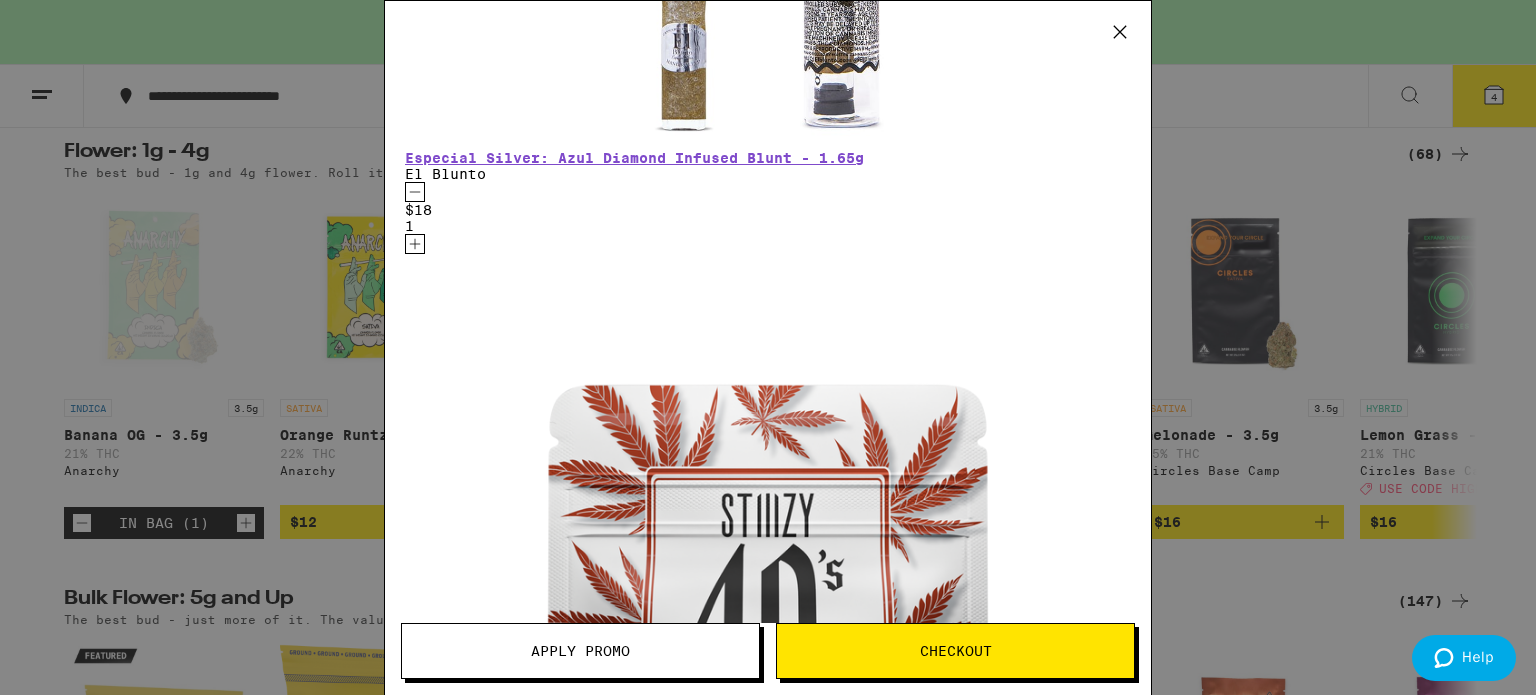 click on "Apply Promo" at bounding box center [580, 651] 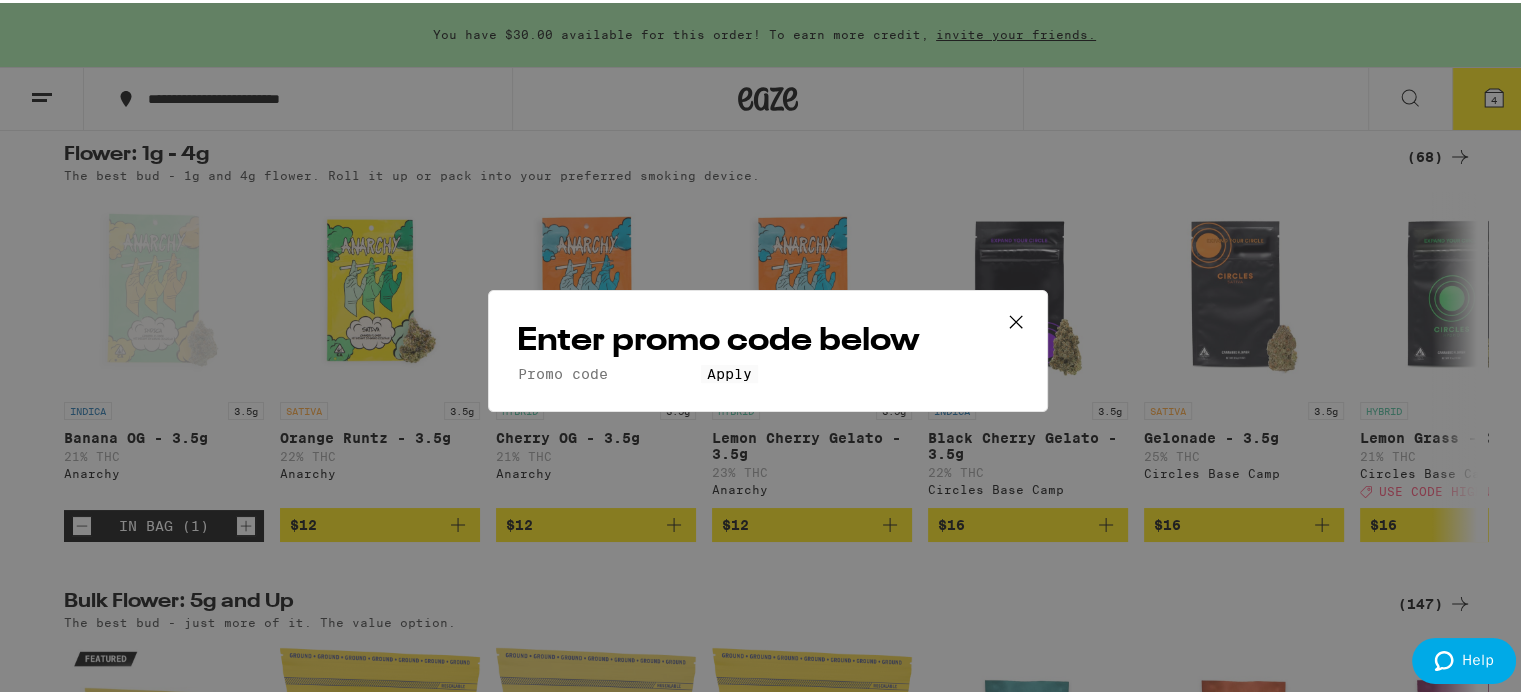 click on "Promo Code" at bounding box center (609, 371) 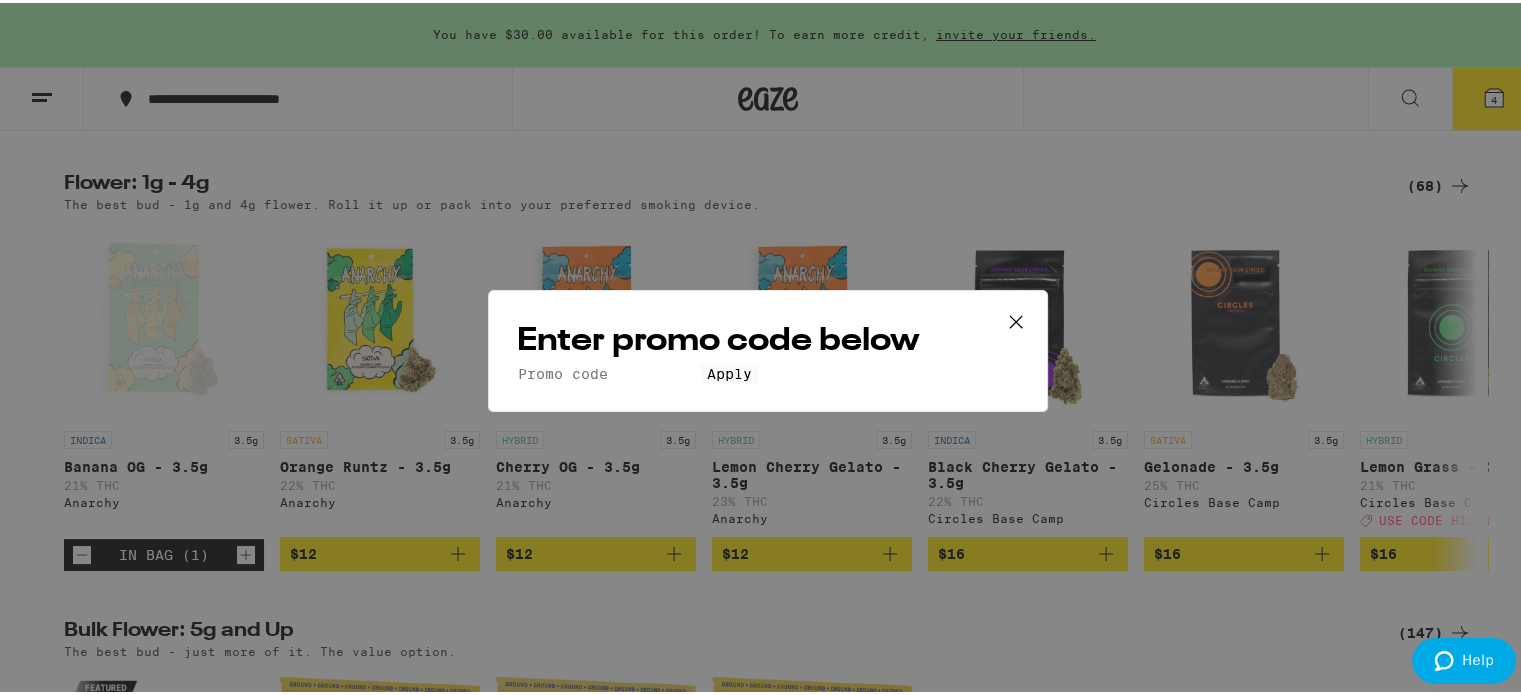 scroll, scrollTop: 148, scrollLeft: 0, axis: vertical 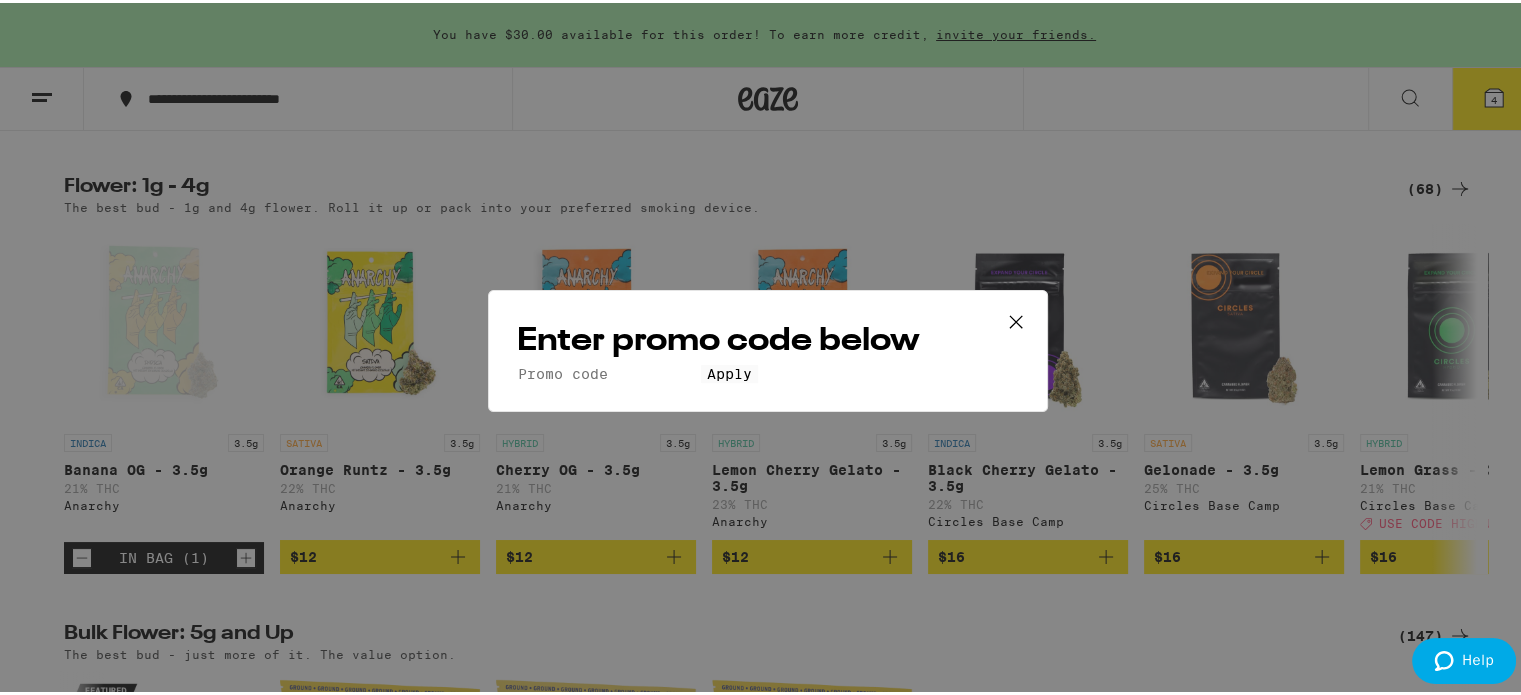 click on "Enter promo code below Promo Code Apply" at bounding box center (768, 347) 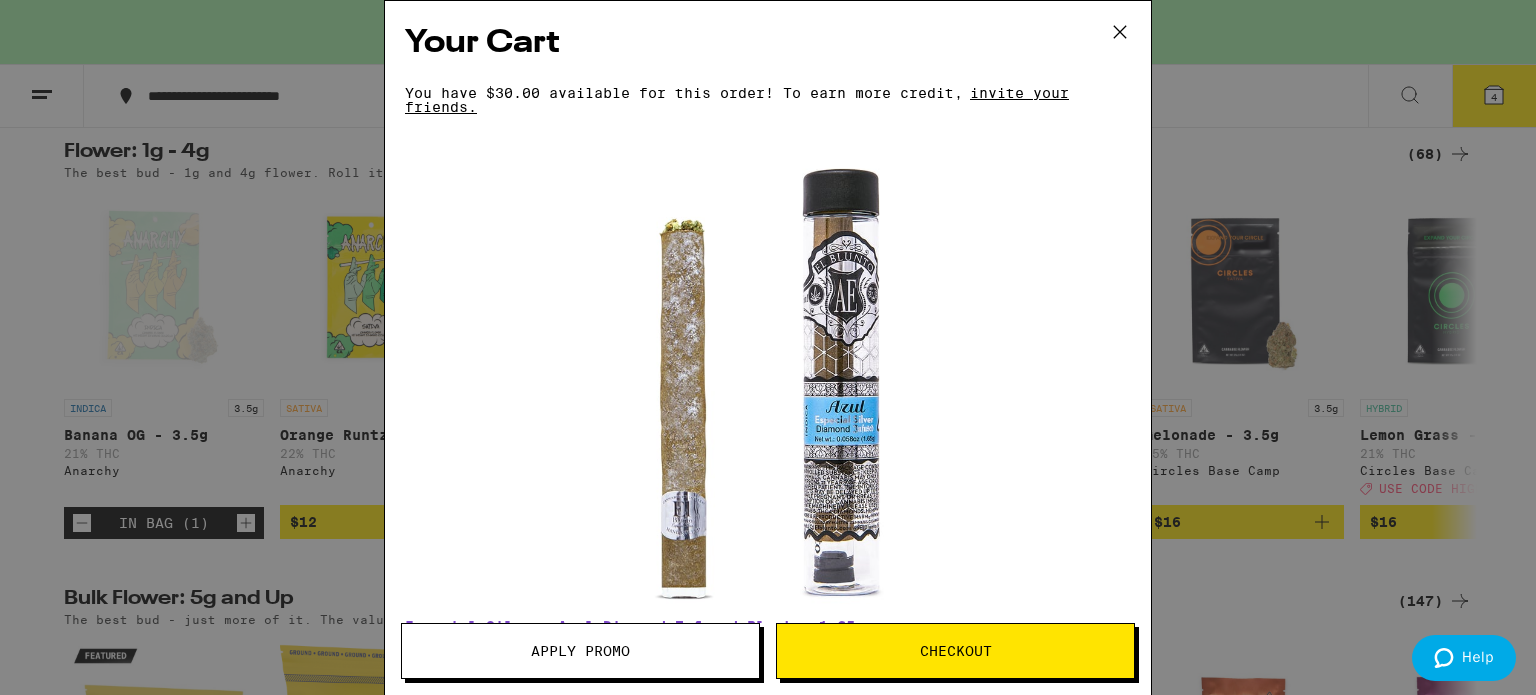 click 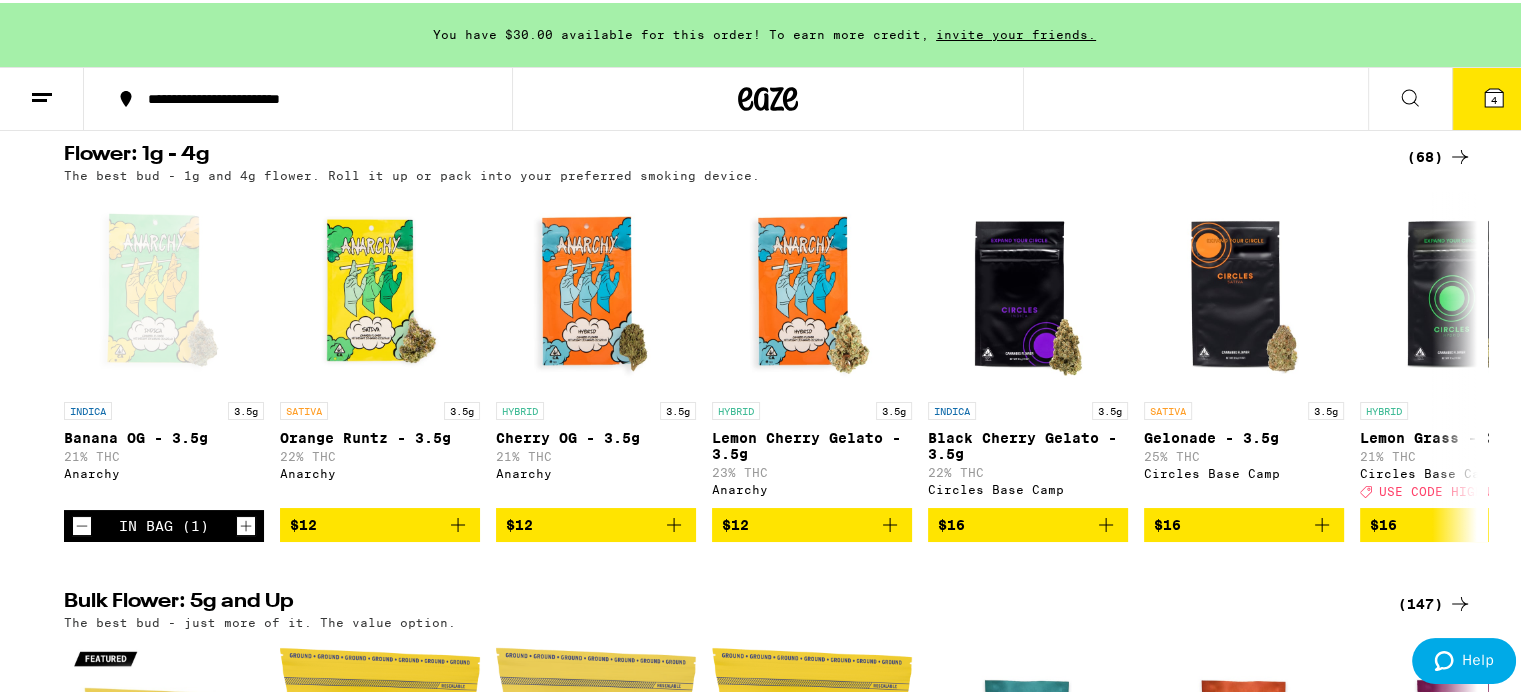 click 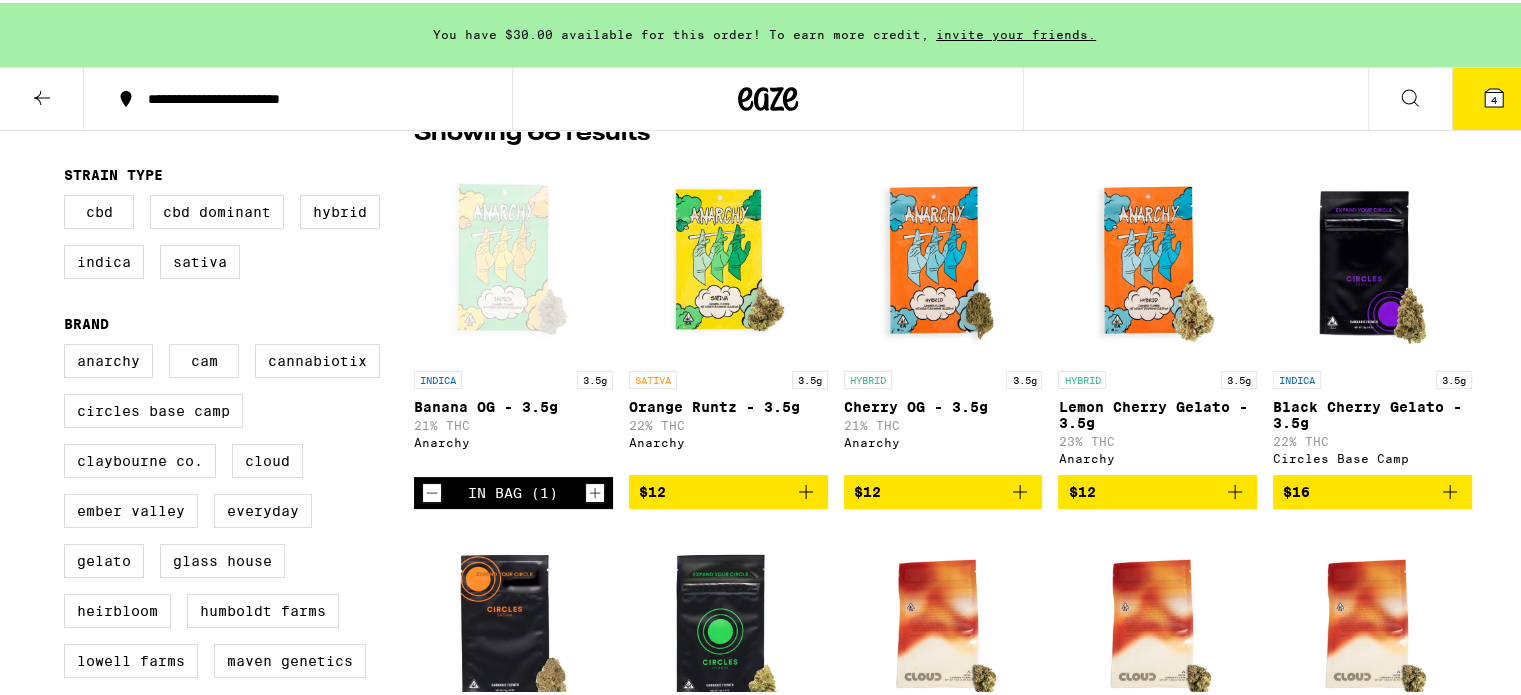 scroll, scrollTop: 0, scrollLeft: 0, axis: both 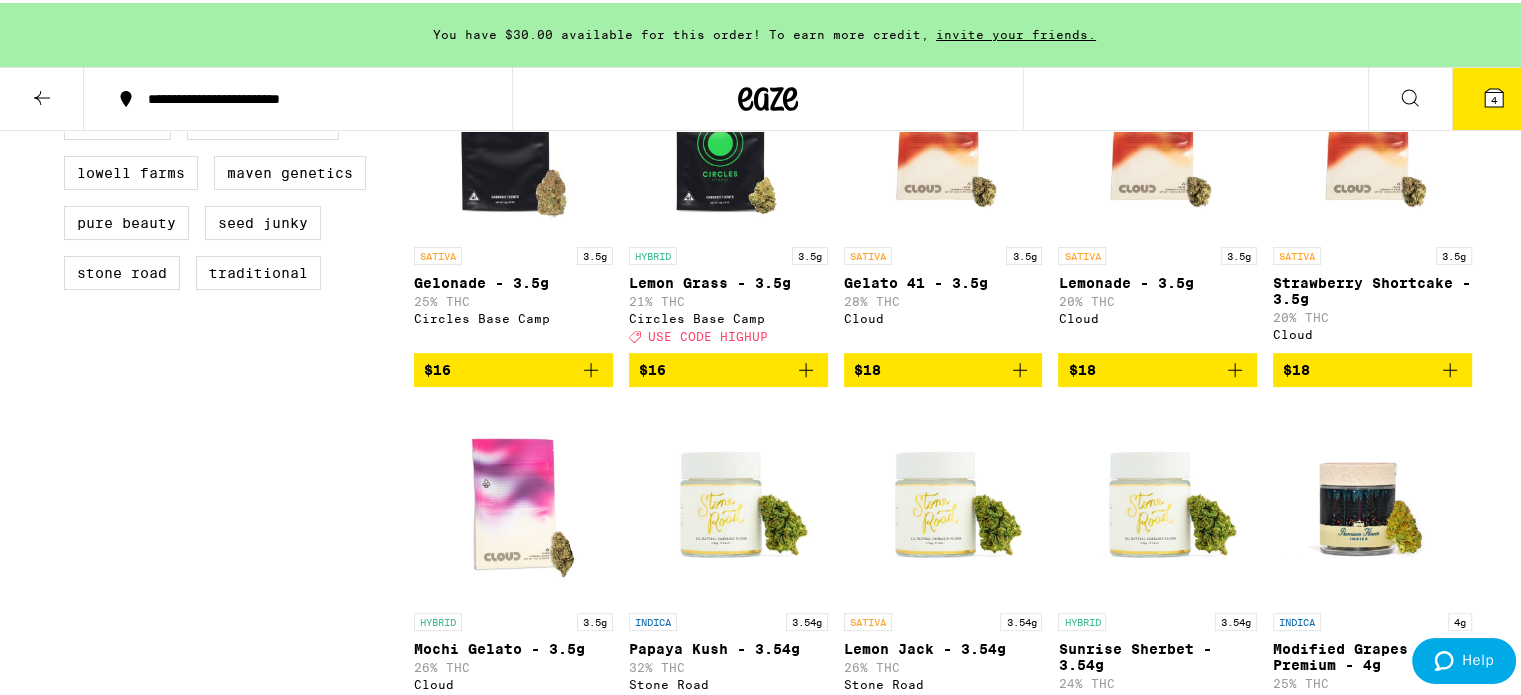 click on "4" at bounding box center [1494, 97] 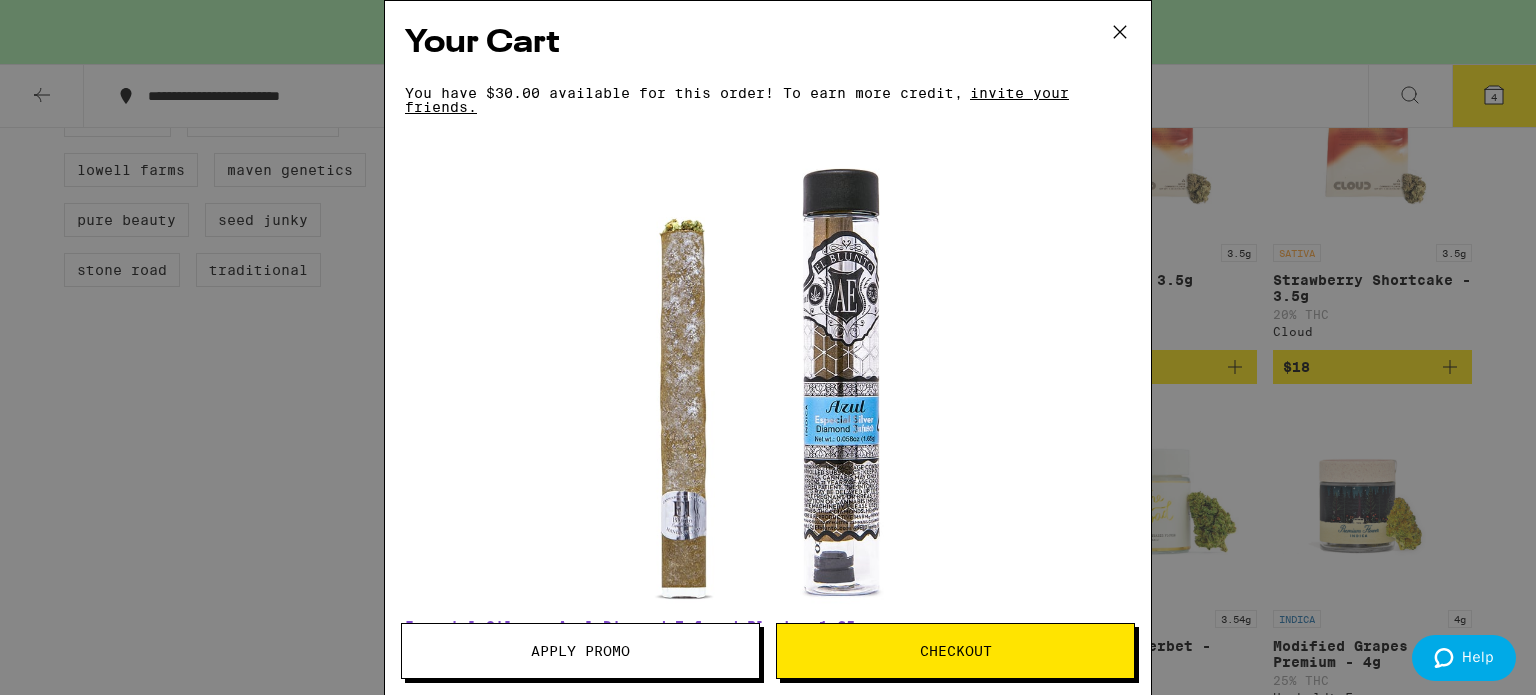 click on "Apply Promo" at bounding box center [580, 651] 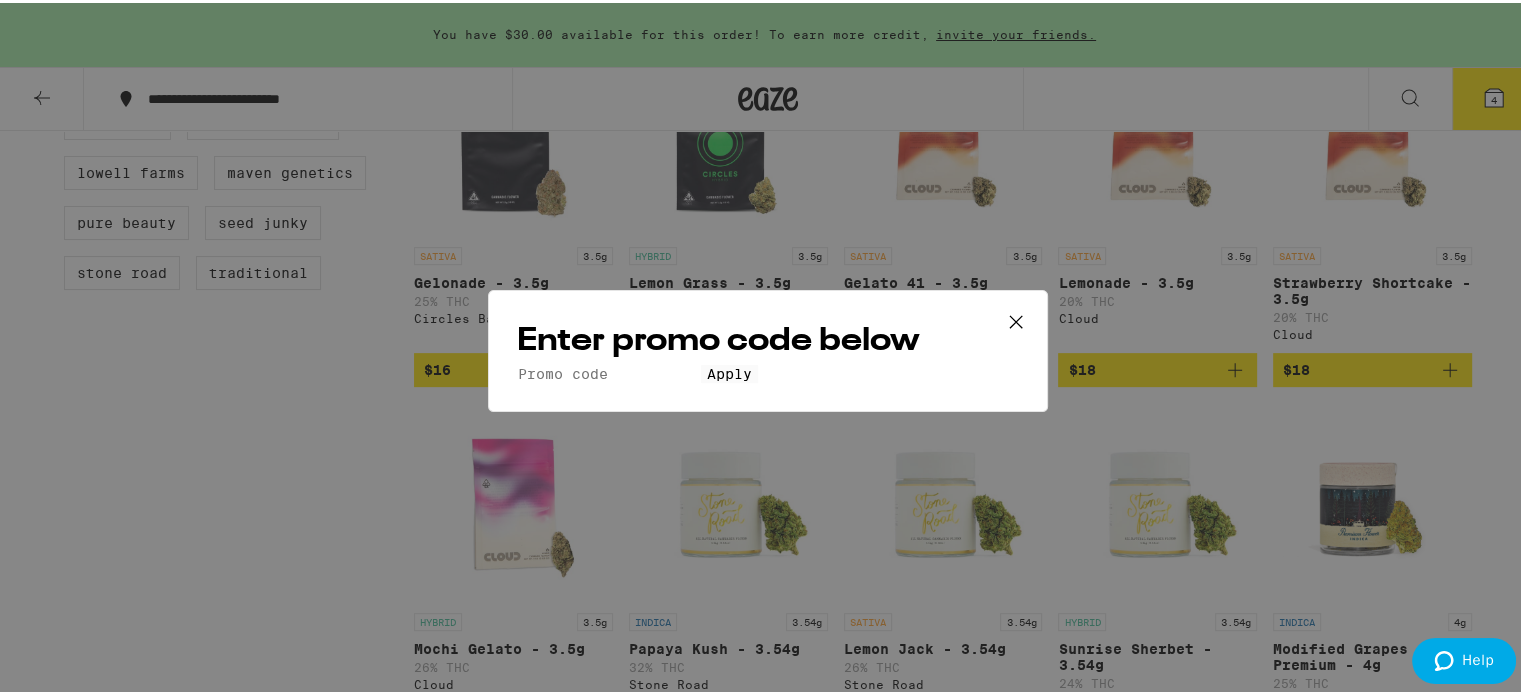 click on "Promo Code" at bounding box center [609, 371] 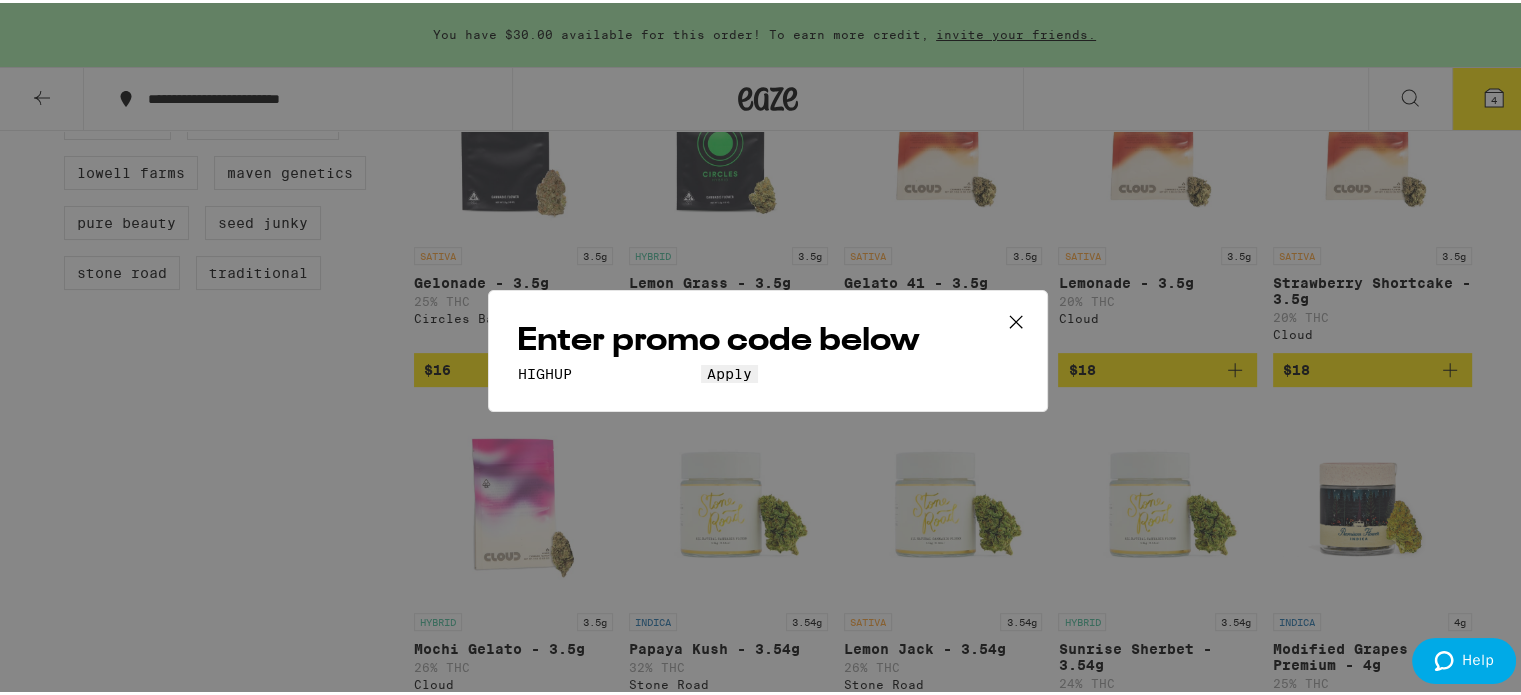 type on "HIGHUP" 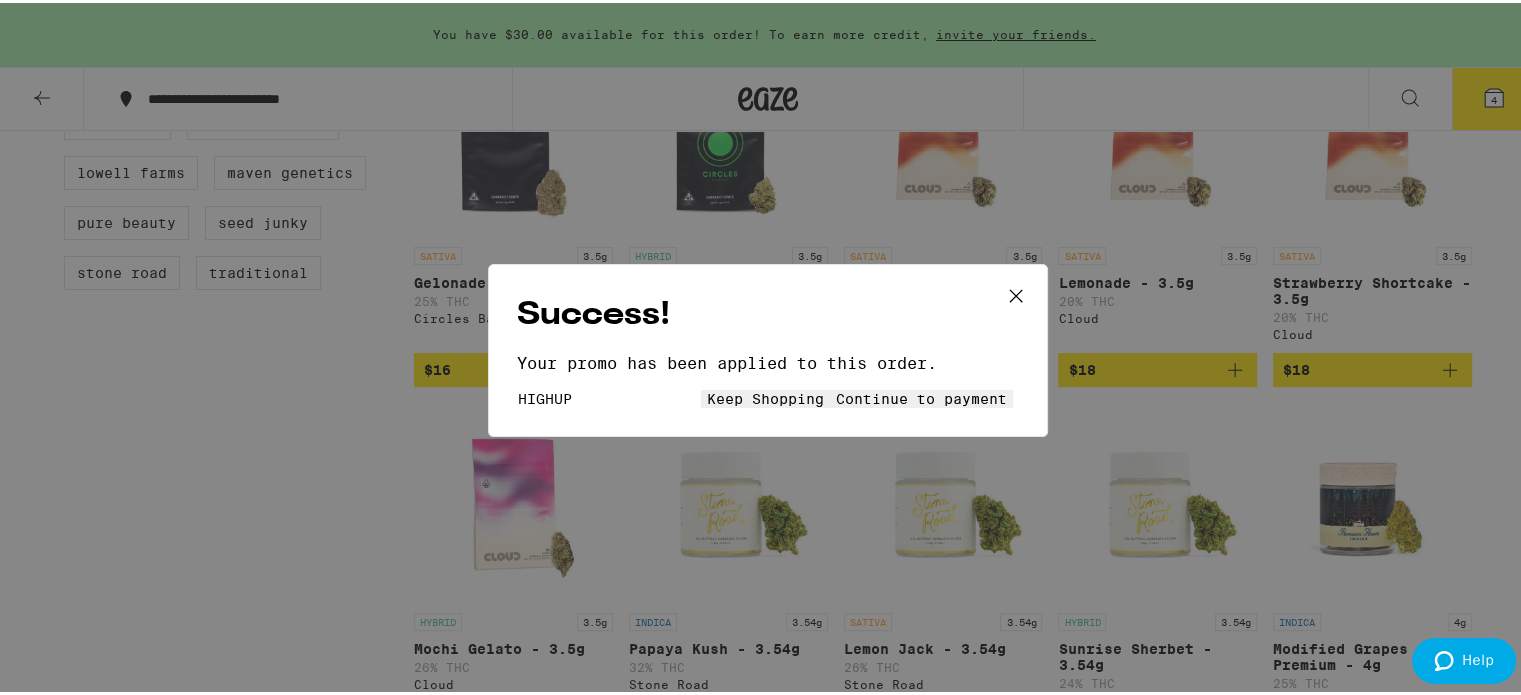 click on "Continue to payment" at bounding box center [921, 396] 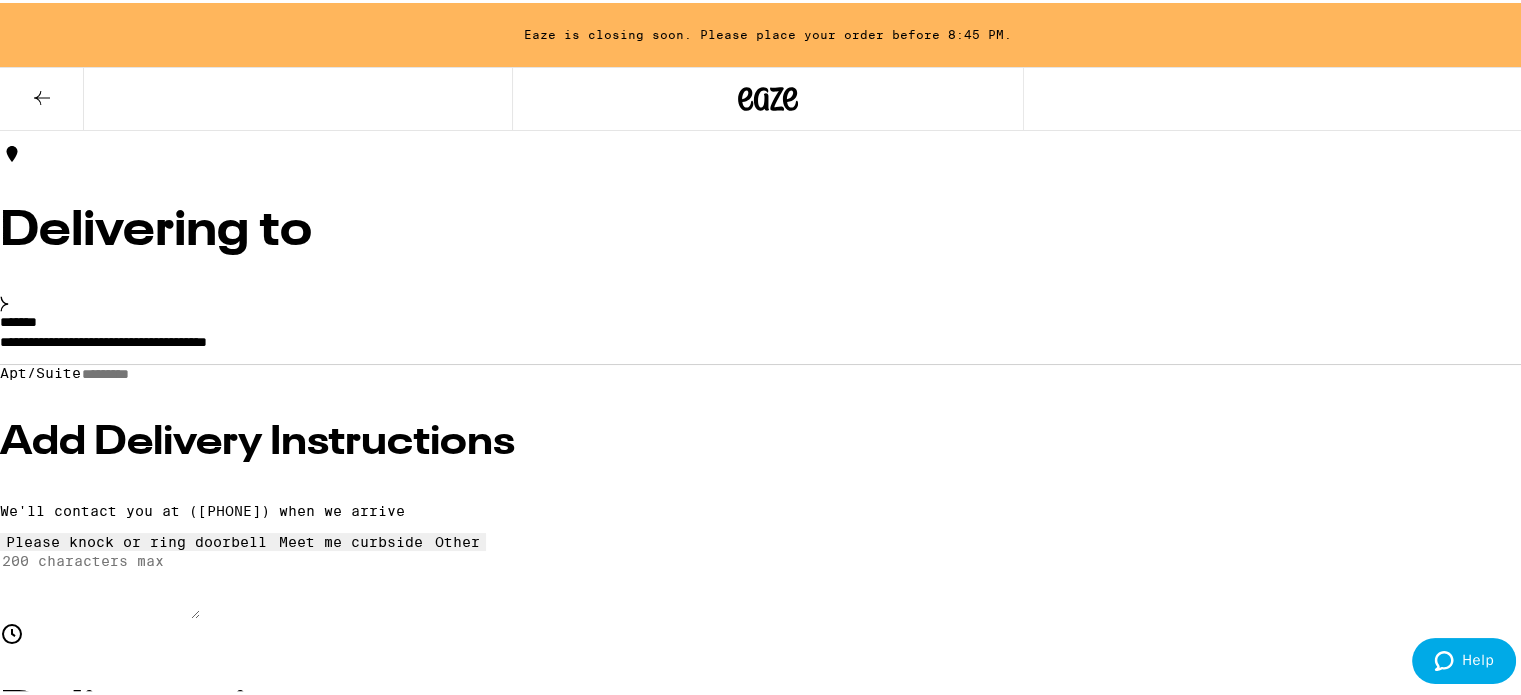 scroll, scrollTop: 140, scrollLeft: 0, axis: vertical 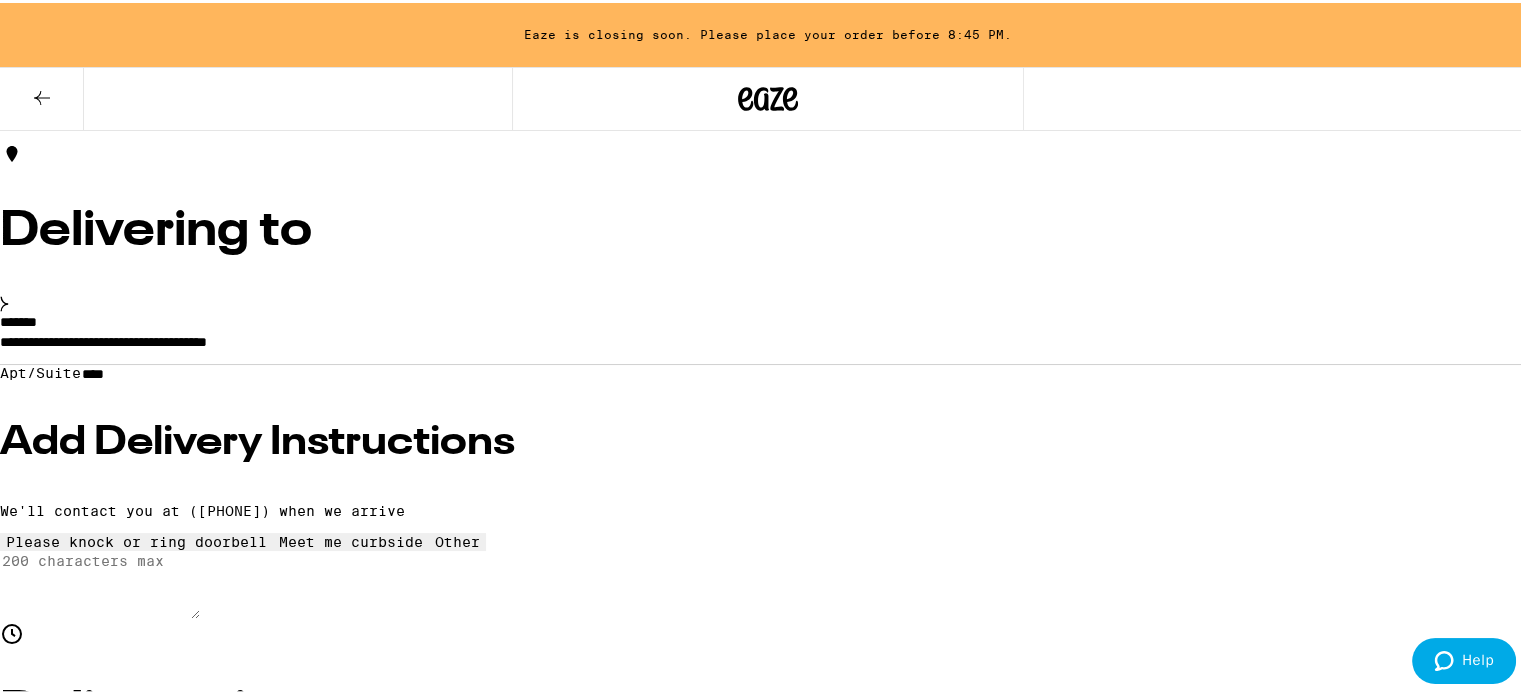 type on "****" 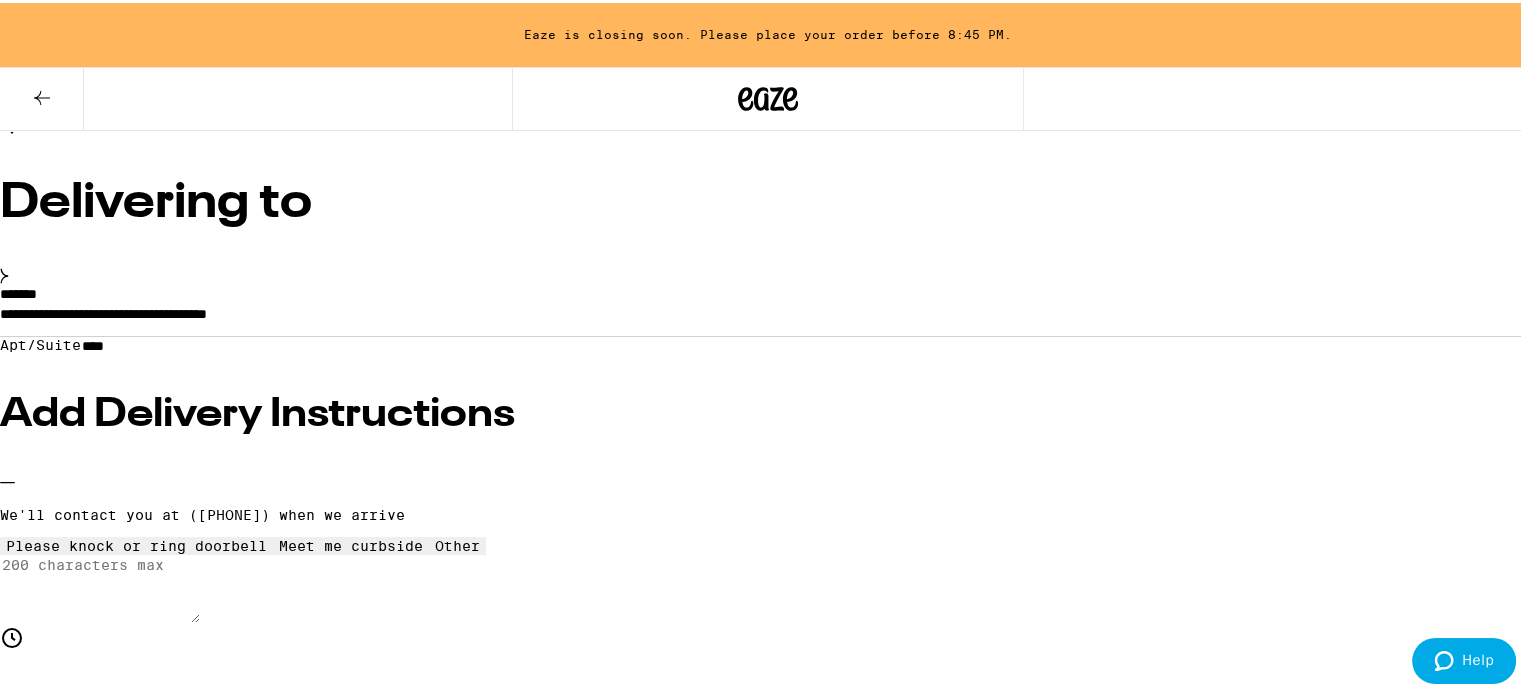 scroll, scrollTop: 170, scrollLeft: 0, axis: vertical 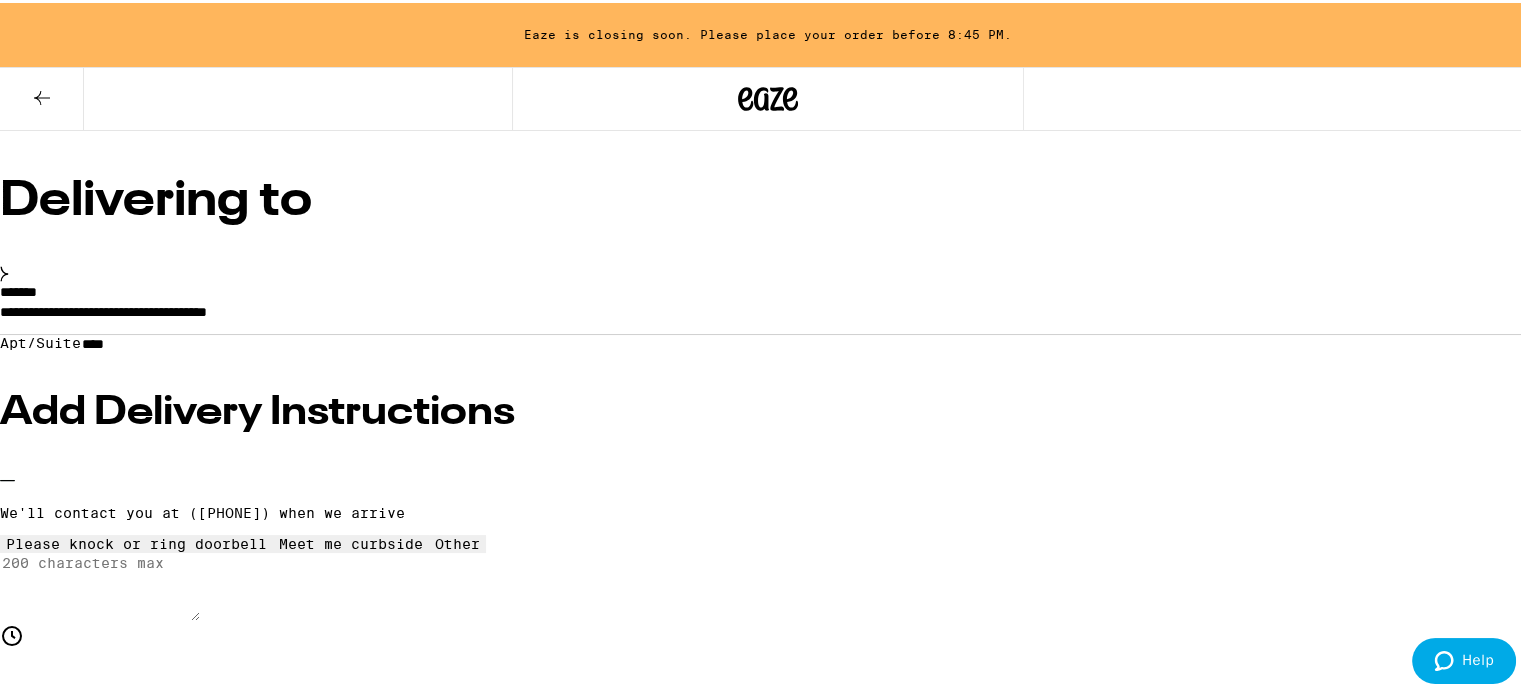 click at bounding box center (458, 533) 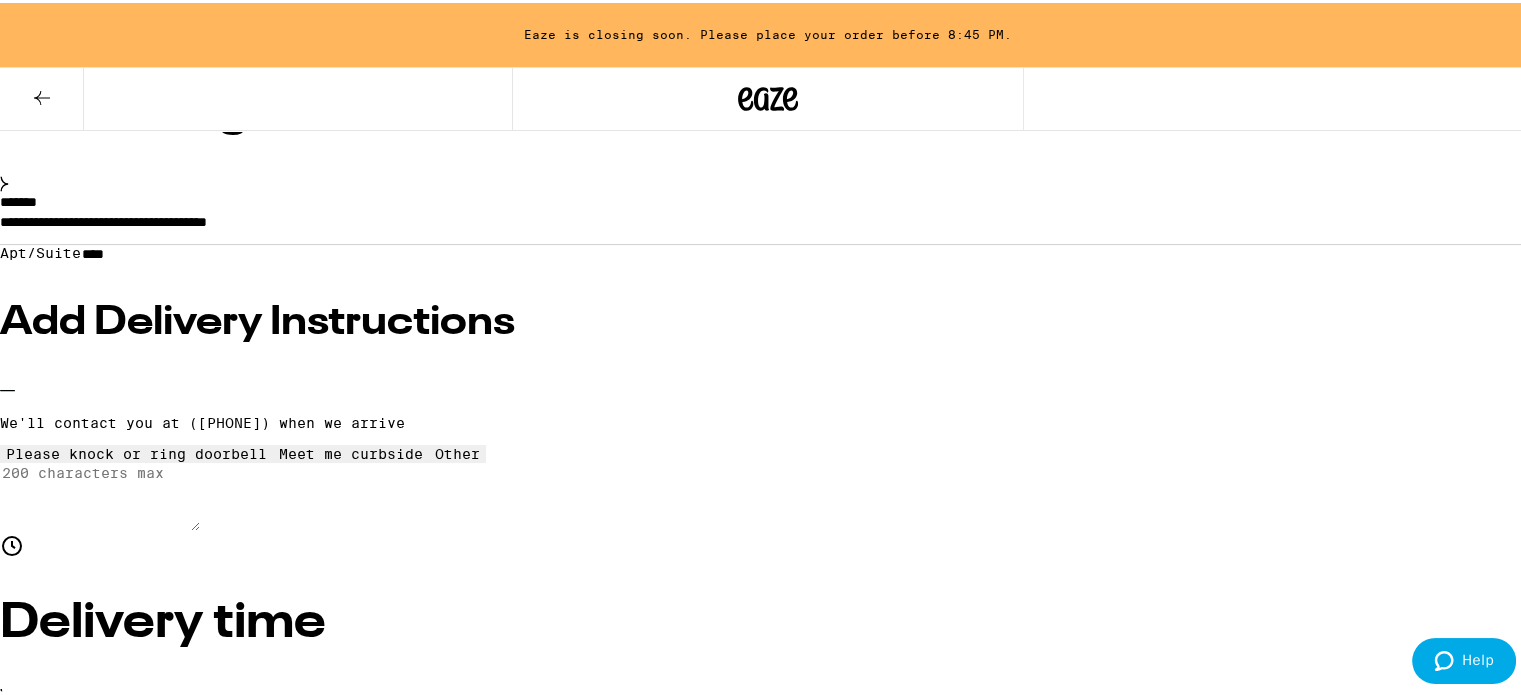 scroll, scrollTop: 279, scrollLeft: 0, axis: vertical 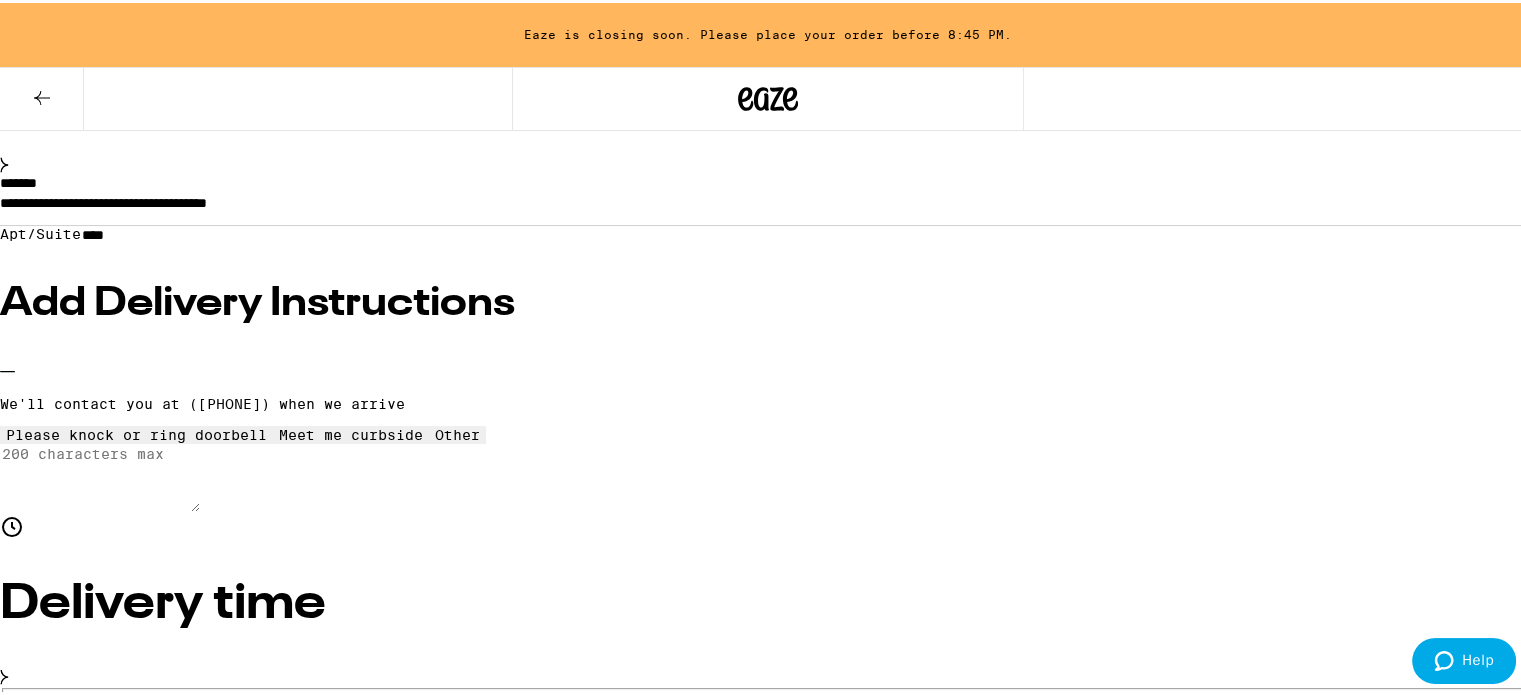 click on "Enter any other delivery instructions you want driver to know" at bounding box center (100, 475) 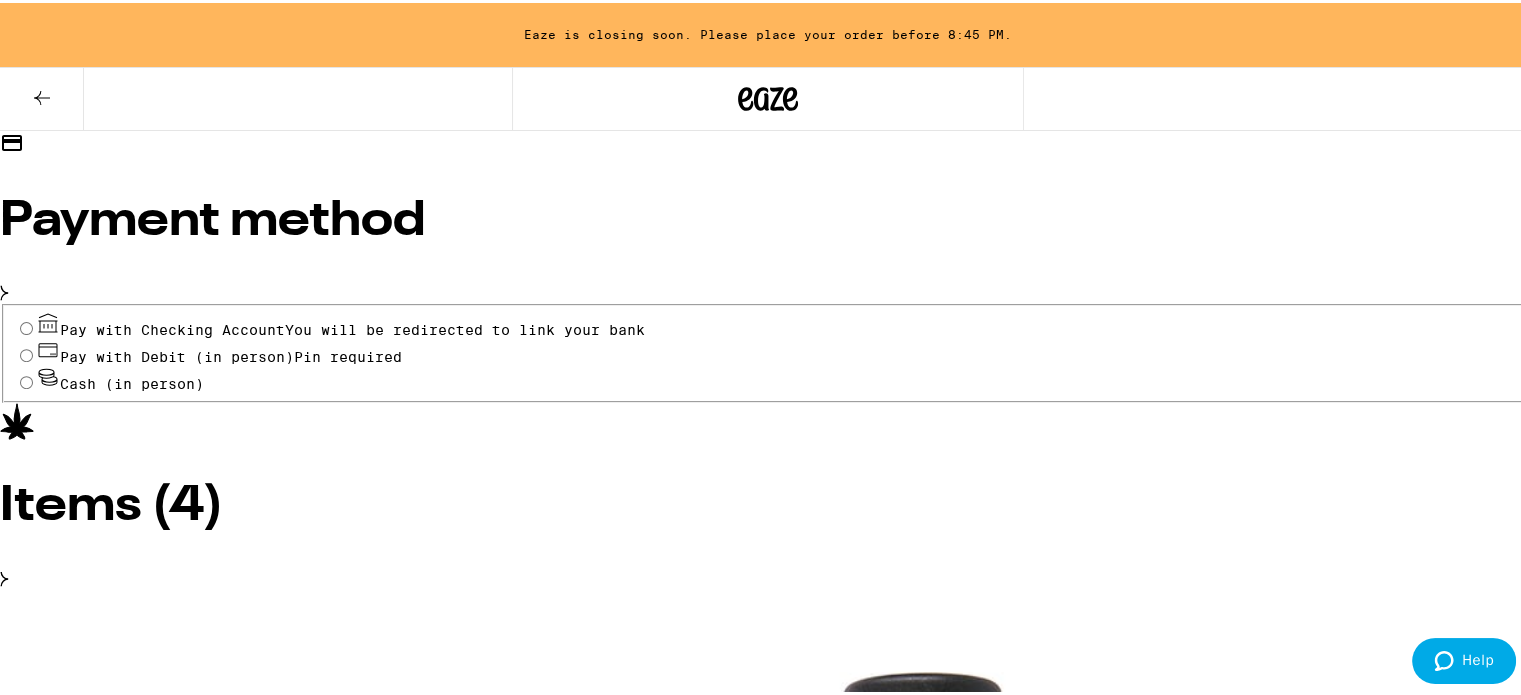 scroll, scrollTop: 1026, scrollLeft: 0, axis: vertical 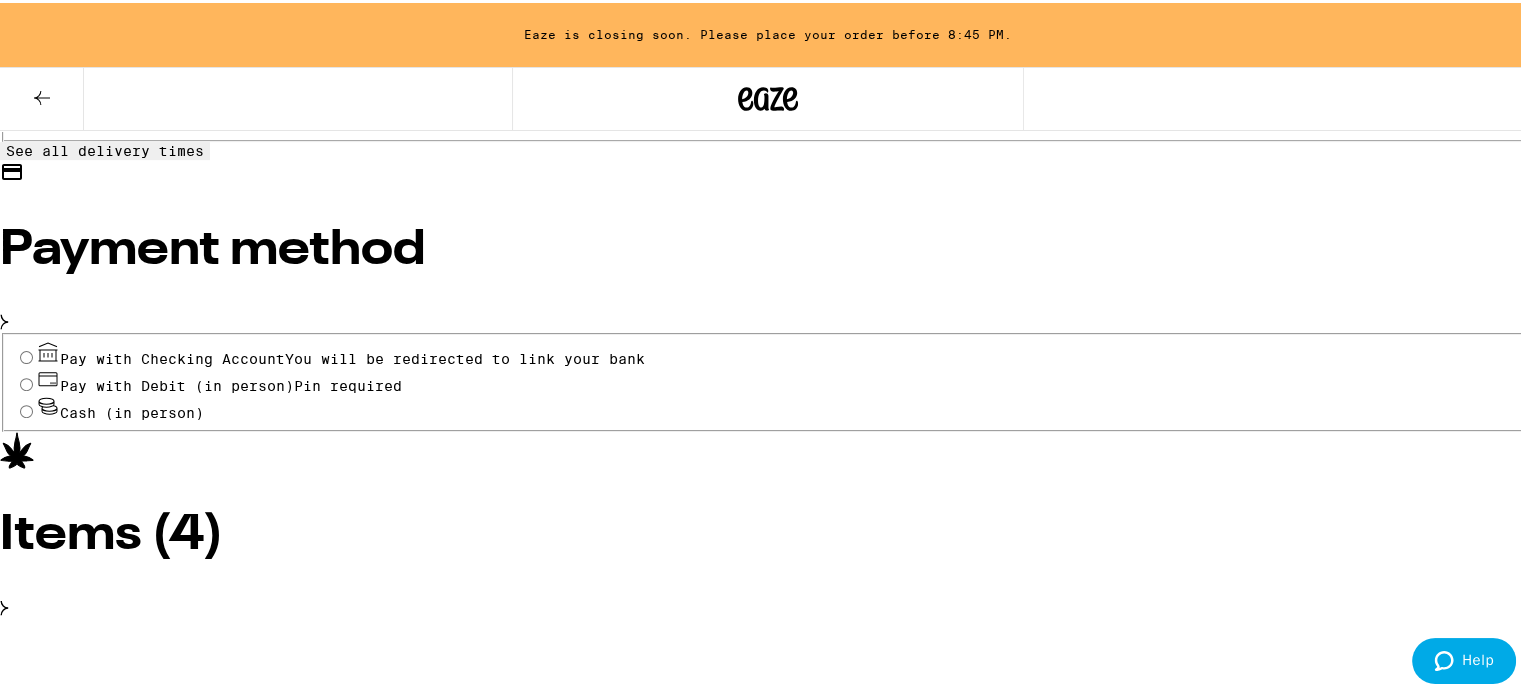 type on "Enter main door, turn right, turn left, down hallway to elevator, take to 2nd flr, exit left towards 233.  ;~}" 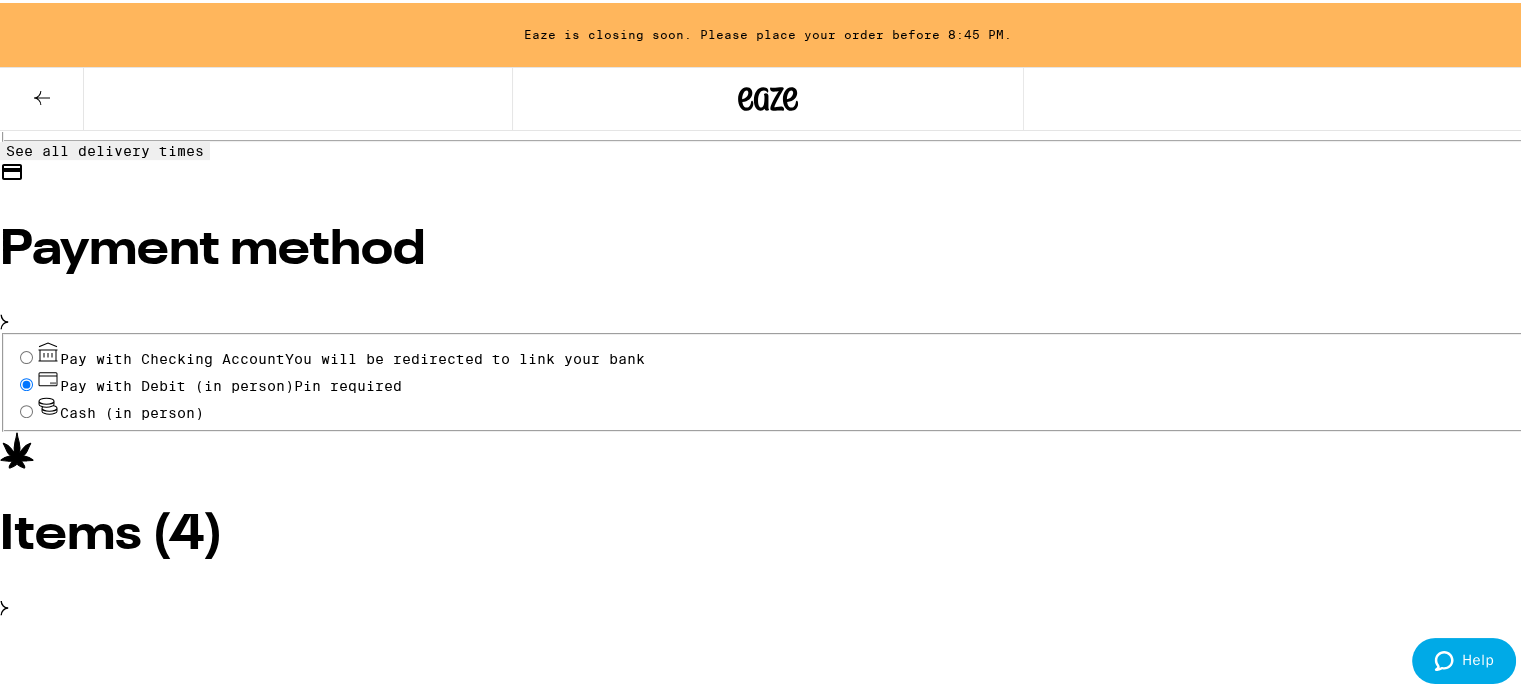 radio on "true" 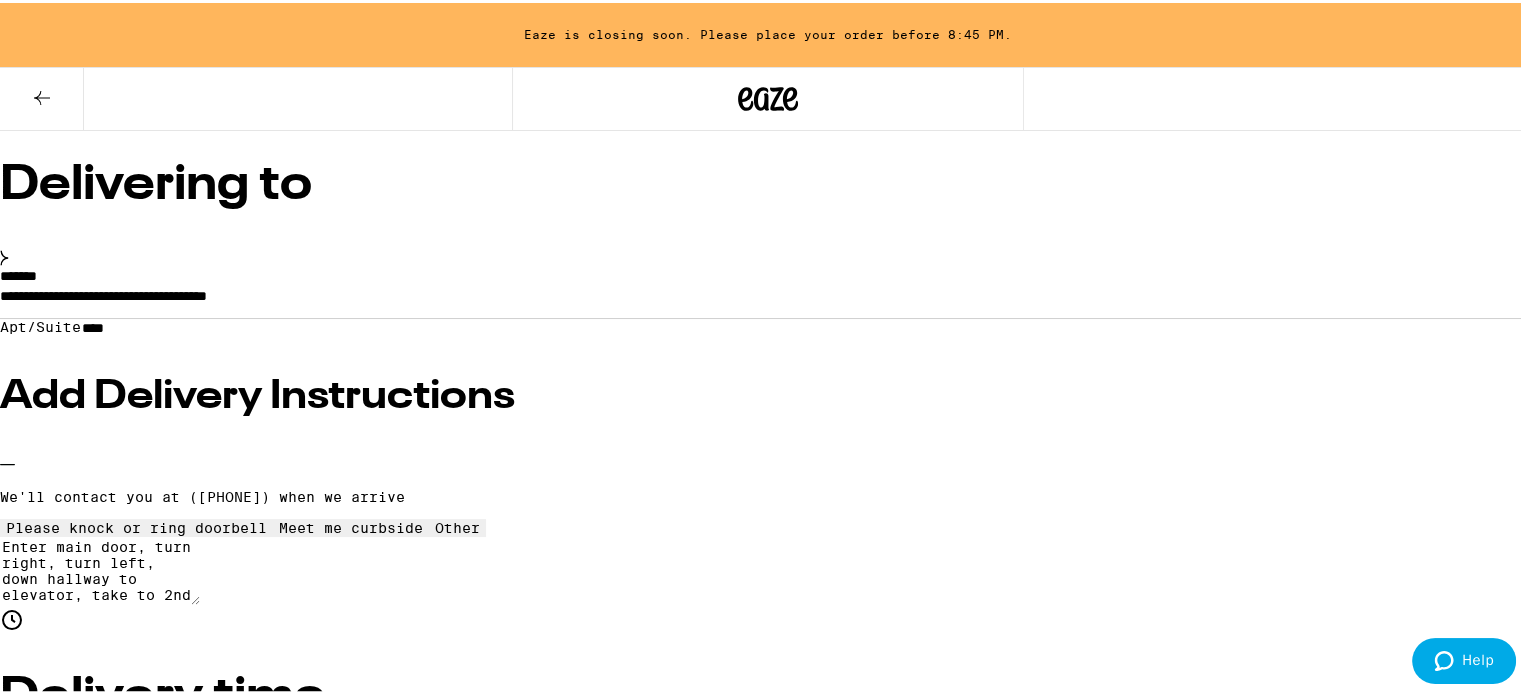 scroll, scrollTop: 337, scrollLeft: 0, axis: vertical 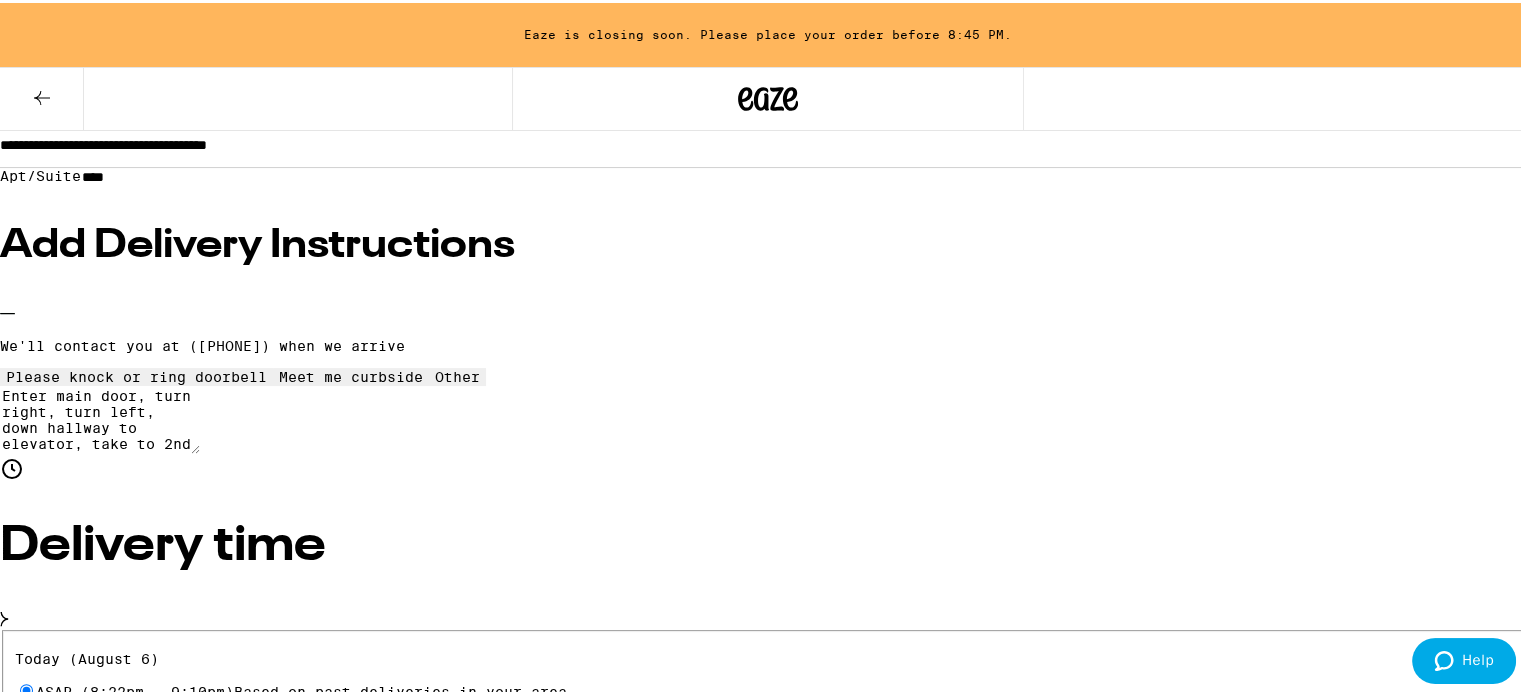 click on "Other" at bounding box center [768, 7498] 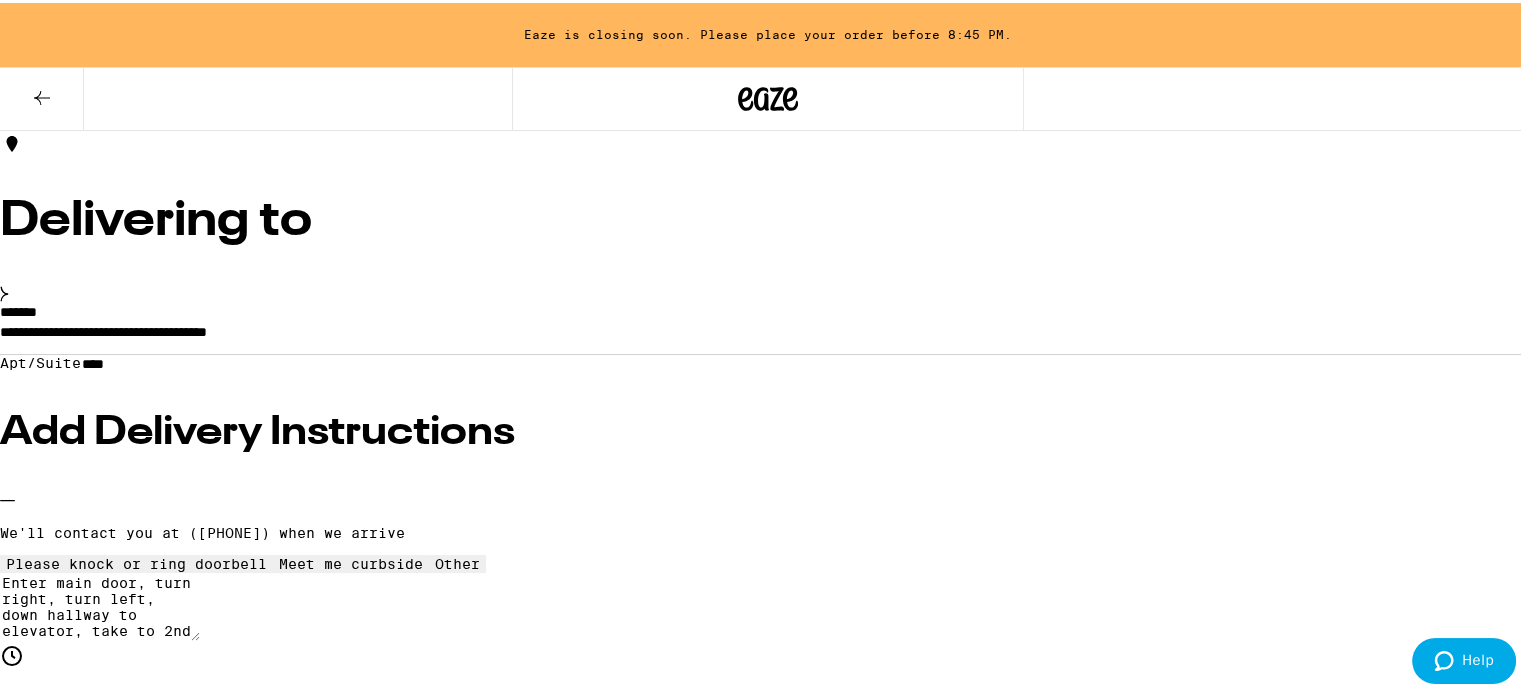 type on "5" 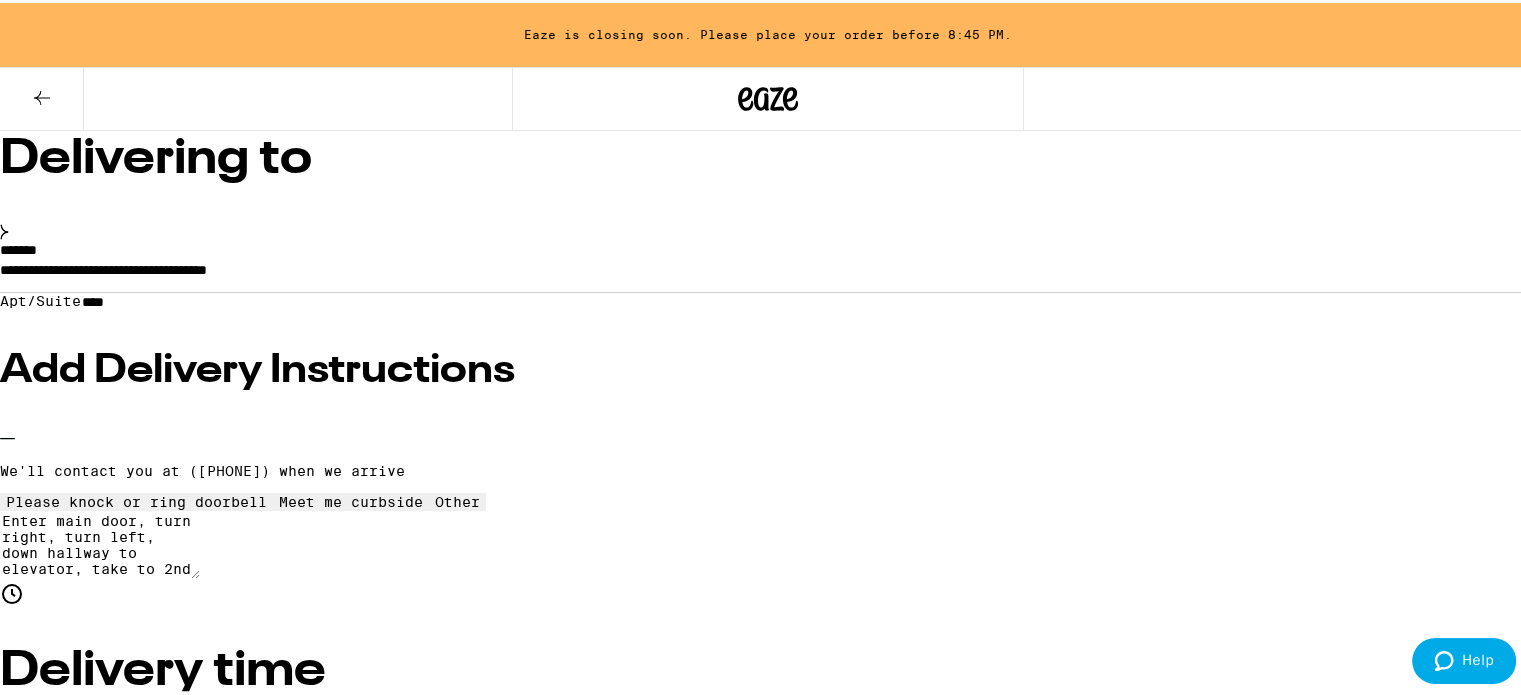 scroll, scrollTop: 207, scrollLeft: 0, axis: vertical 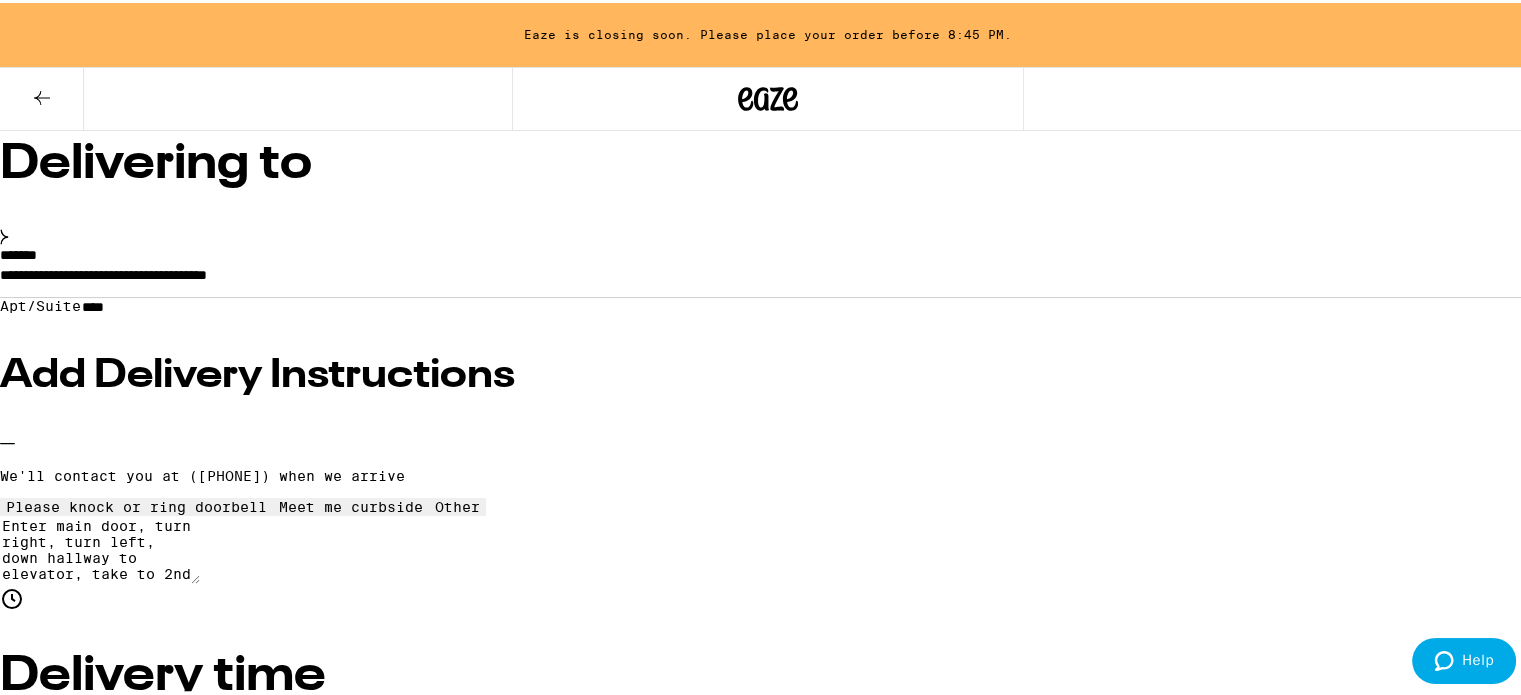 click on "None" at bounding box center [768, 7578] 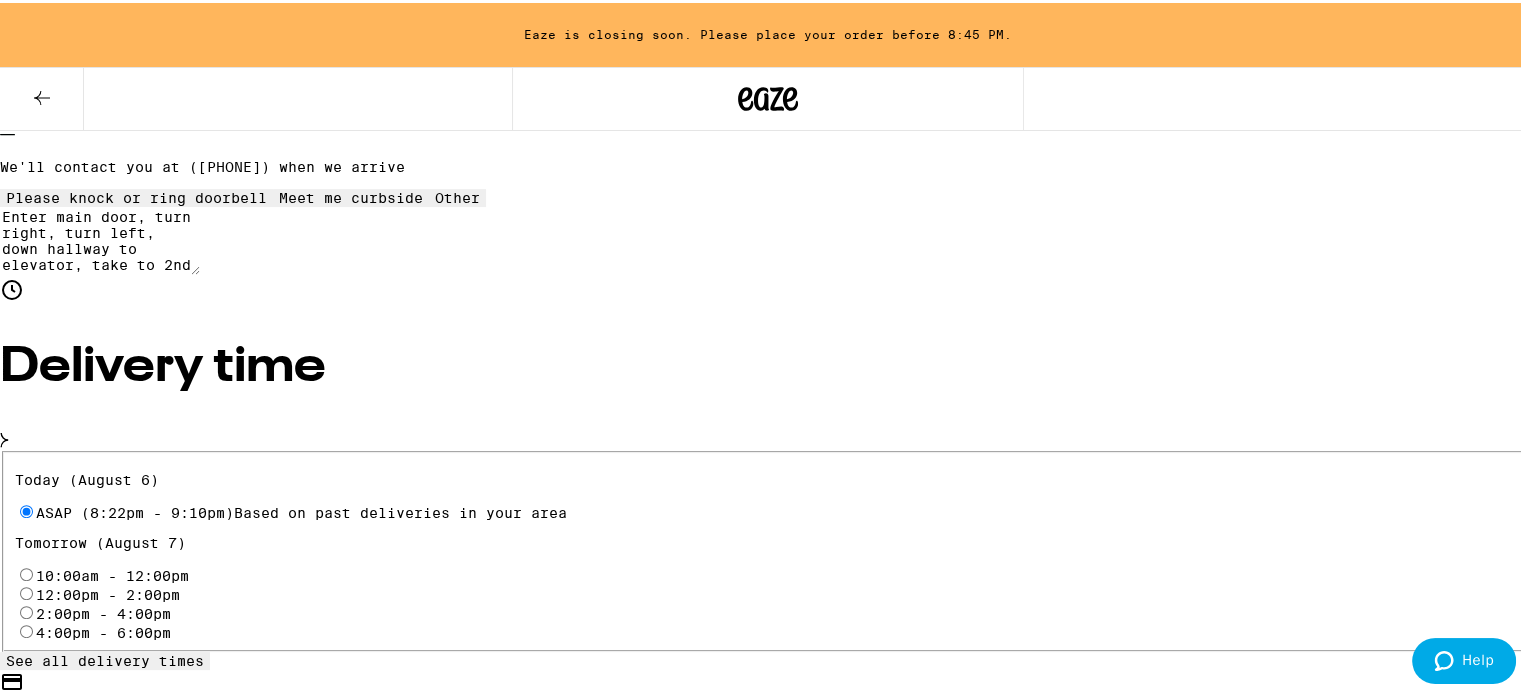 scroll, scrollTop: 518, scrollLeft: 0, axis: vertical 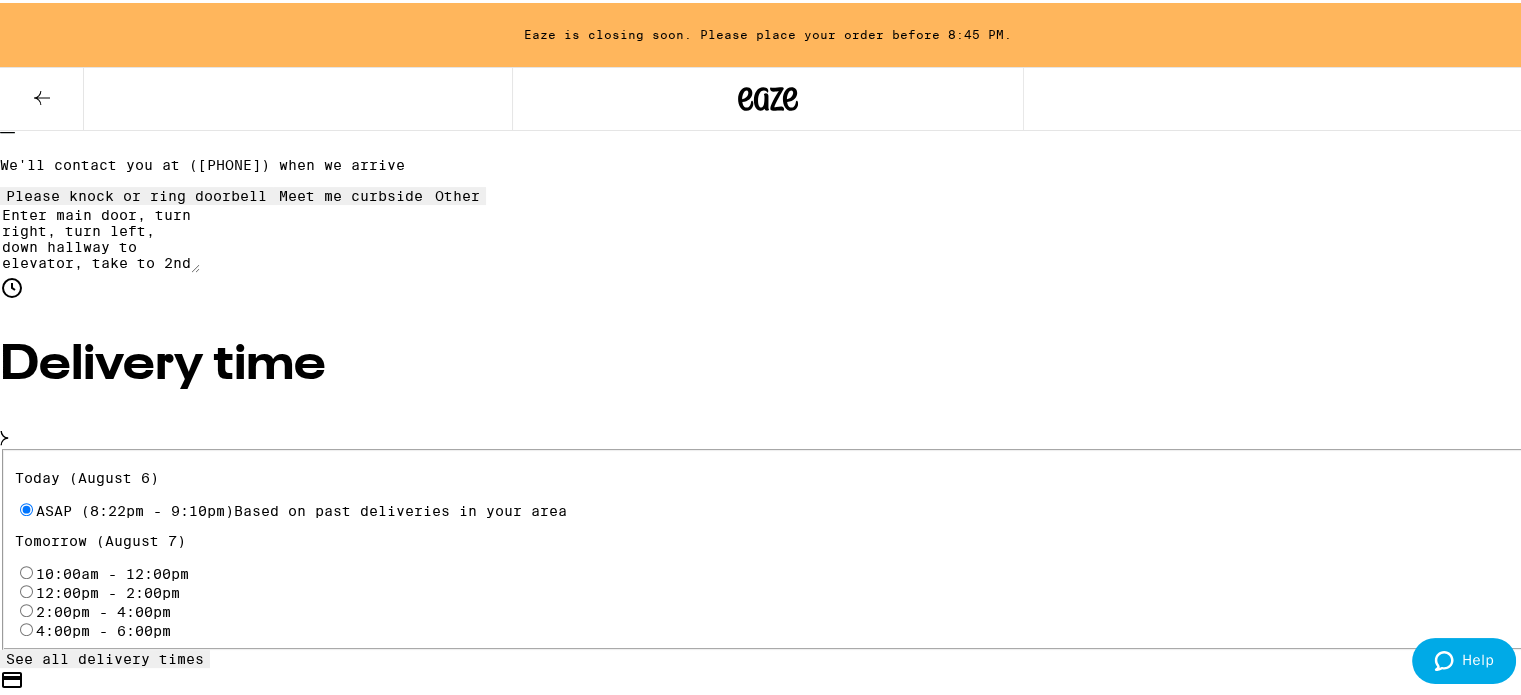 click on "Place Order" at bounding box center (55, 7445) 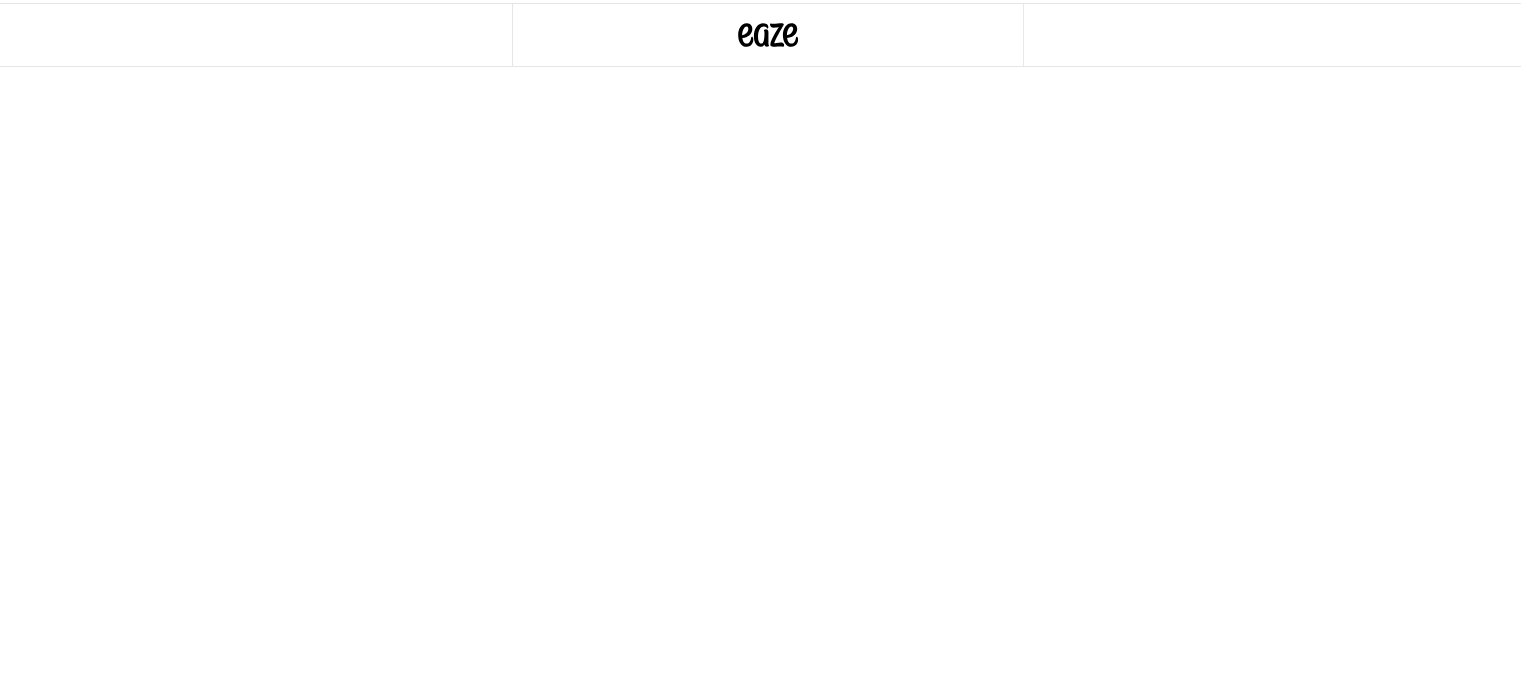 scroll, scrollTop: 0, scrollLeft: 0, axis: both 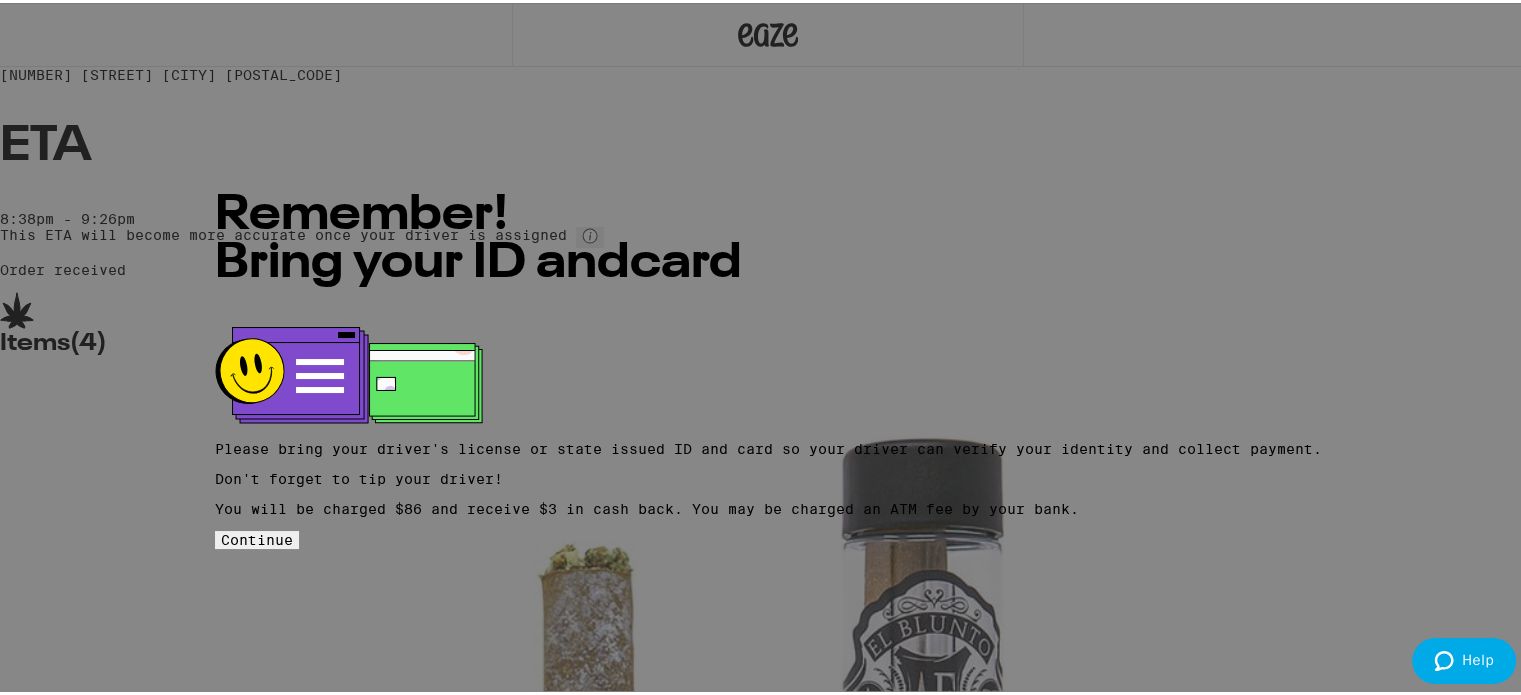 click on "Continue" at bounding box center (257, 537) 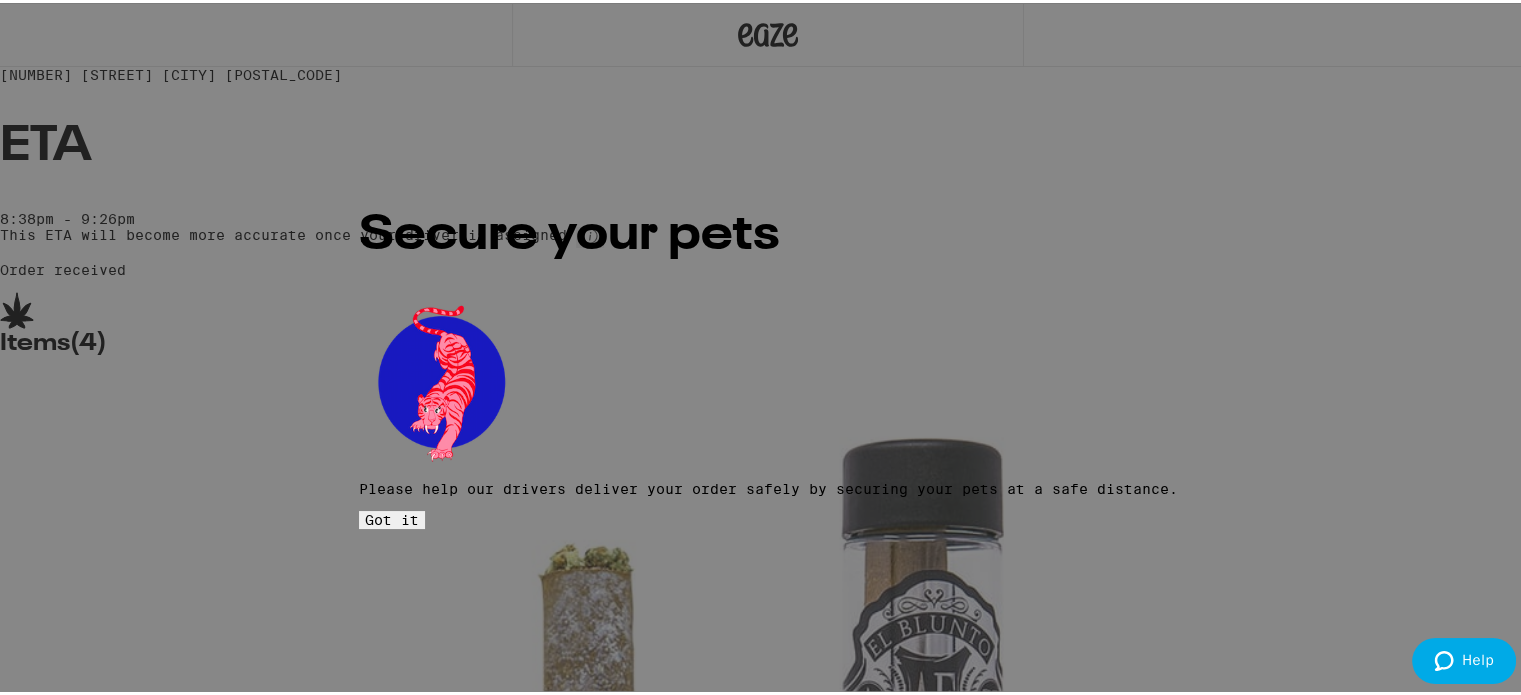 click on "Got it" at bounding box center [392, 517] 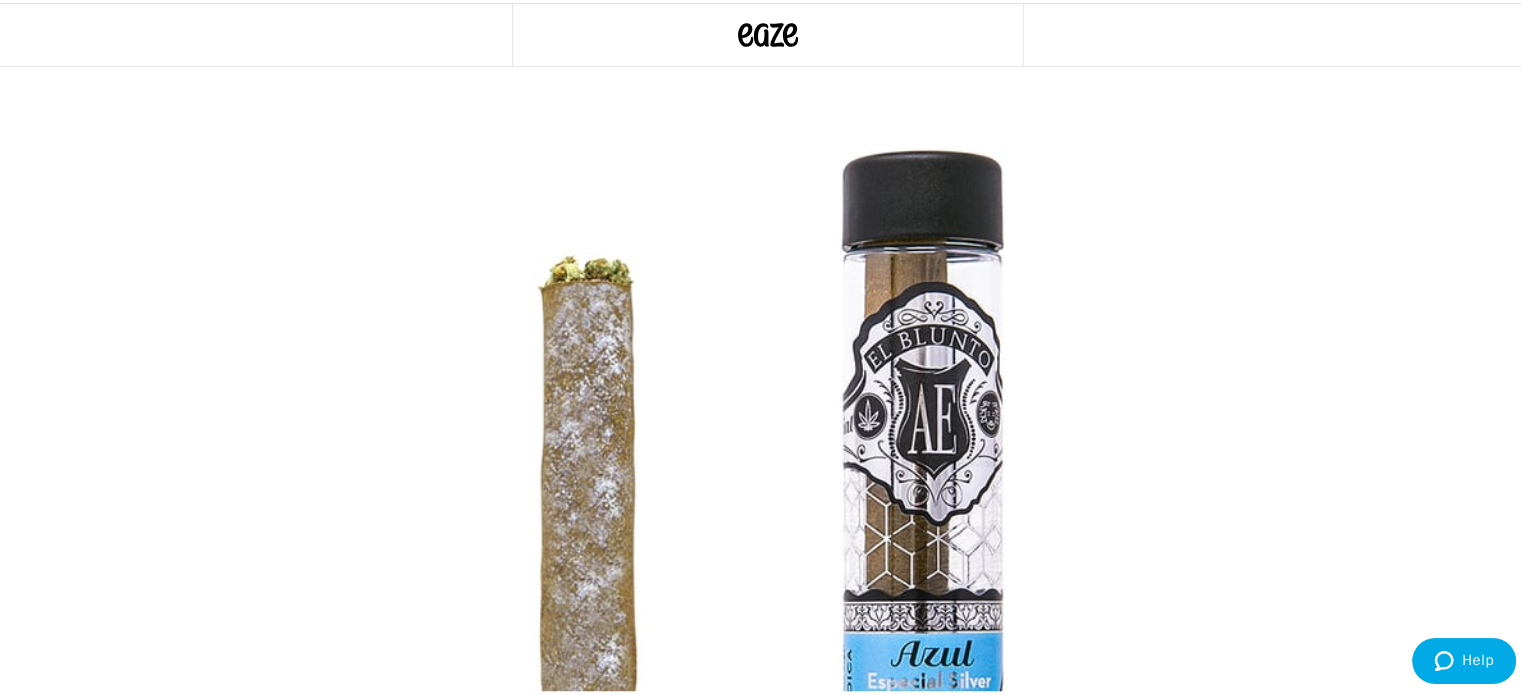 scroll, scrollTop: 289, scrollLeft: 0, axis: vertical 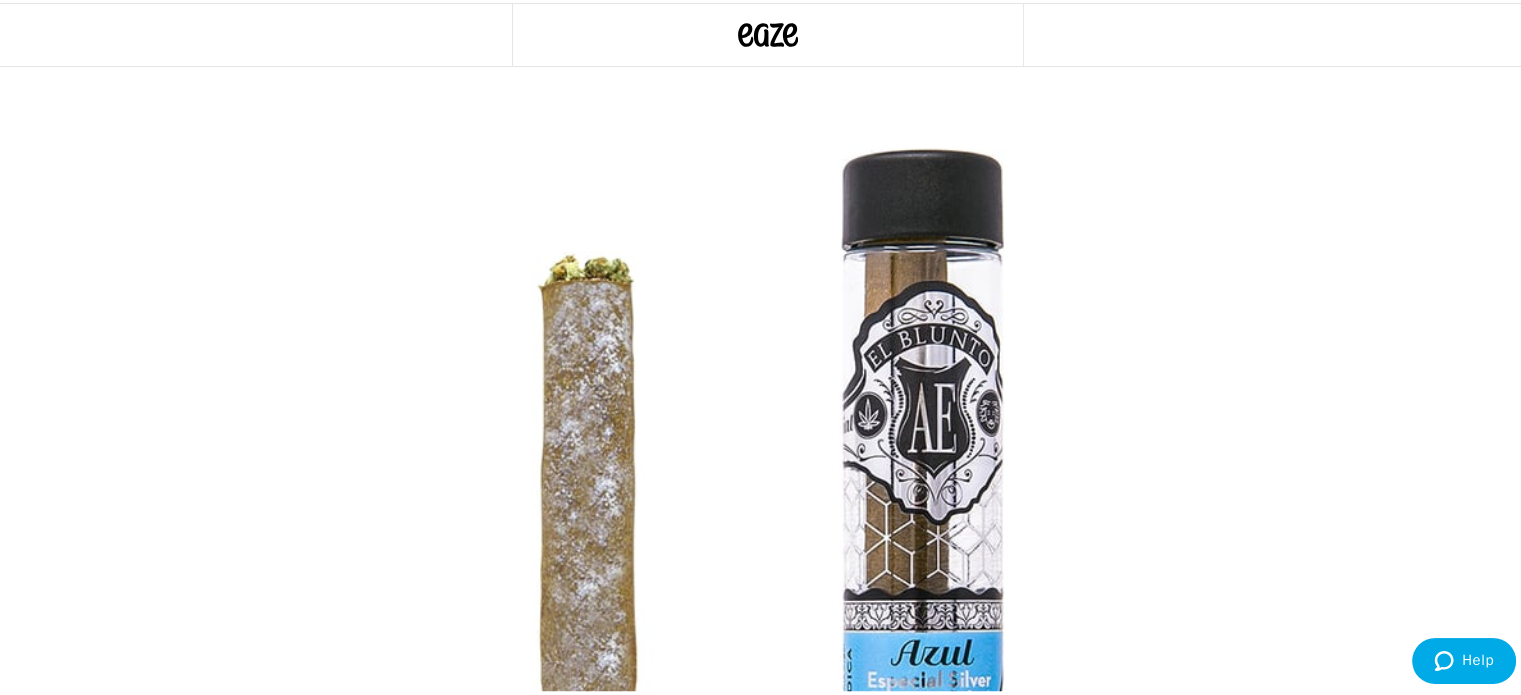 click on "Earn Eaze Credit" at bounding box center (78, 12391) 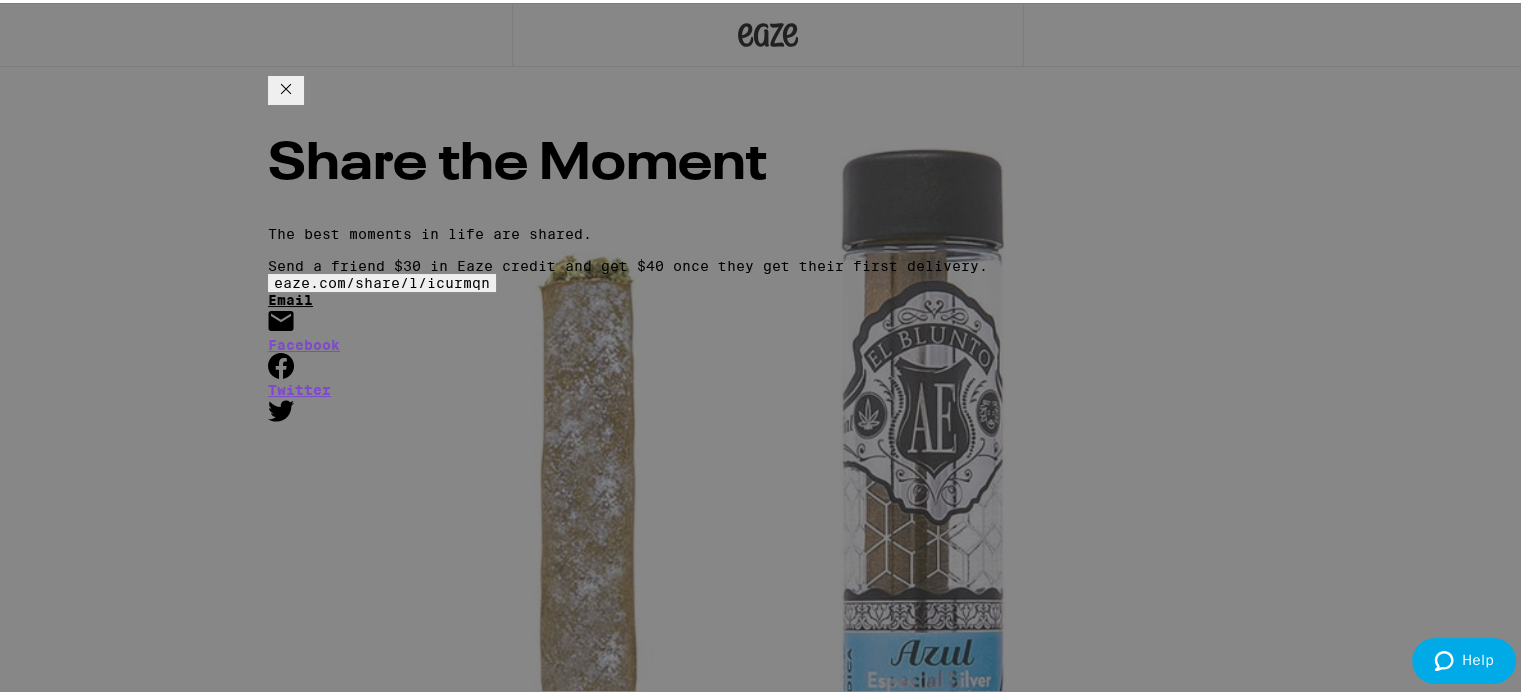 click on "Email" at bounding box center [768, 311] 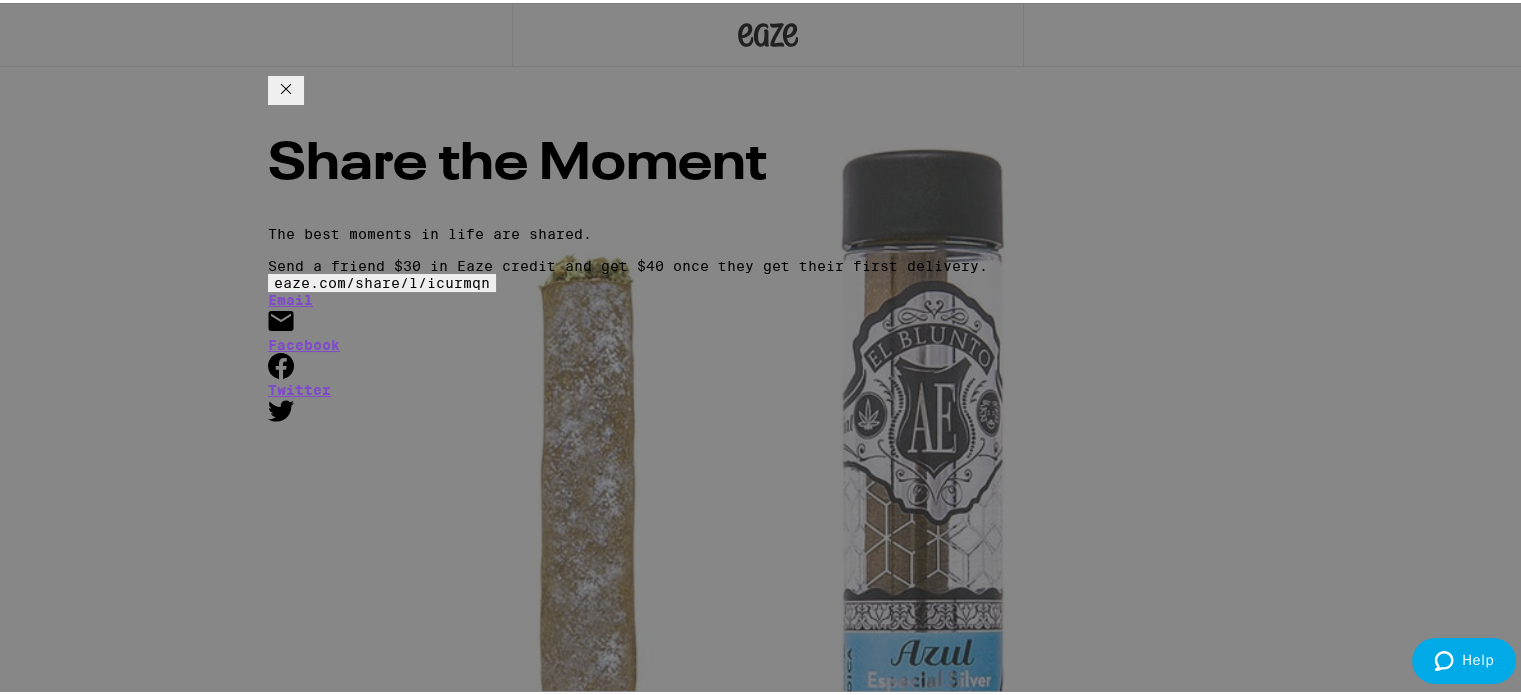 click on "eaze.com/share/l /" at bounding box center [350, 280] 